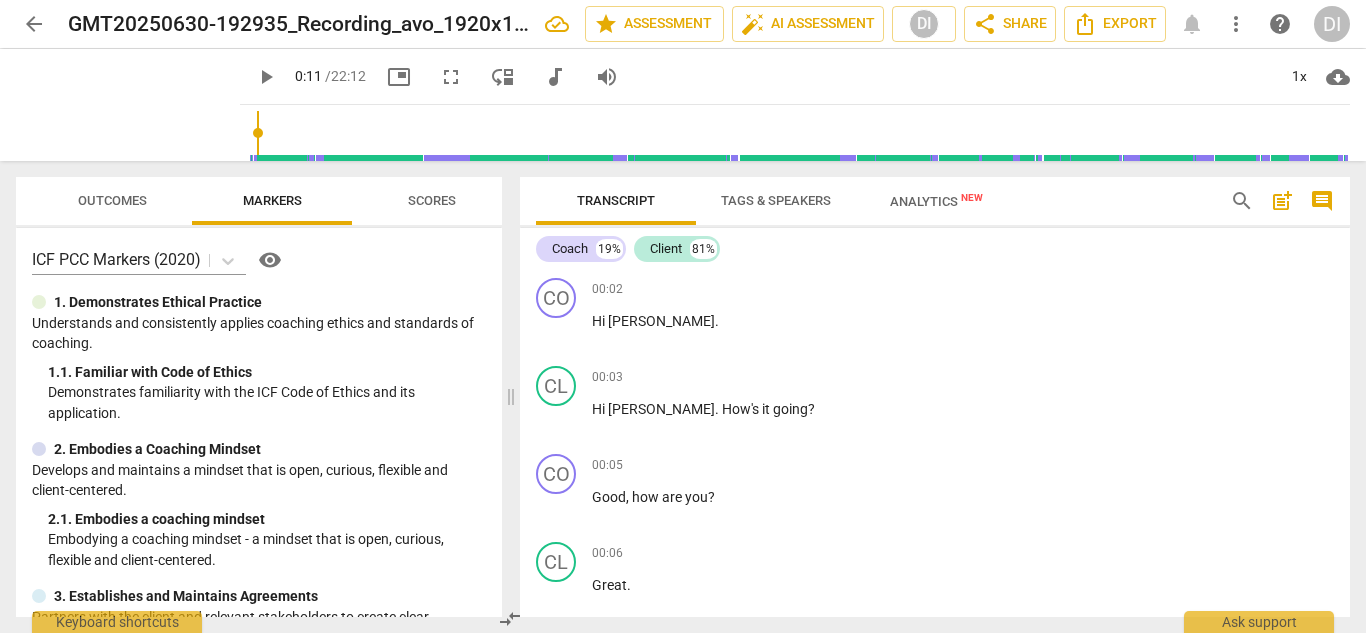 click on "play_arrow" at bounding box center (266, 77) 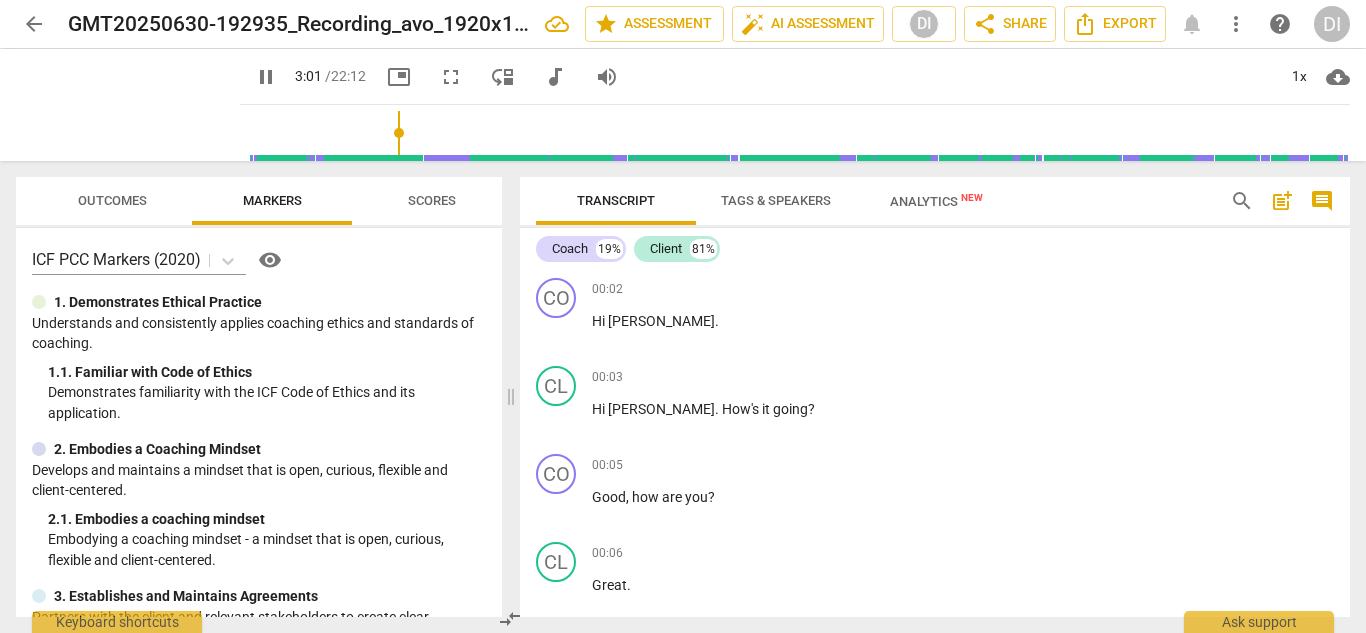 scroll, scrollTop: 0, scrollLeft: 0, axis: both 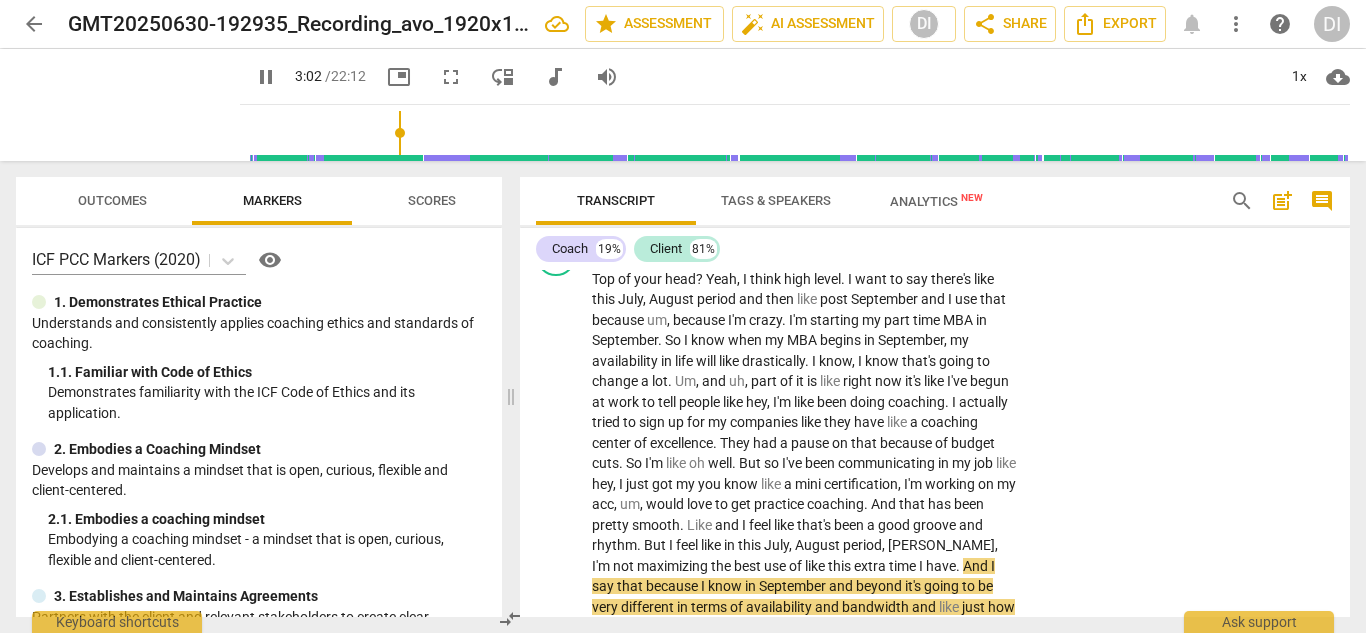 click on "pause" at bounding box center (266, 77) 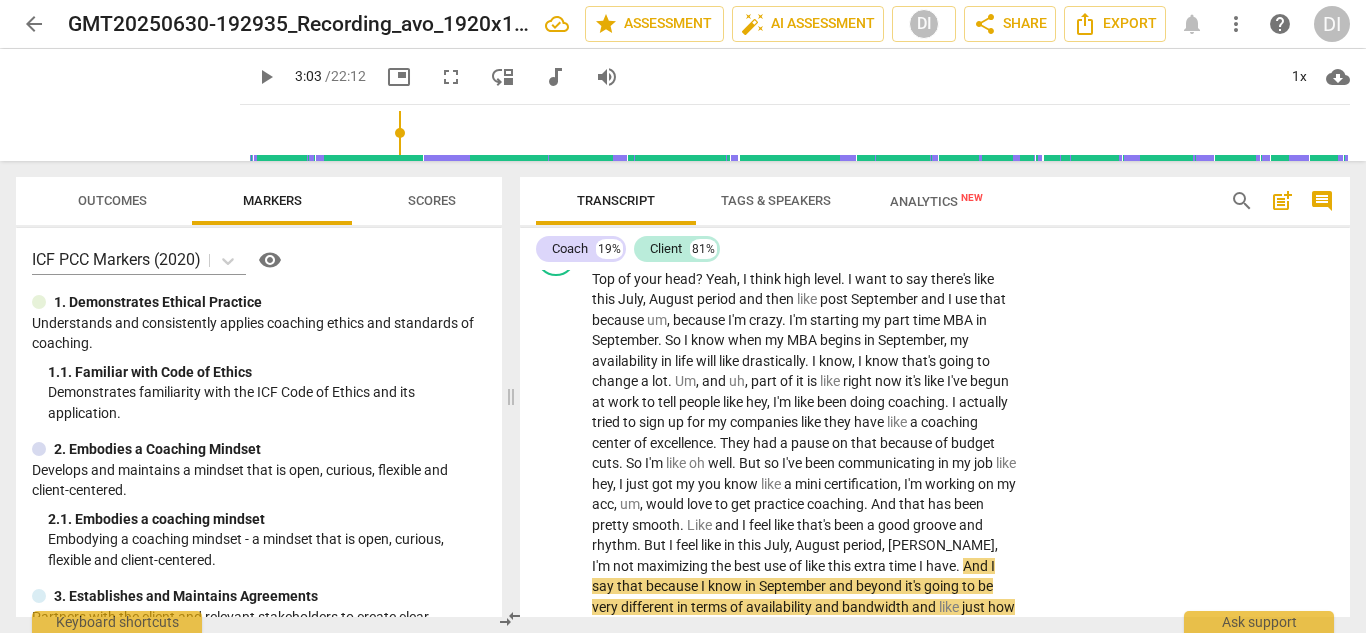 click on "play_arrow" at bounding box center [266, 77] 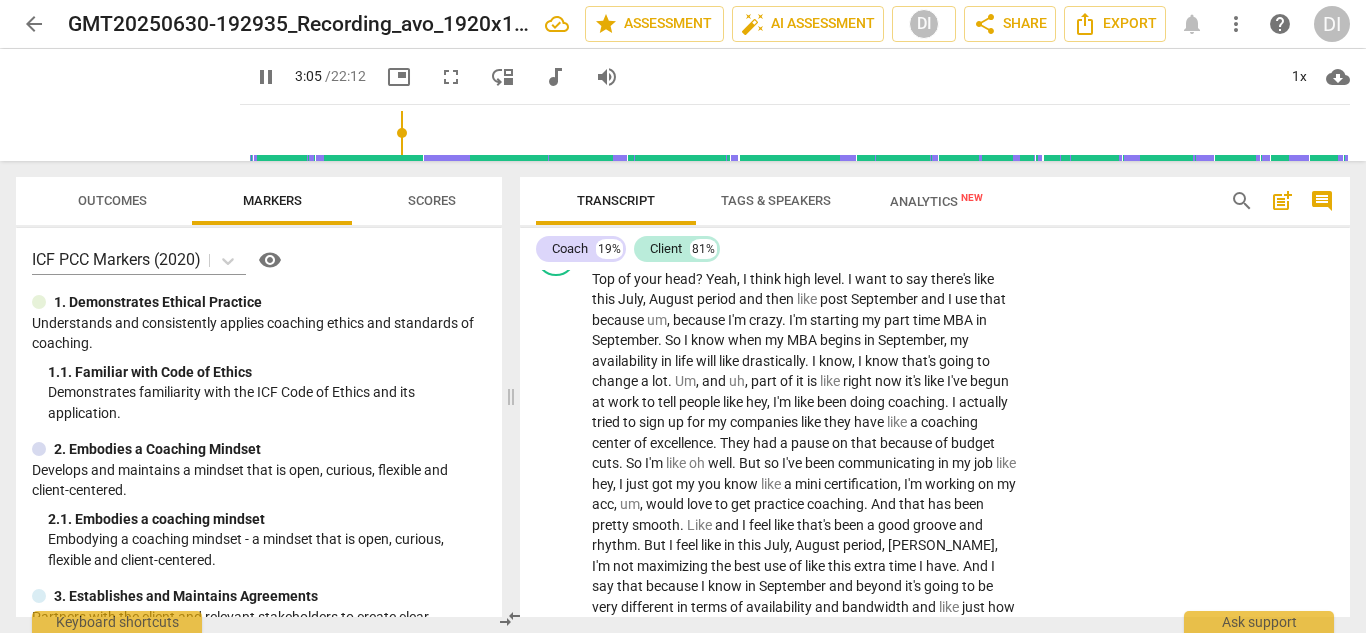 scroll, scrollTop: 1549, scrollLeft: 0, axis: vertical 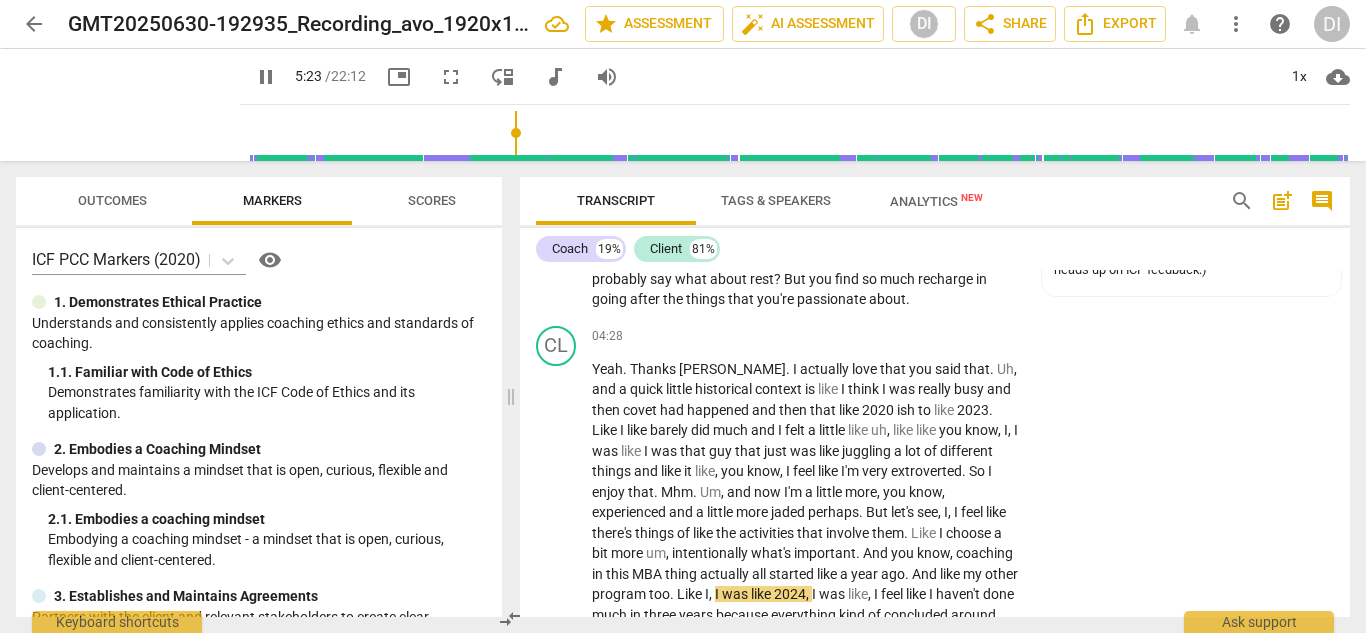 click on "pause" at bounding box center (266, 77) 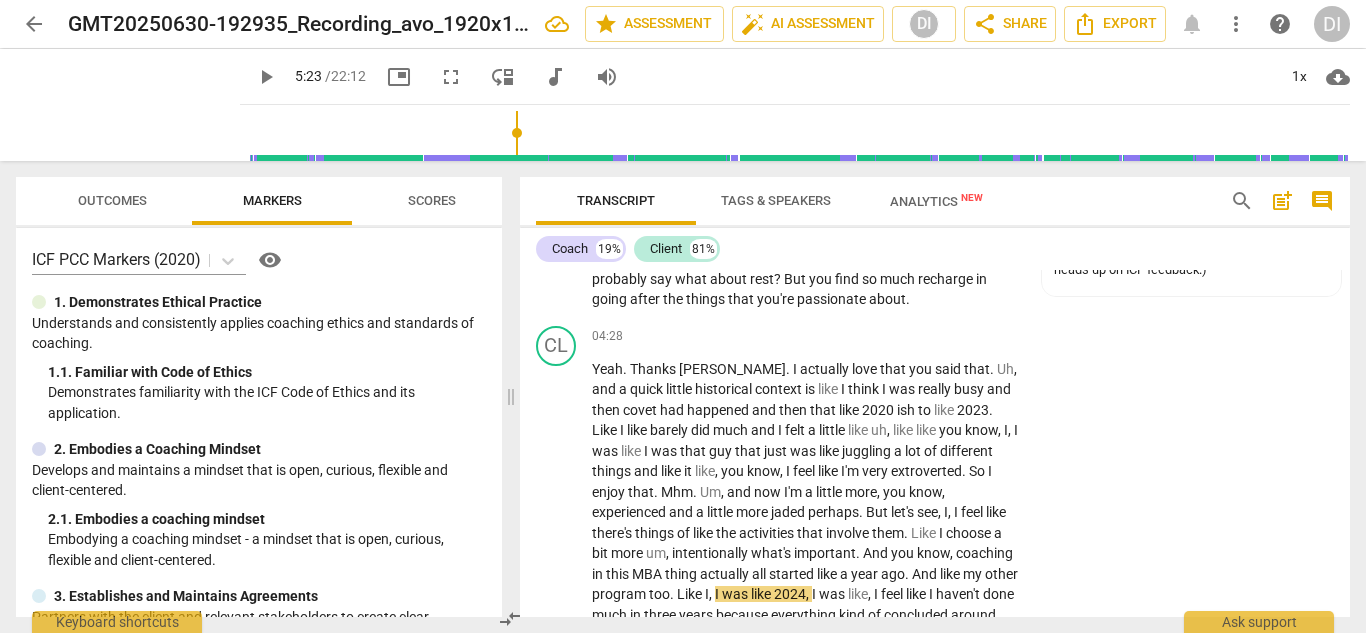 click on "play_arrow" at bounding box center [266, 77] 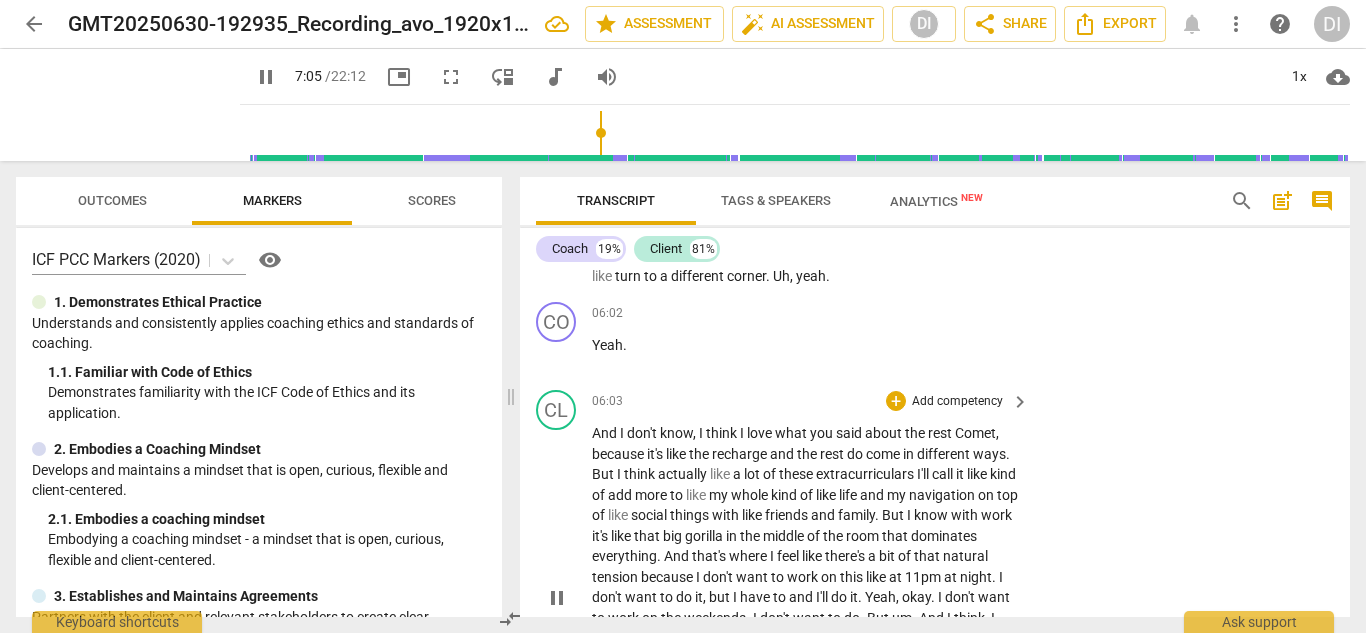 scroll, scrollTop: 2406, scrollLeft: 0, axis: vertical 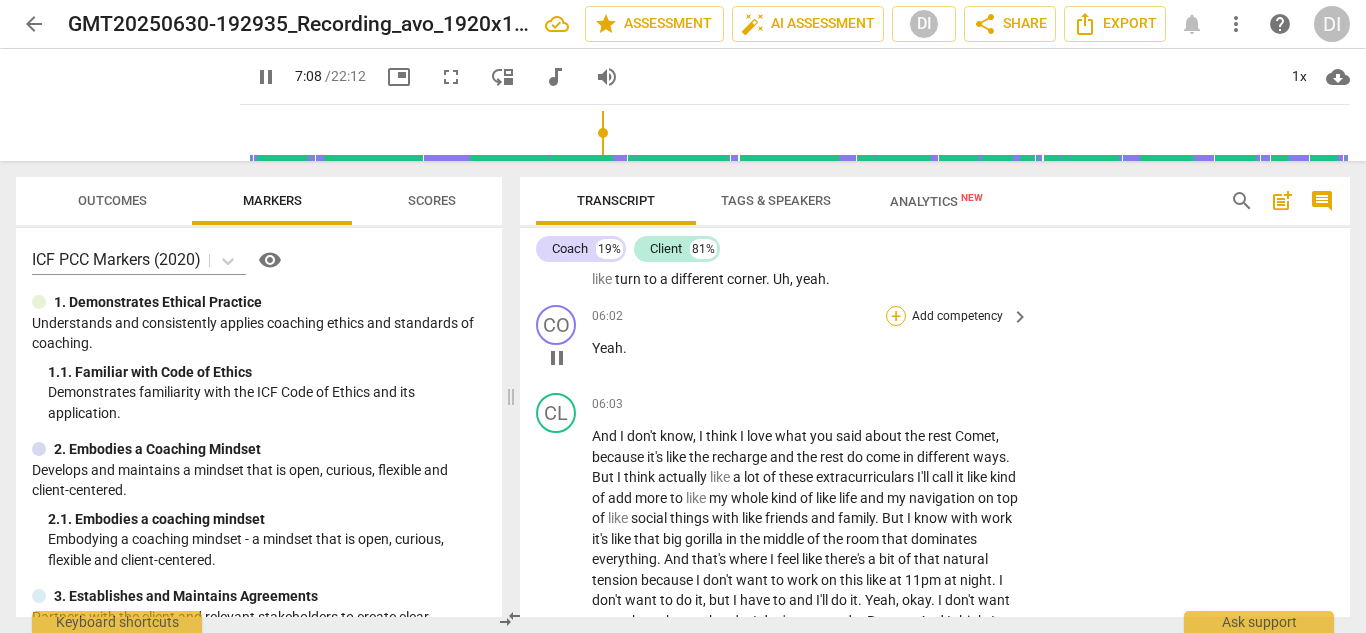 click on "+" at bounding box center (896, 316) 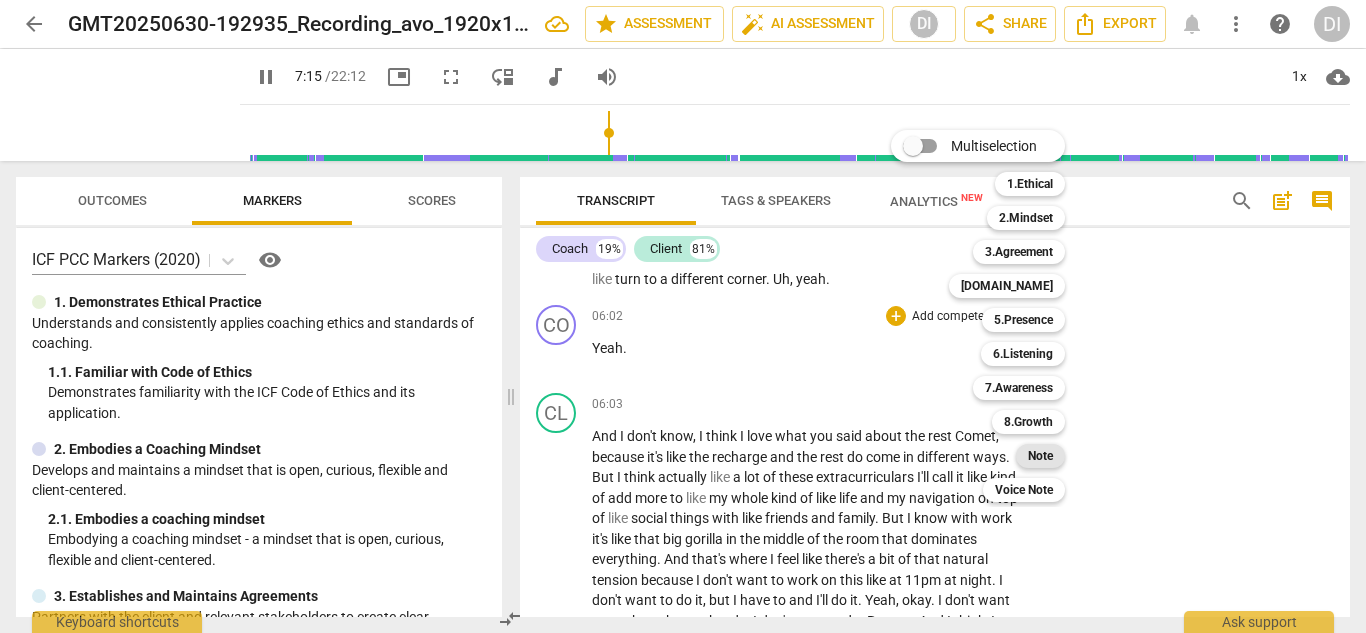 click on "Note" at bounding box center (1040, 456) 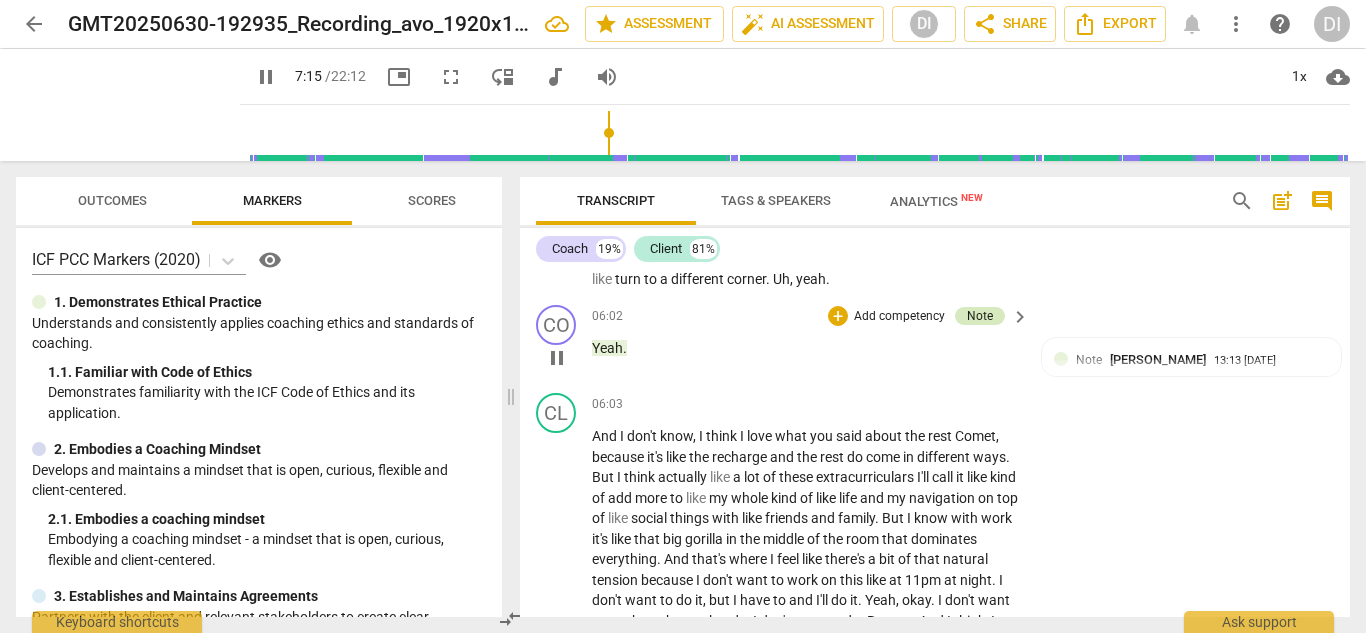 scroll, scrollTop: 2871, scrollLeft: 0, axis: vertical 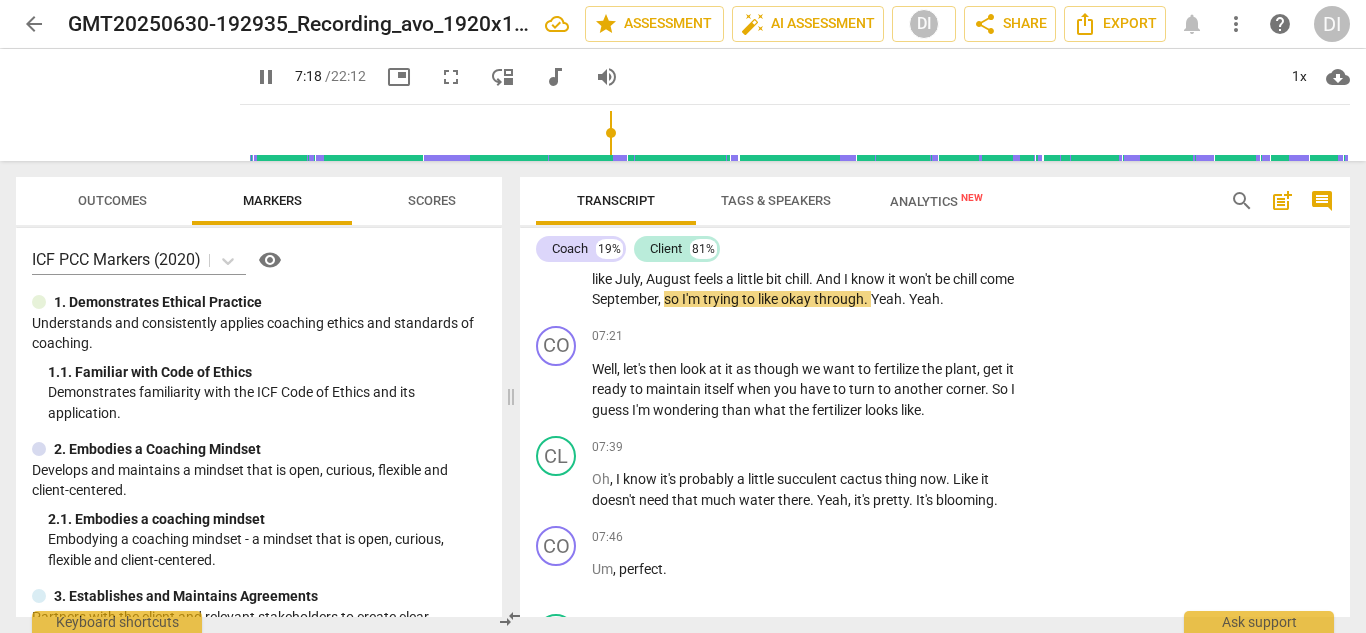 drag, startPoint x: 961, startPoint y: 320, endPoint x: 240, endPoint y: 78, distance: 760.5294 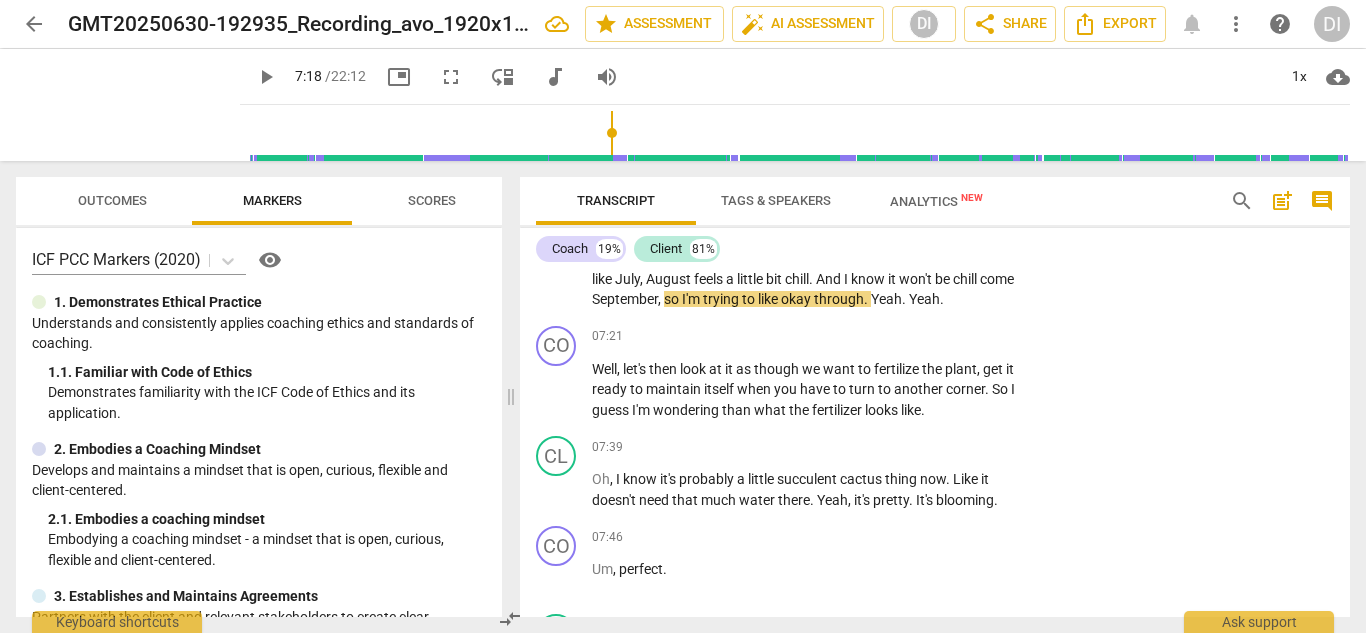type on "438" 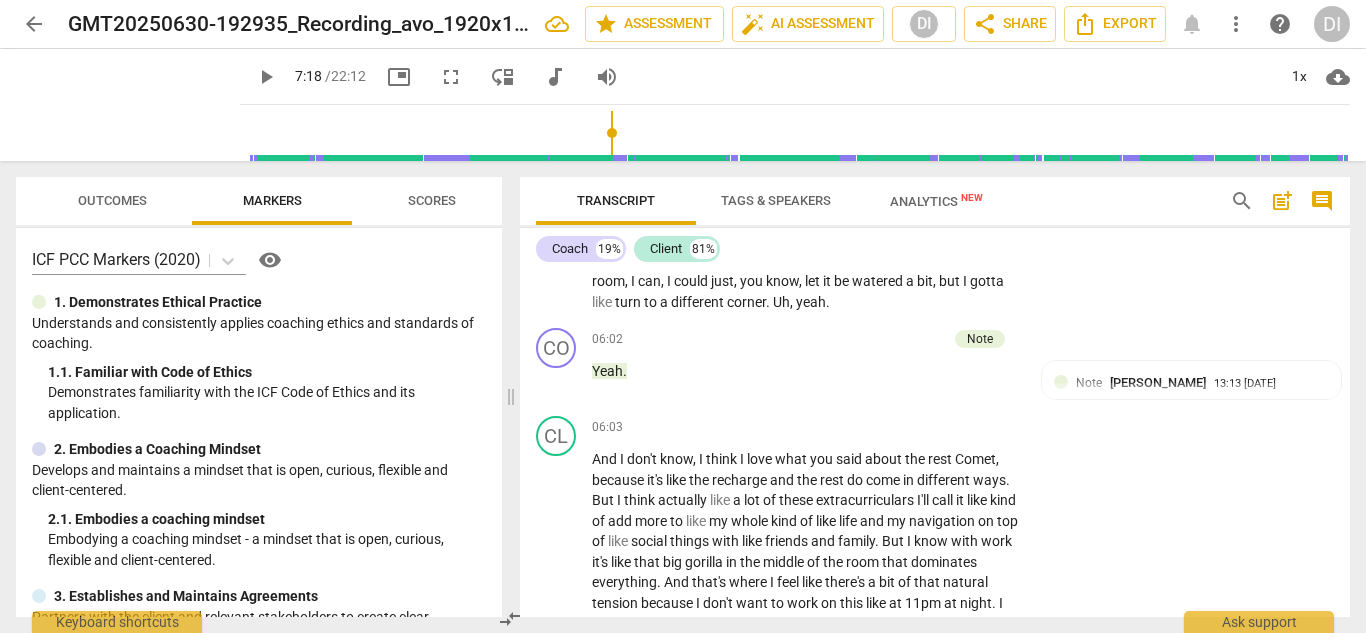 scroll, scrollTop: 2362, scrollLeft: 0, axis: vertical 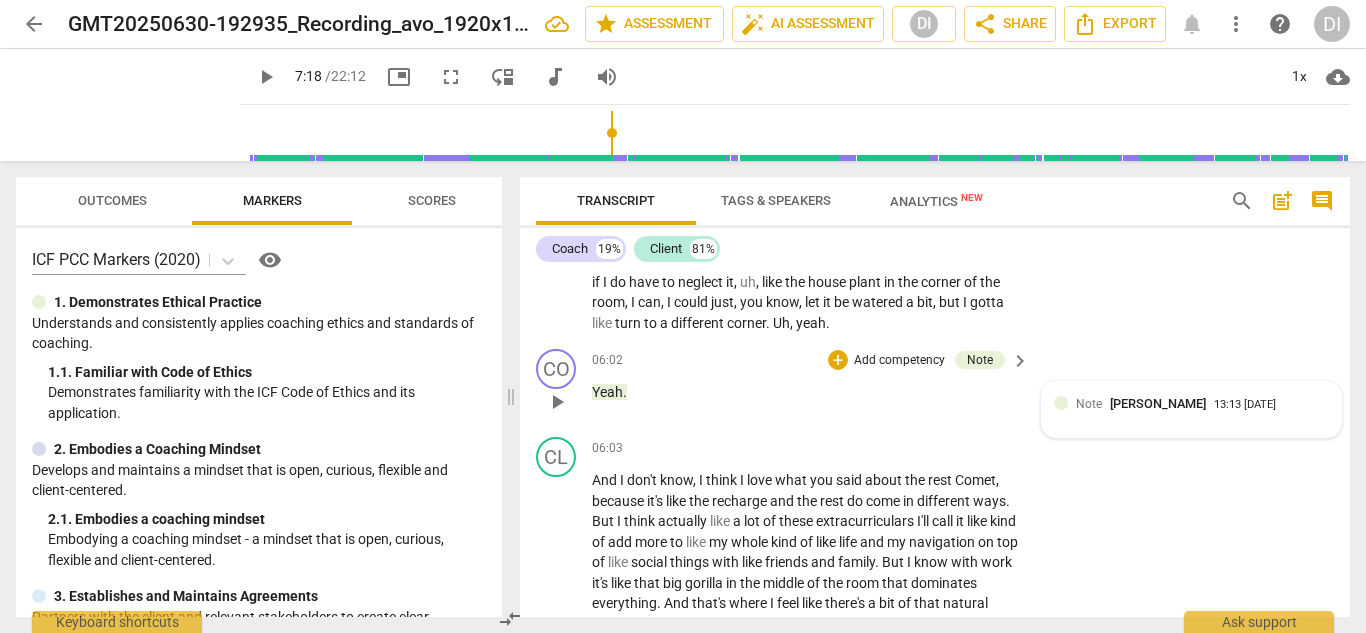 drag, startPoint x: 1088, startPoint y: 408, endPoint x: 1145, endPoint y: 408, distance: 57 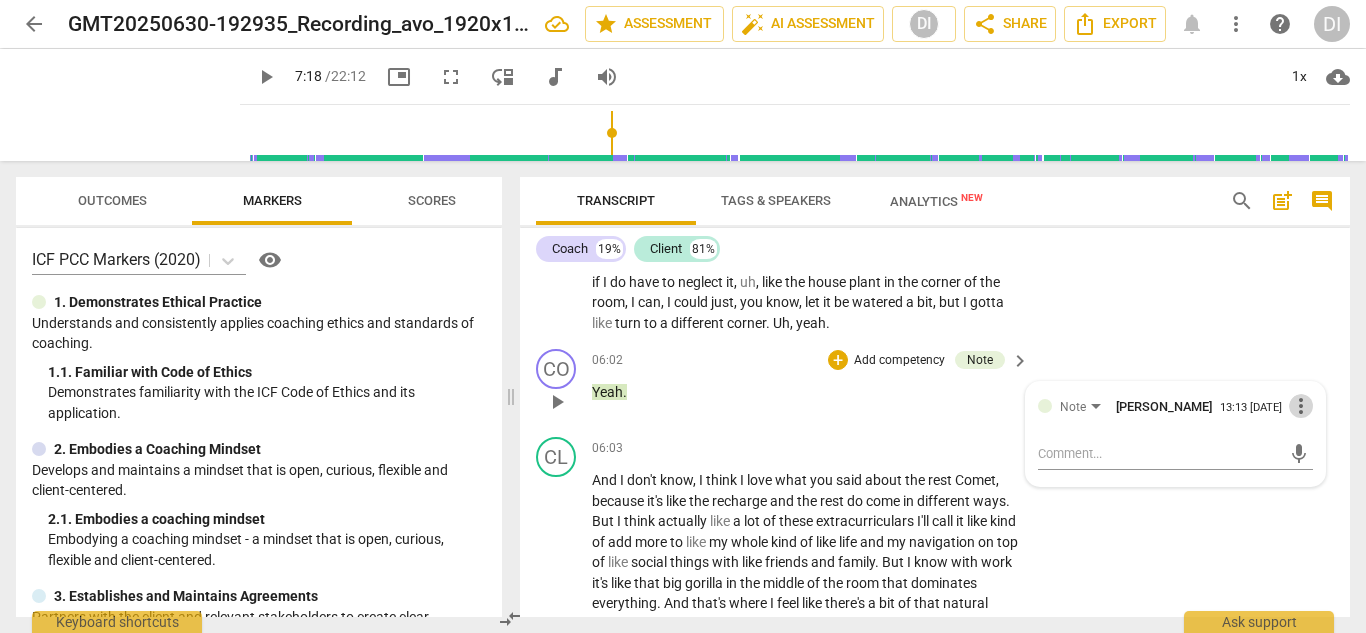 click on "more_vert" at bounding box center [1301, 406] 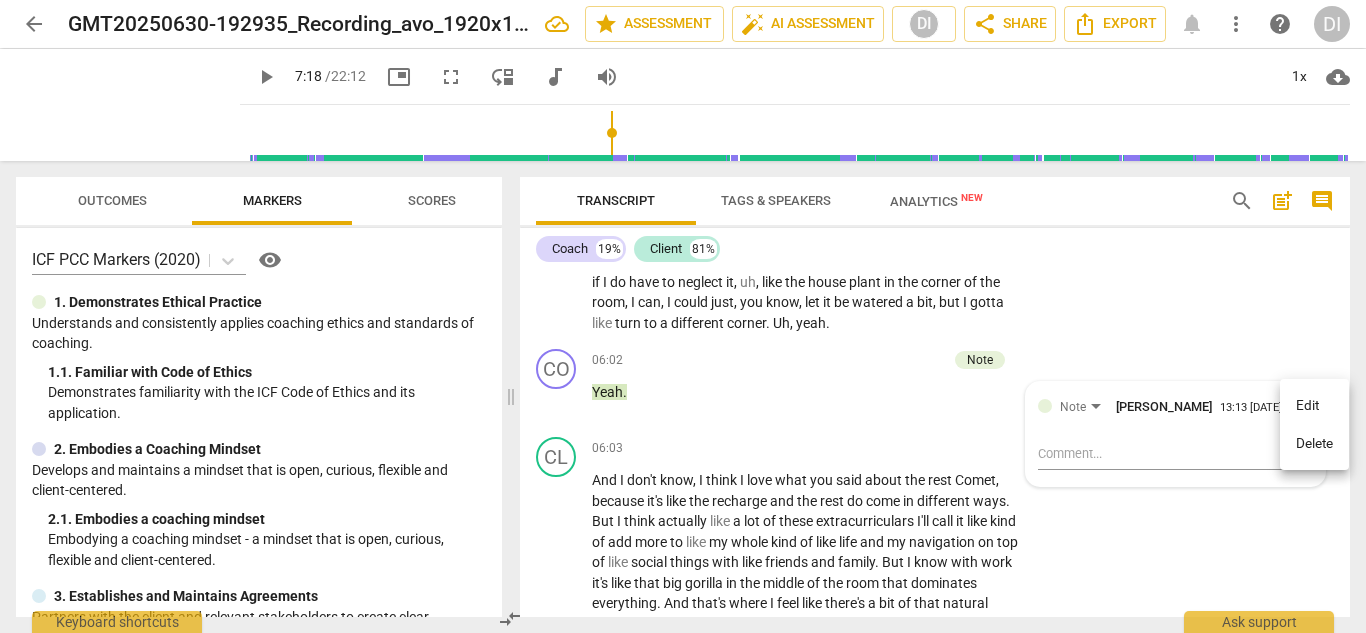 click on "Delete" at bounding box center (1314, 444) 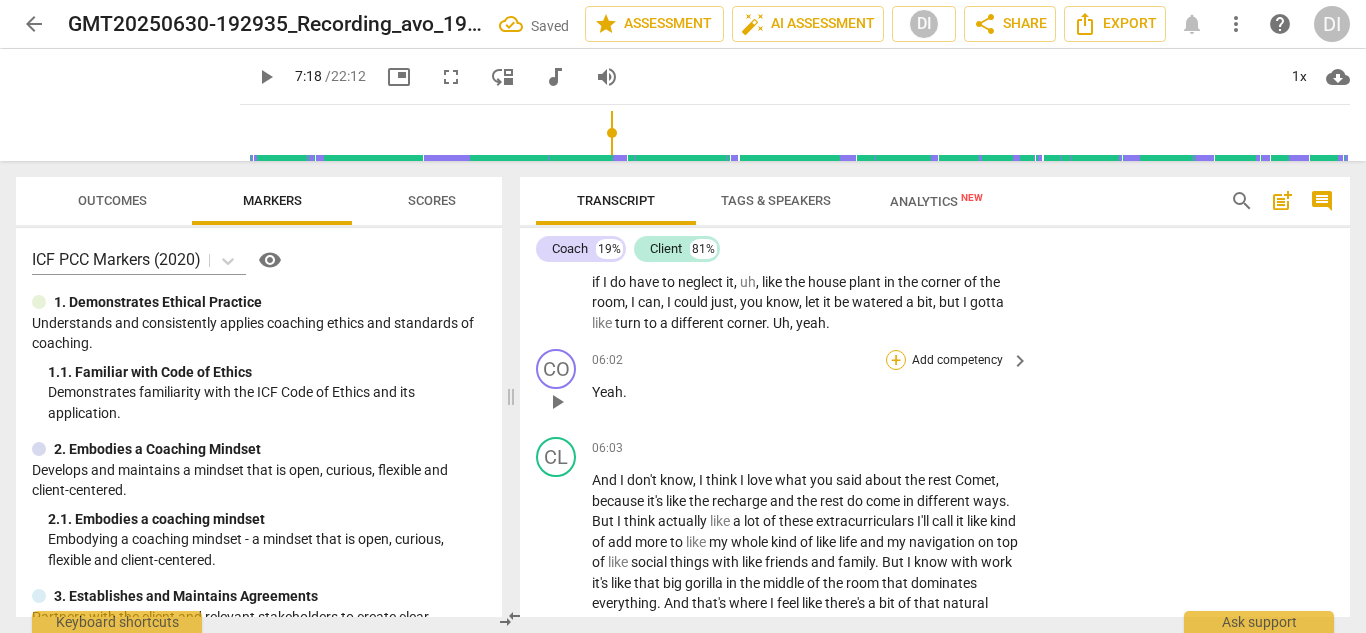 click on "+" at bounding box center [896, 360] 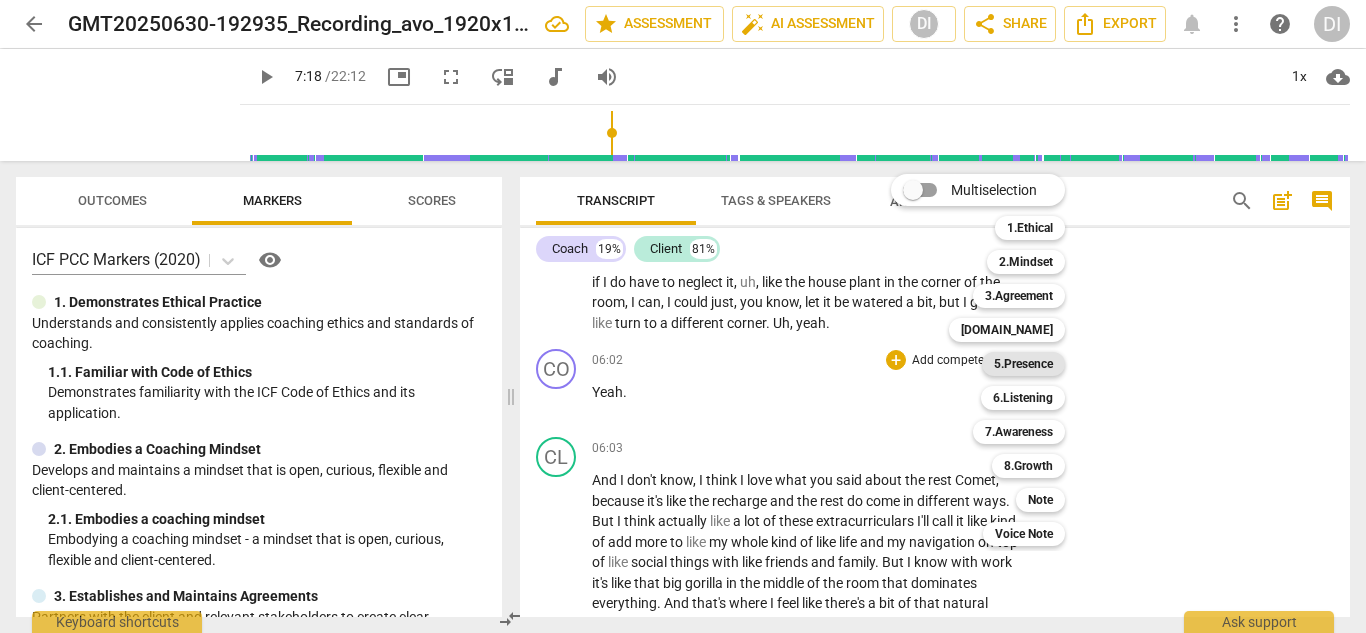 click on "5.Presence" at bounding box center [1023, 364] 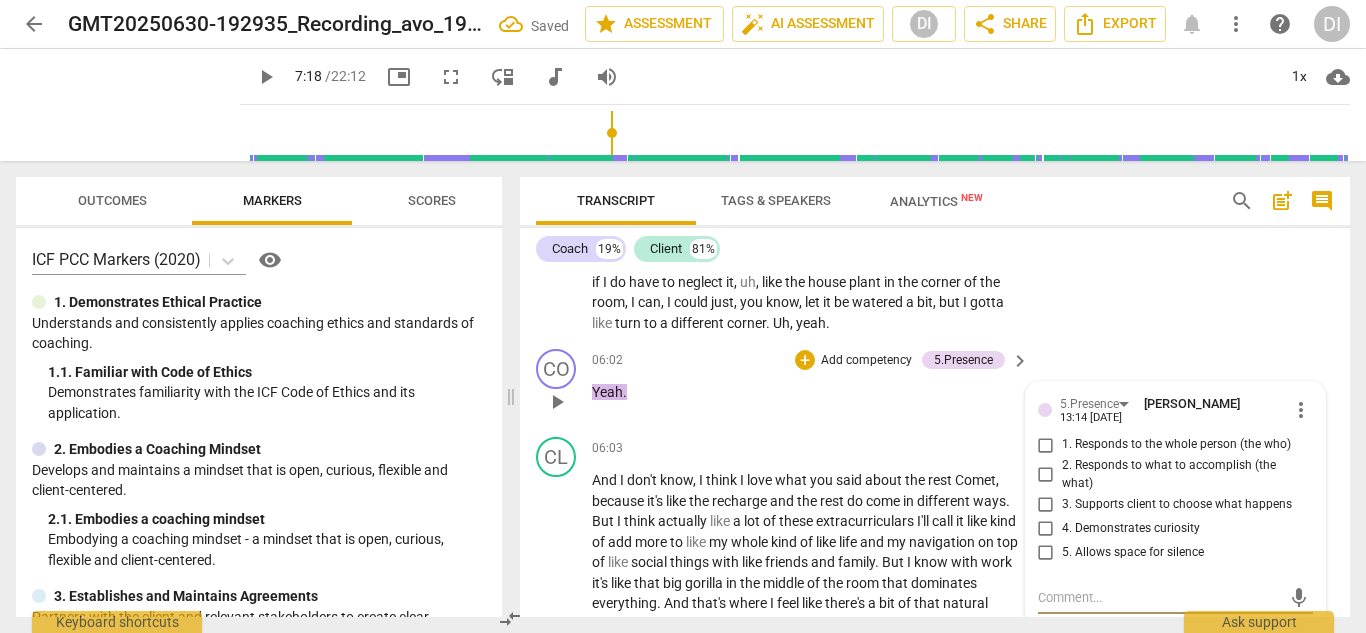 click on "5. Allows space for silence" at bounding box center (1046, 552) 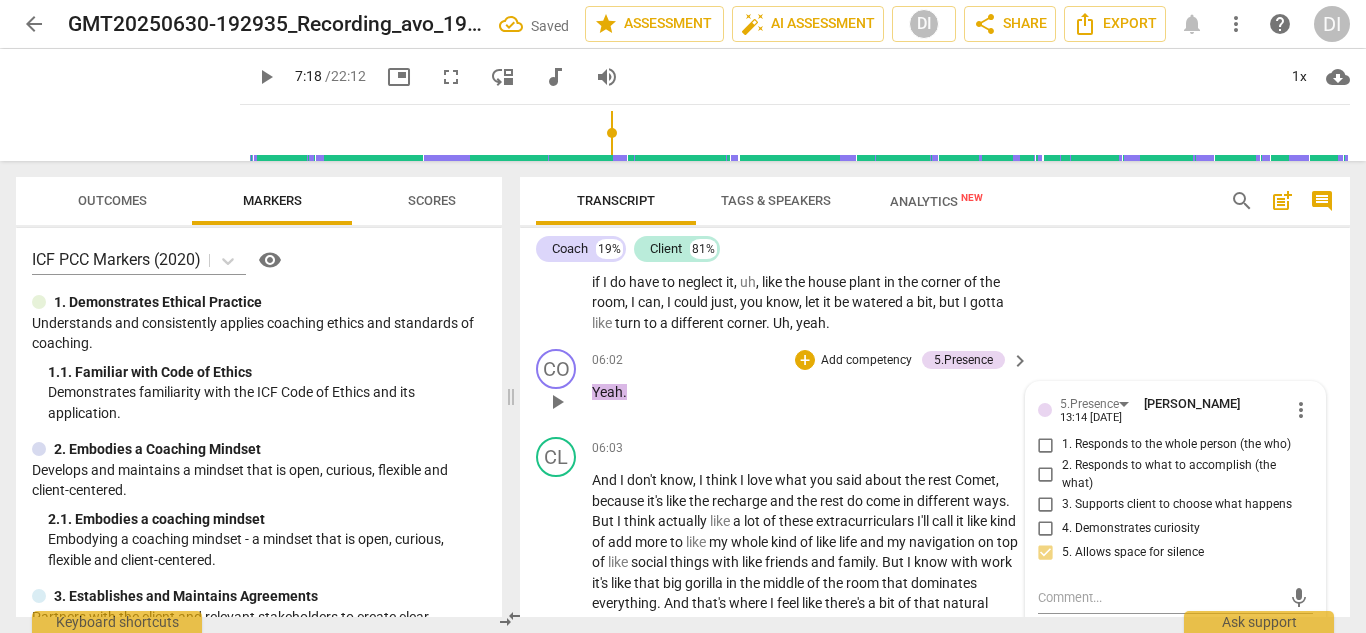 click on "5. Allows space for silence" at bounding box center [1046, 552] 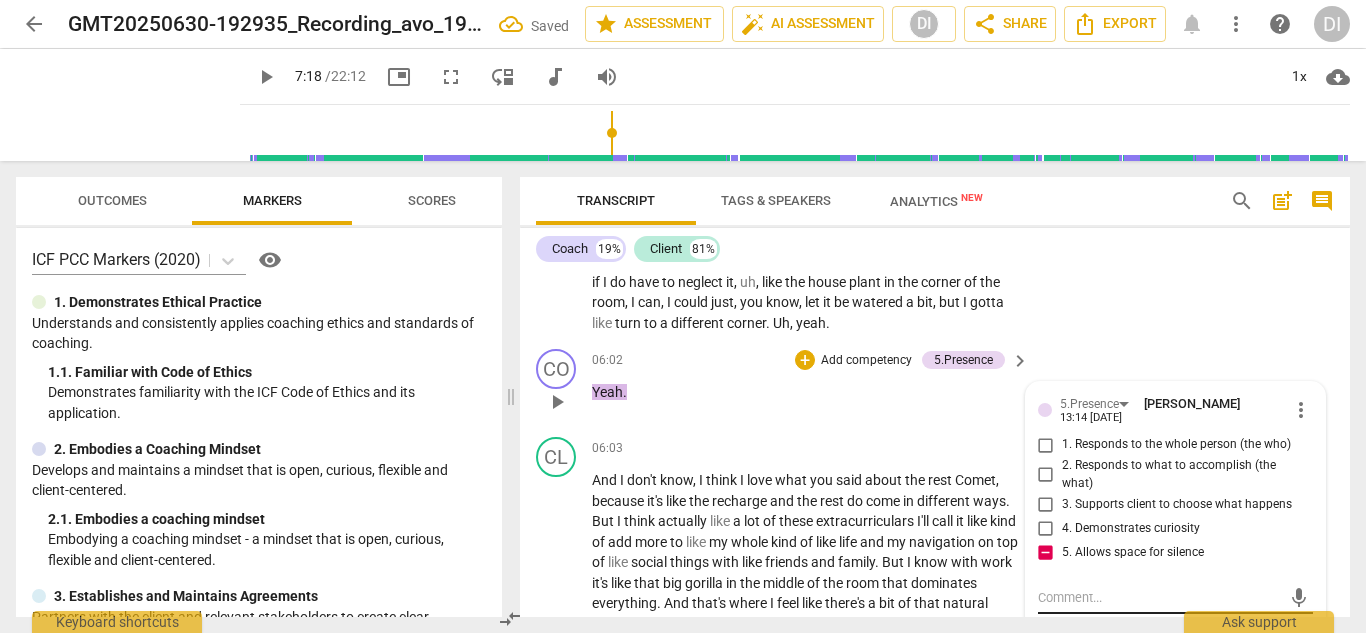 click at bounding box center (1160, 597) 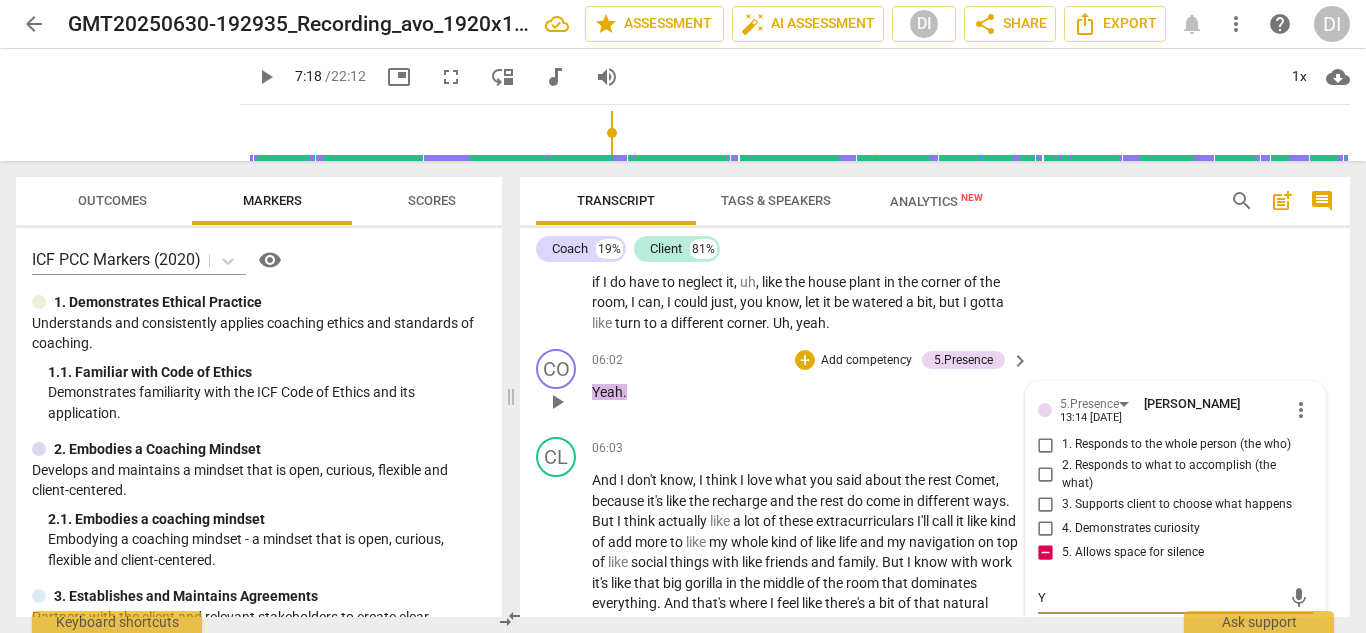 type on "Yo" 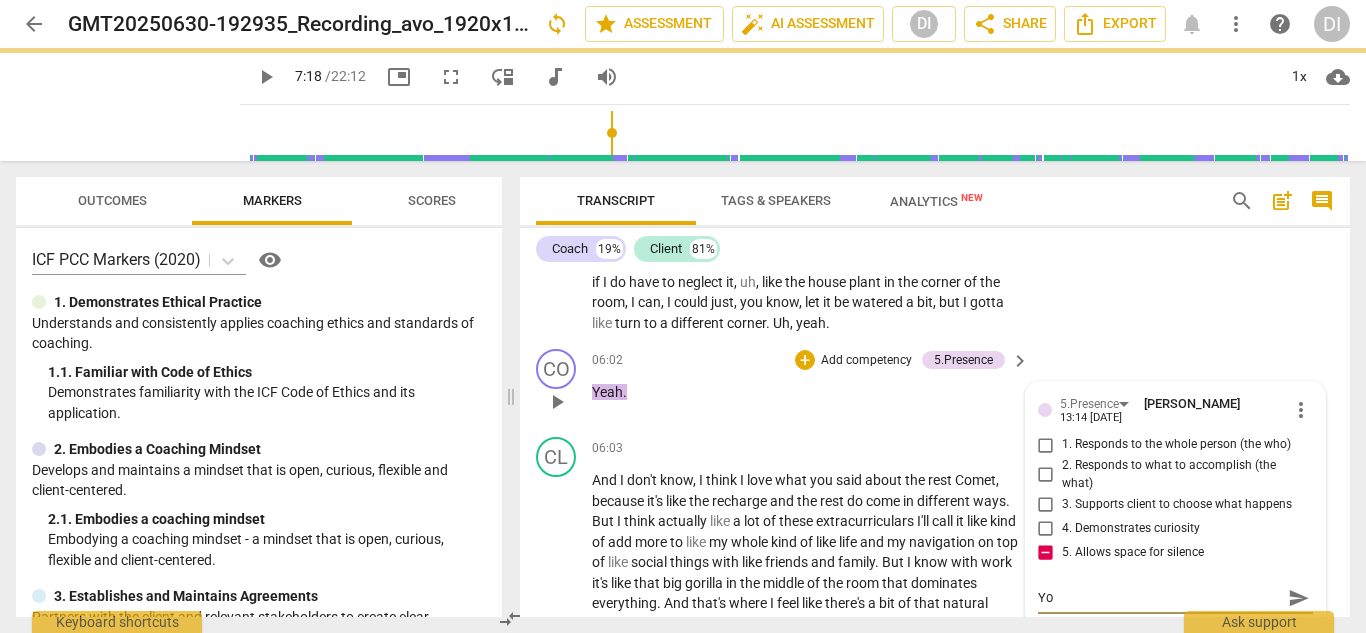 type on "You" 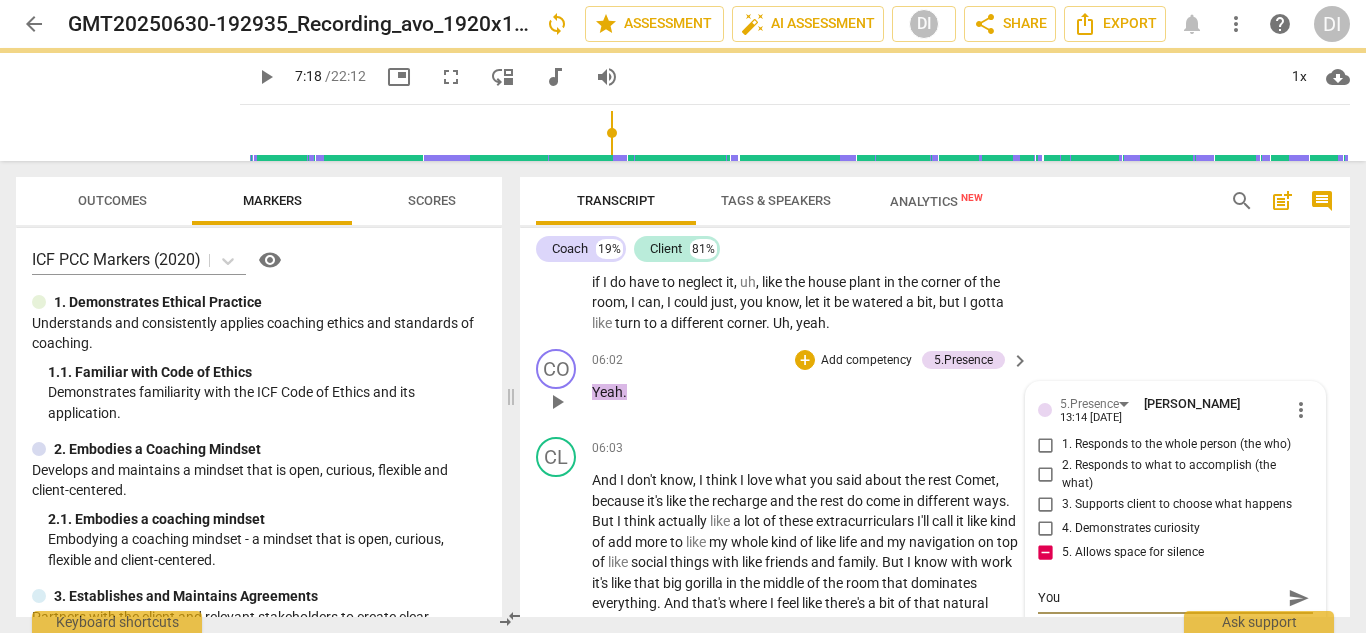 type on "You" 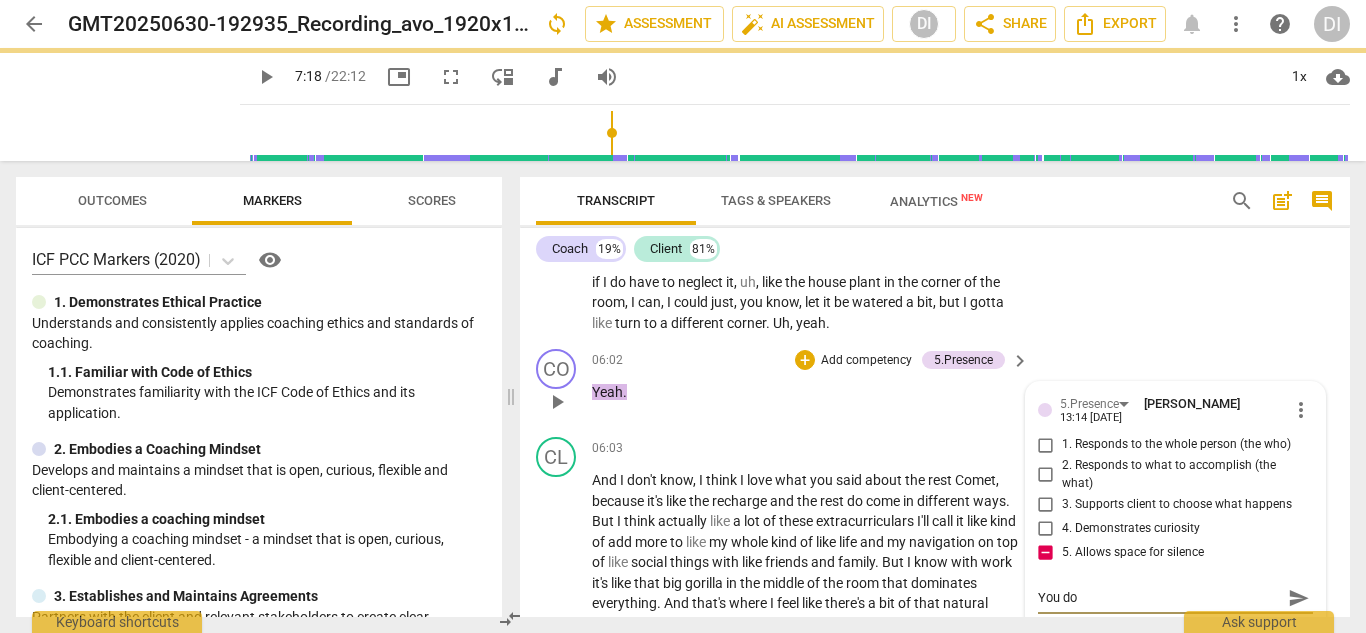type on "You don" 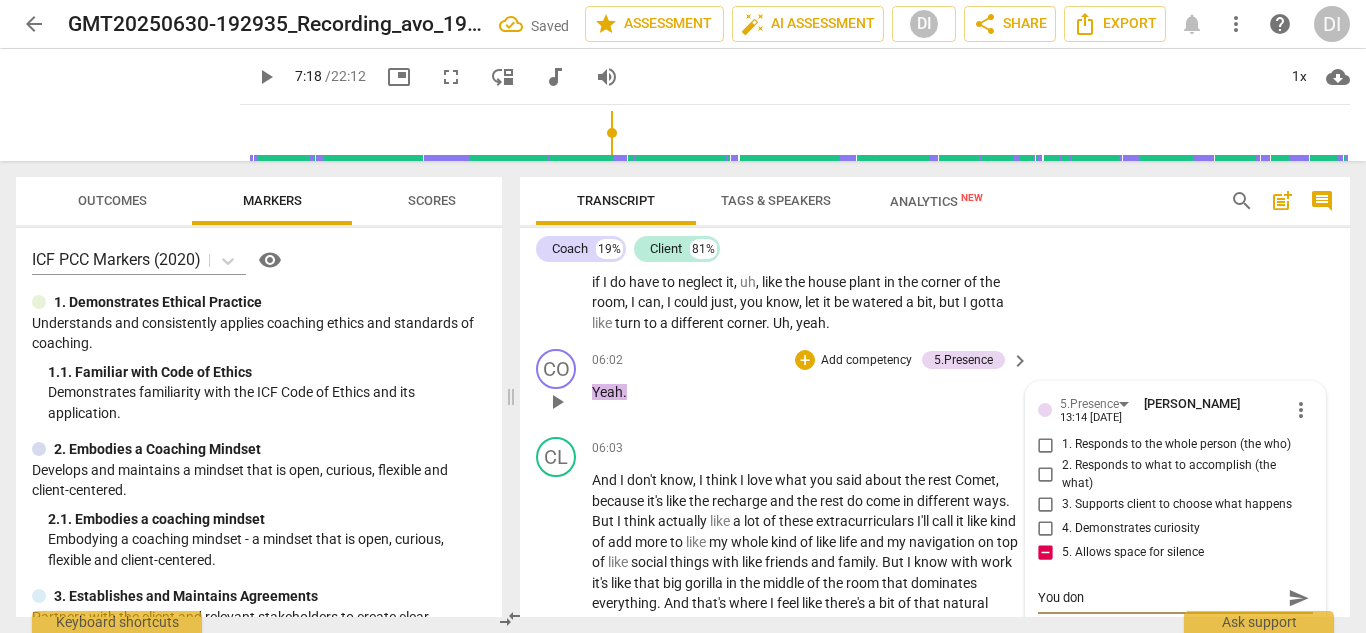 type on "You don'" 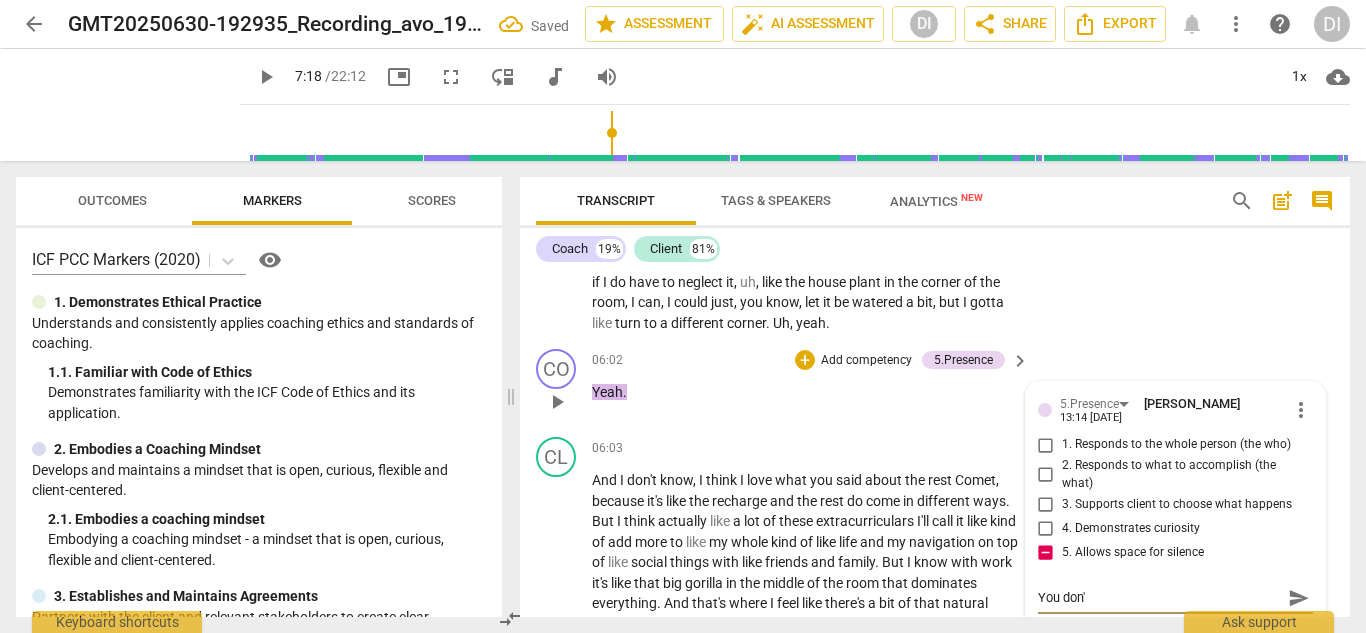 type on "You don't" 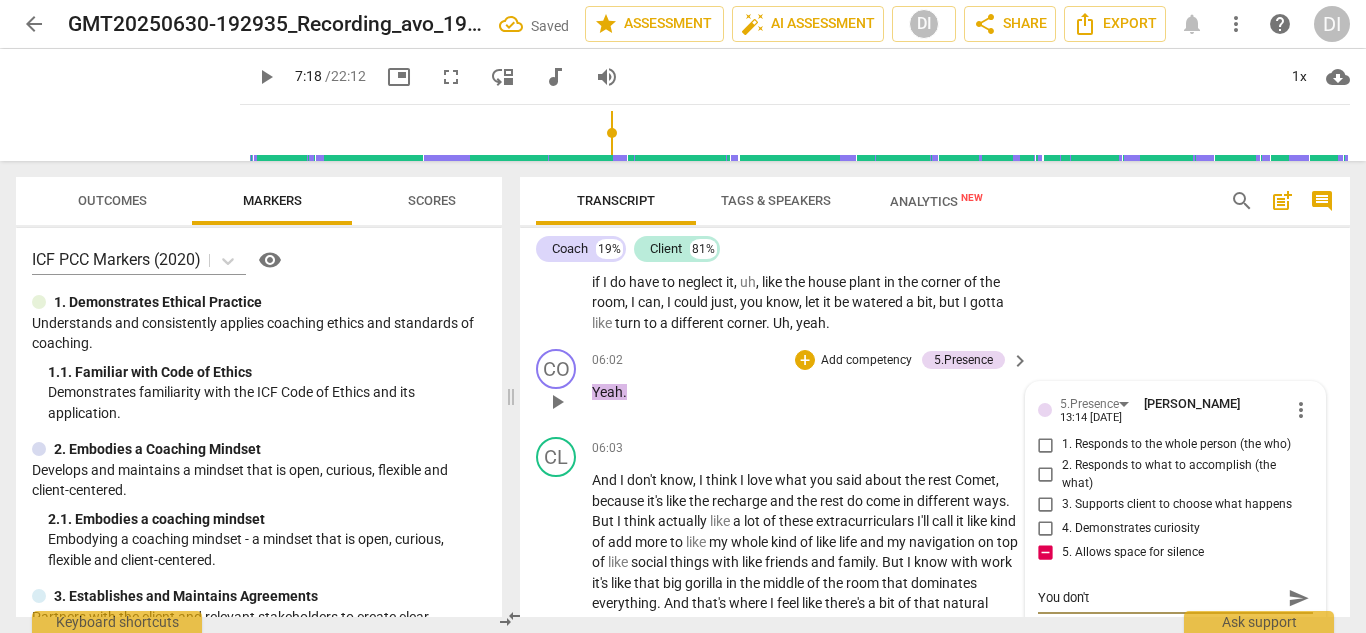 type on "You don't" 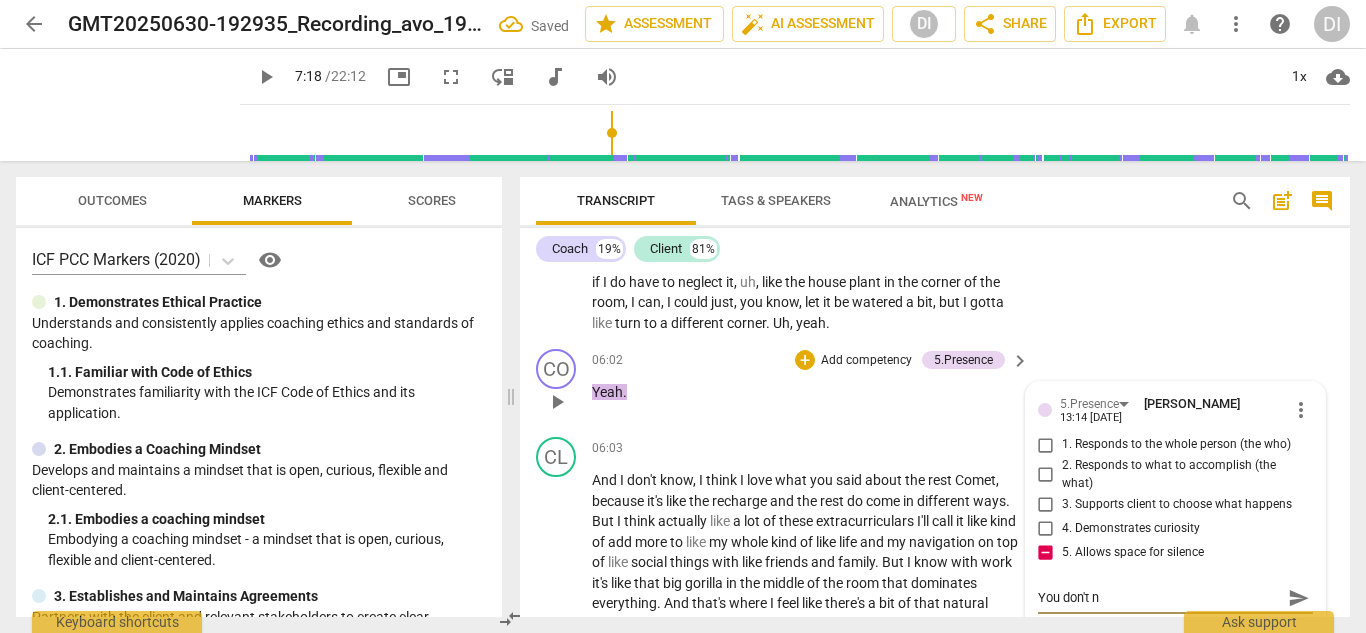 type on "You don't ne" 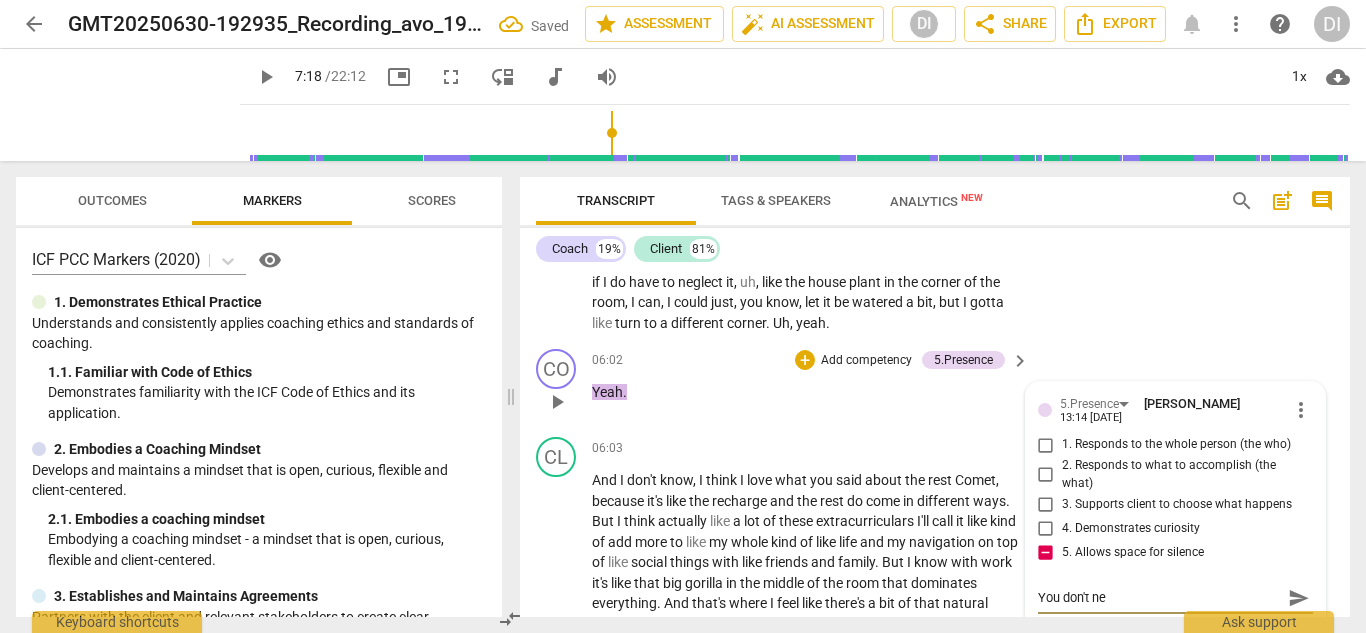 type on "You don't nee" 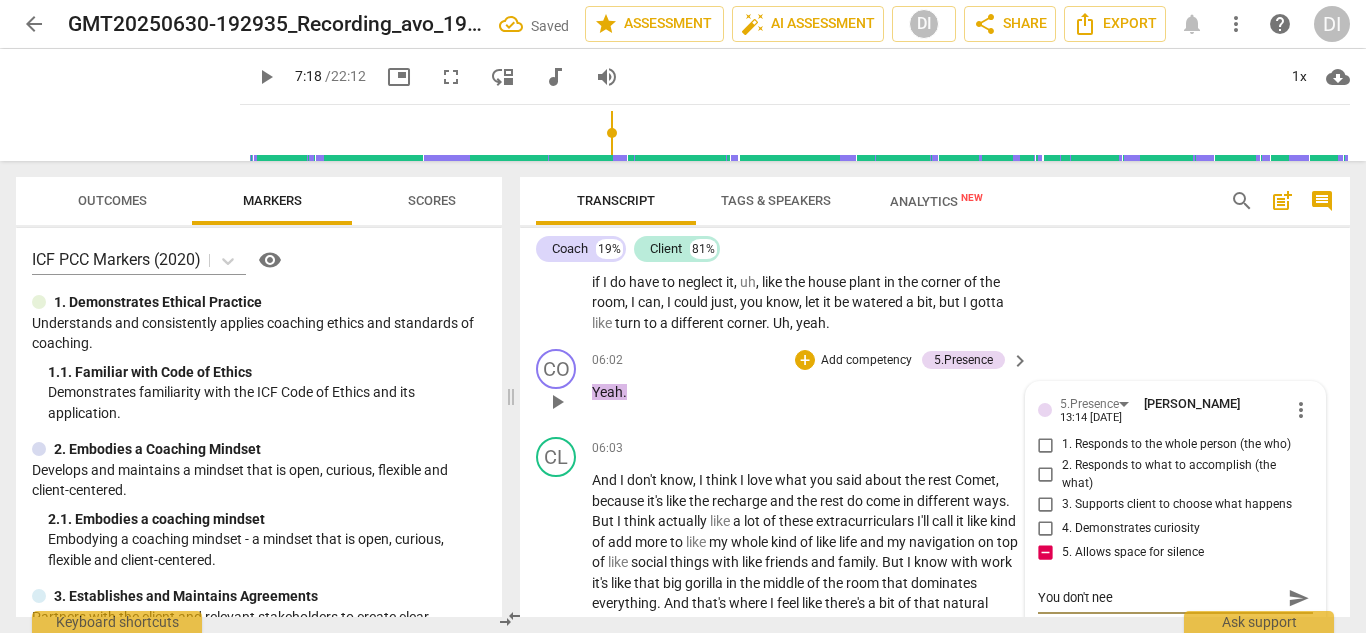 type on "You don't need" 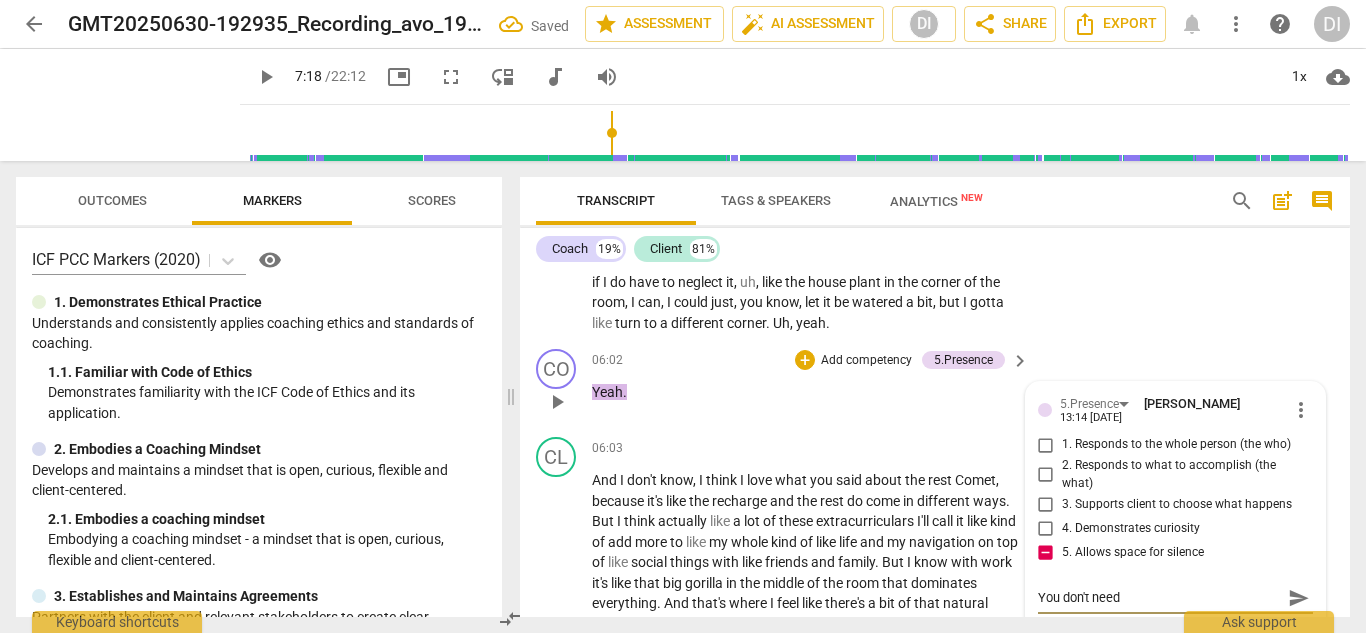type on "You don't need" 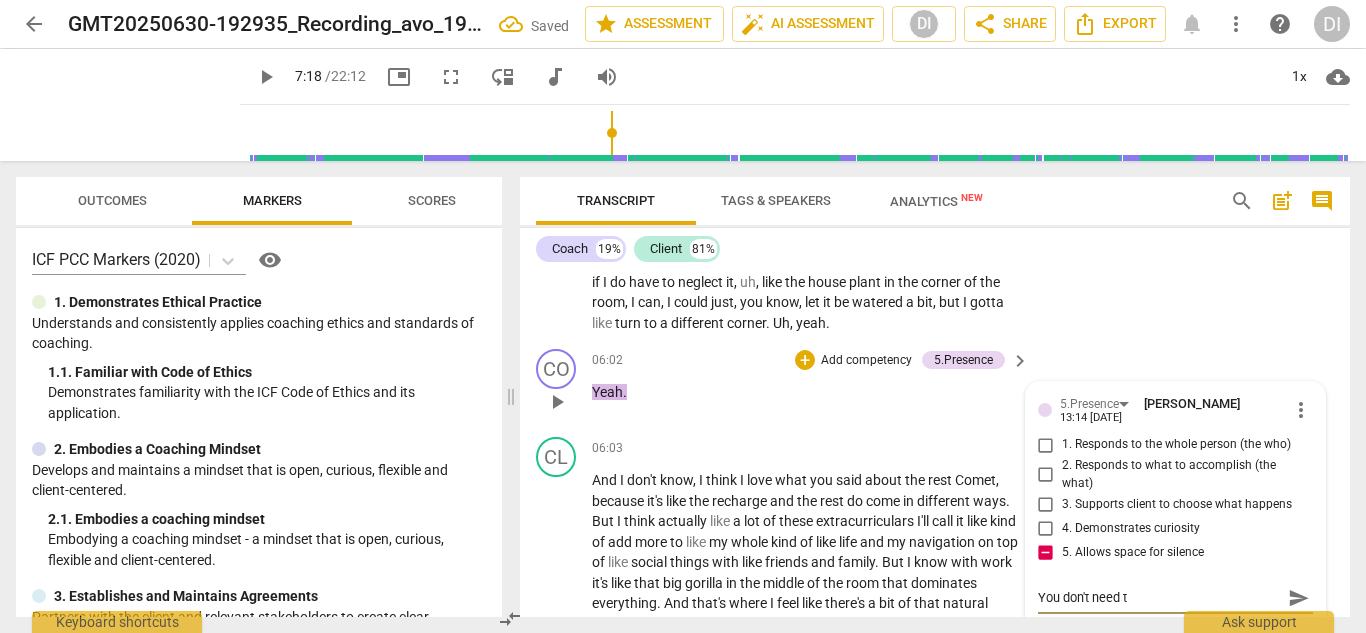 type on "You don't need to" 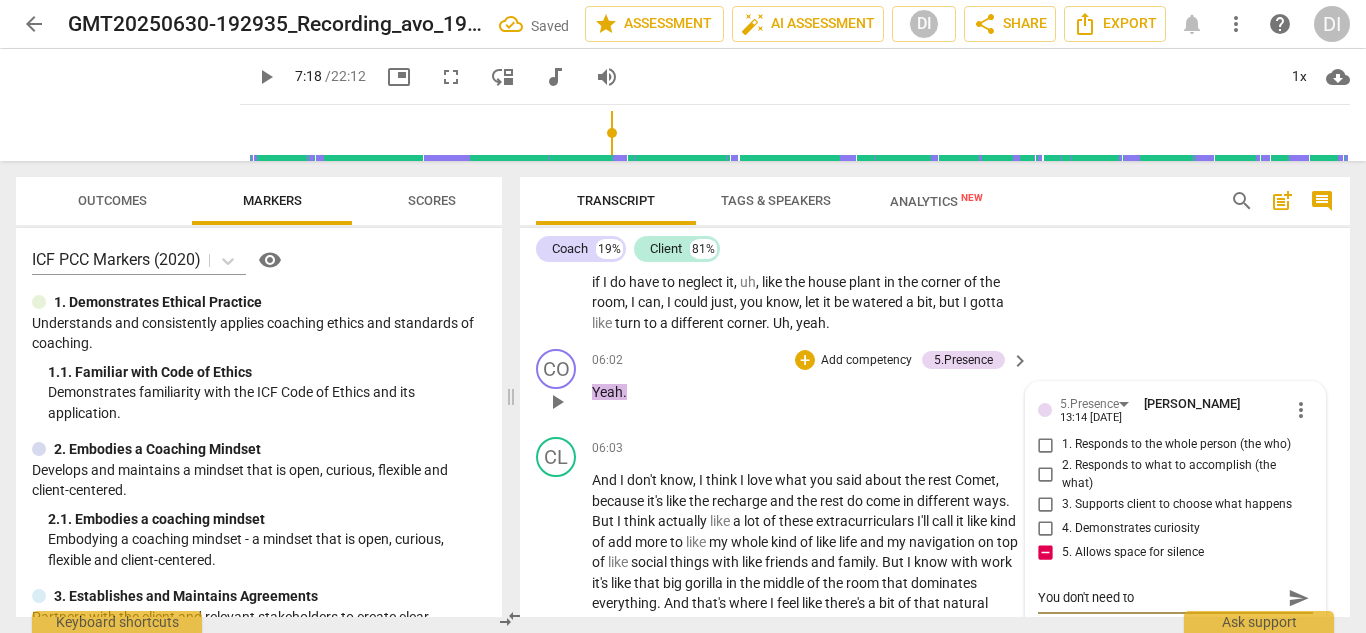 type on "You don't need to" 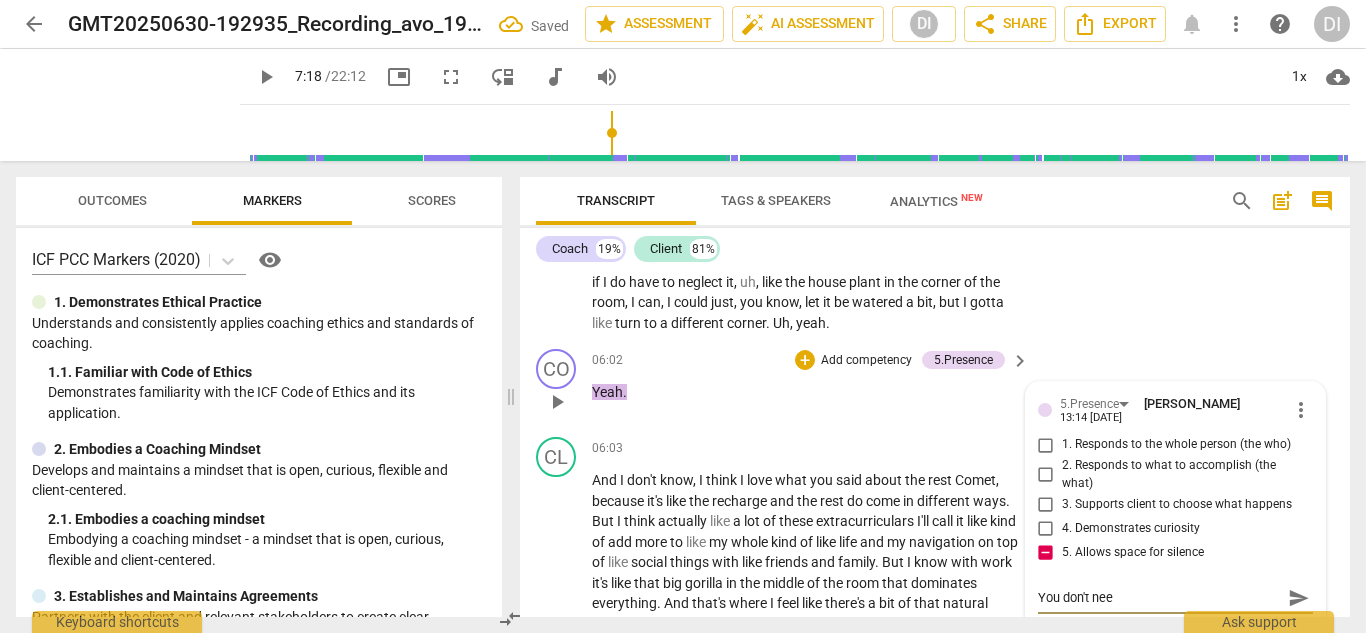 type on "You don't ne" 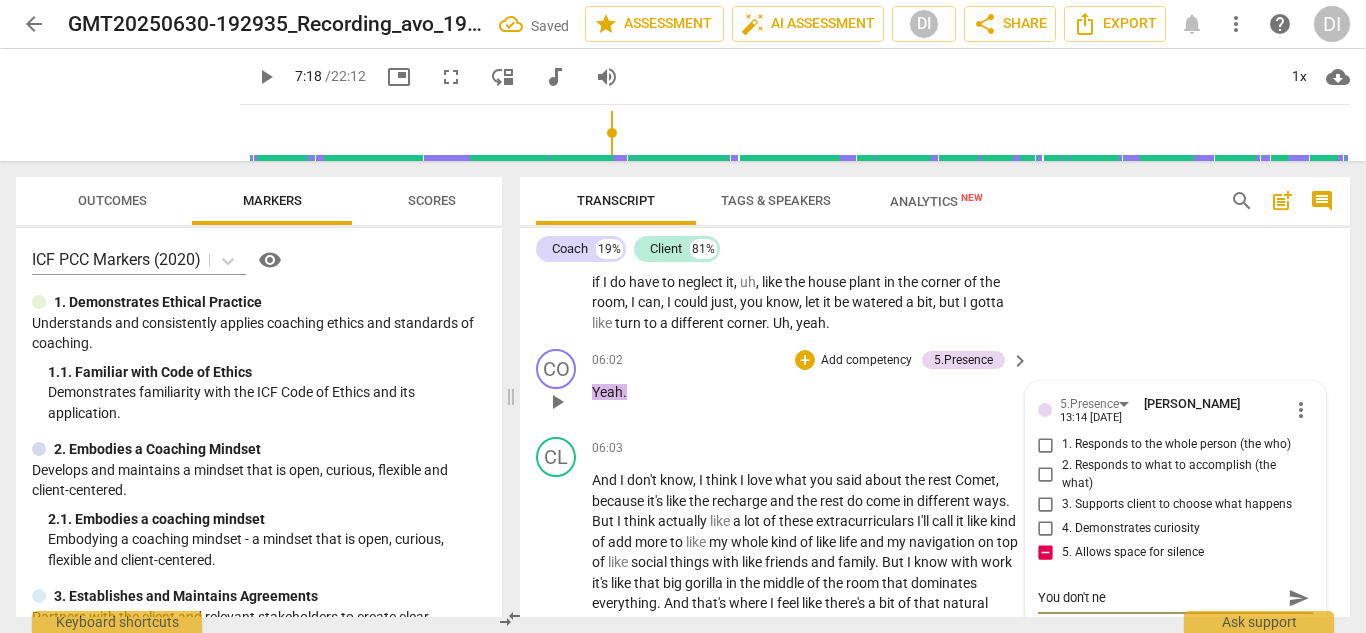 type on "You don't n" 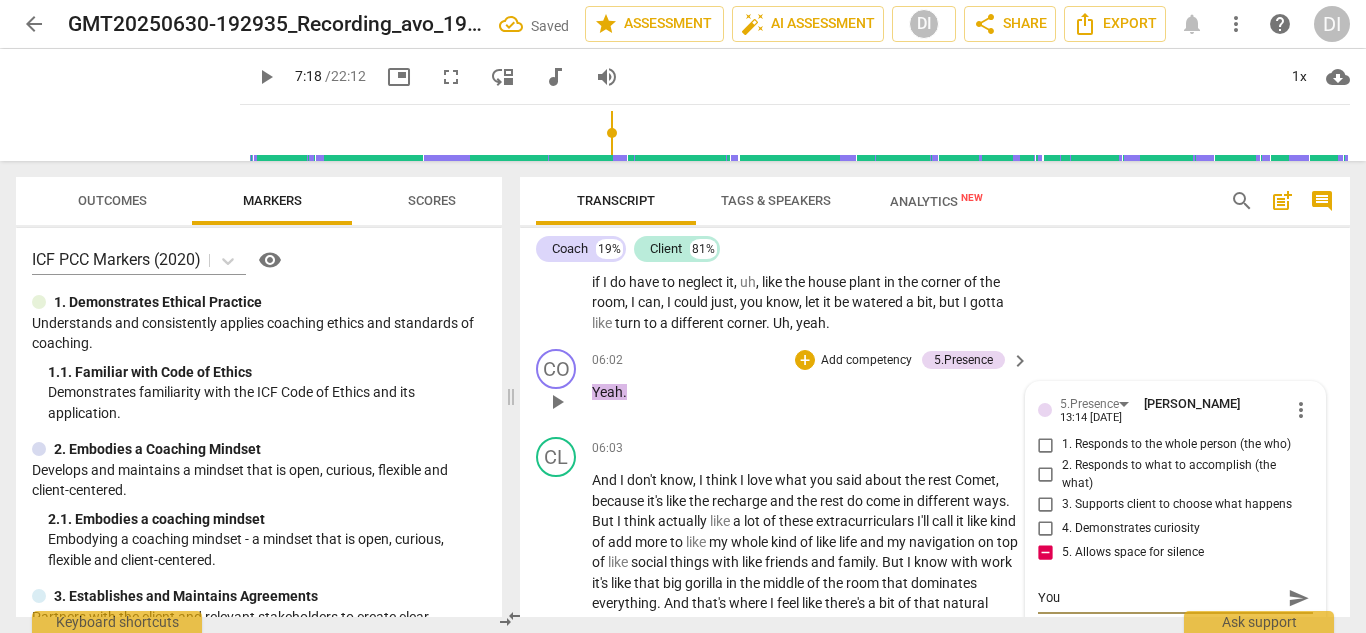 type on "You" 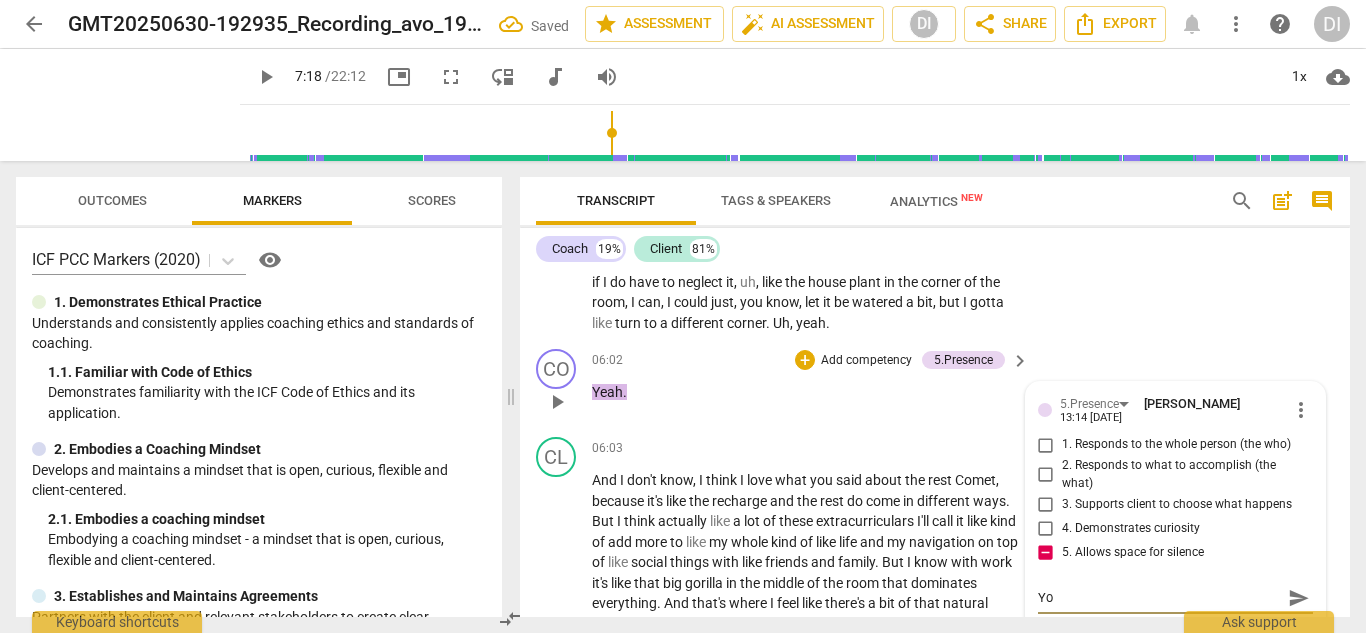 type on "Y" 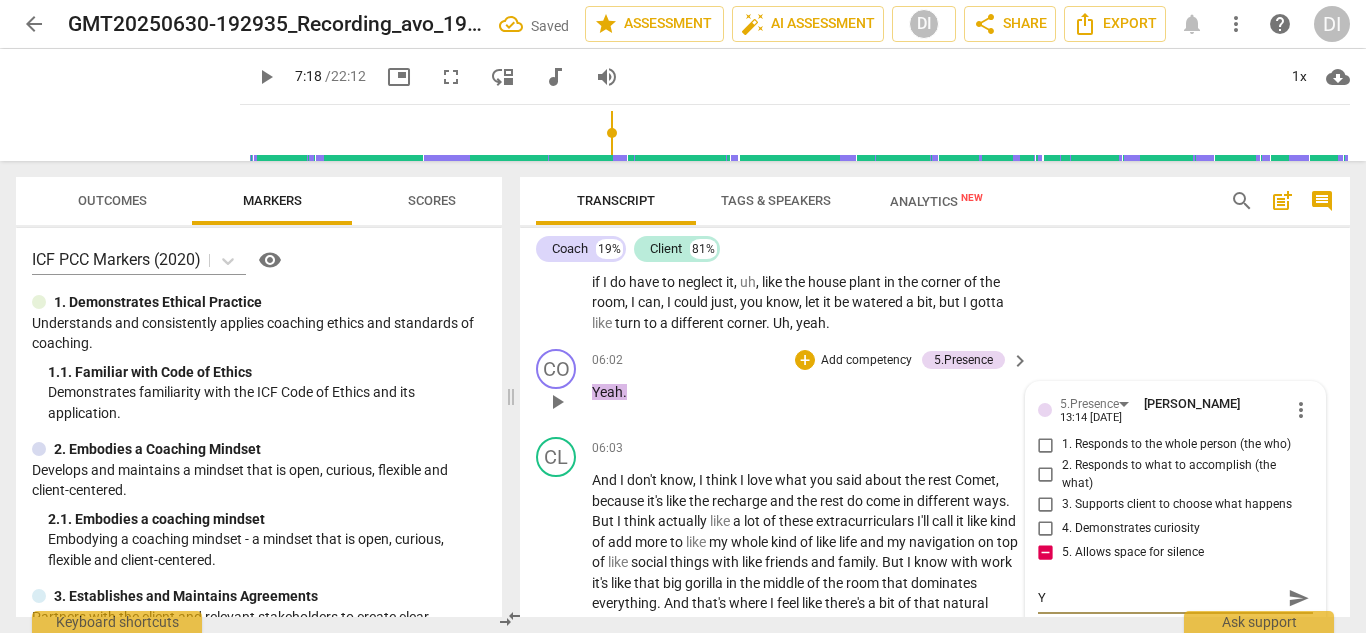 type 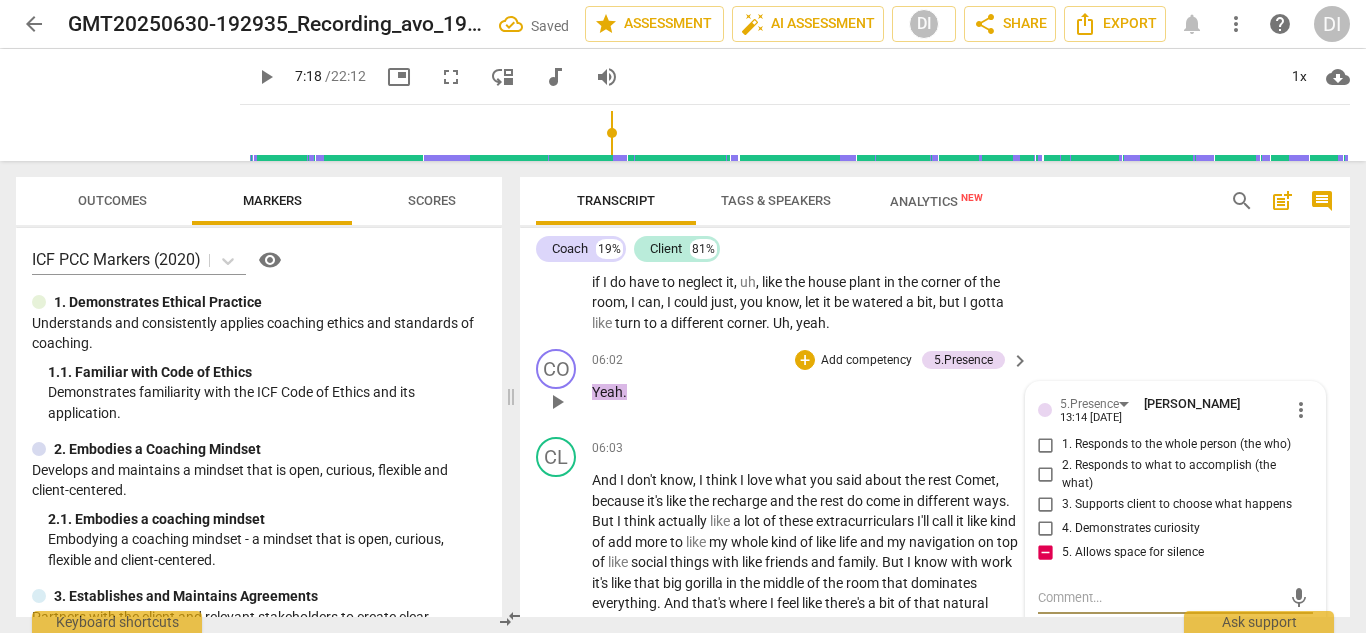 type on "E" 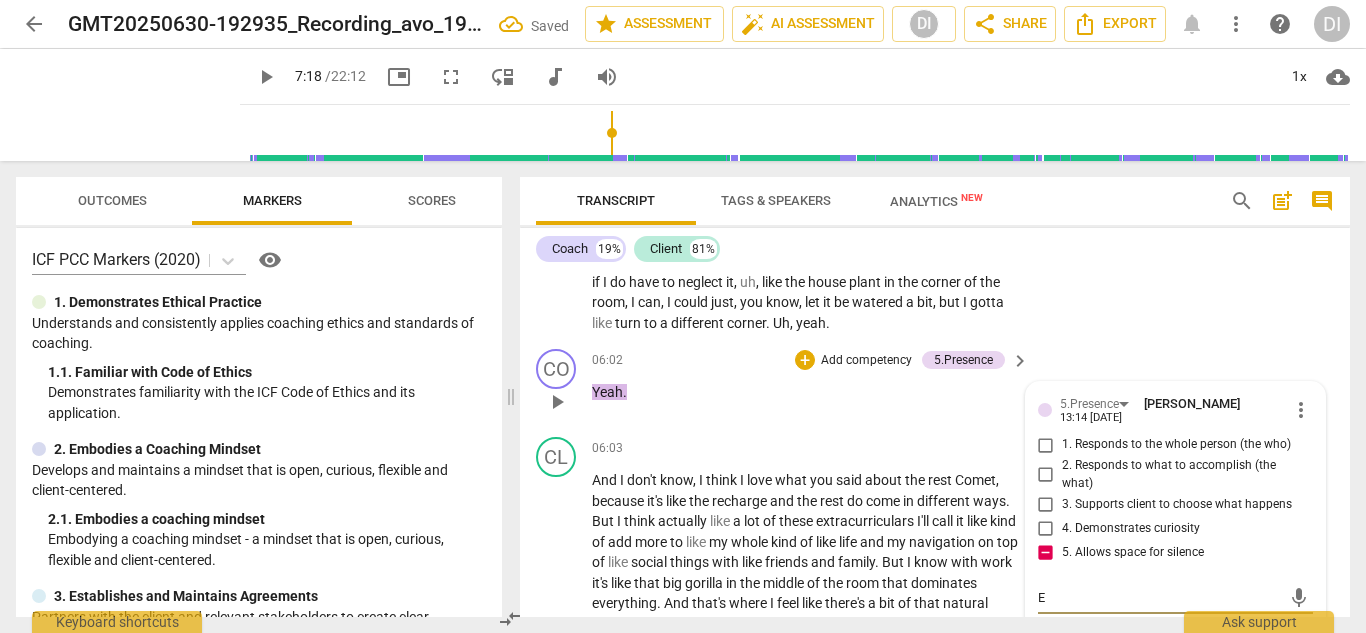 type on "El" 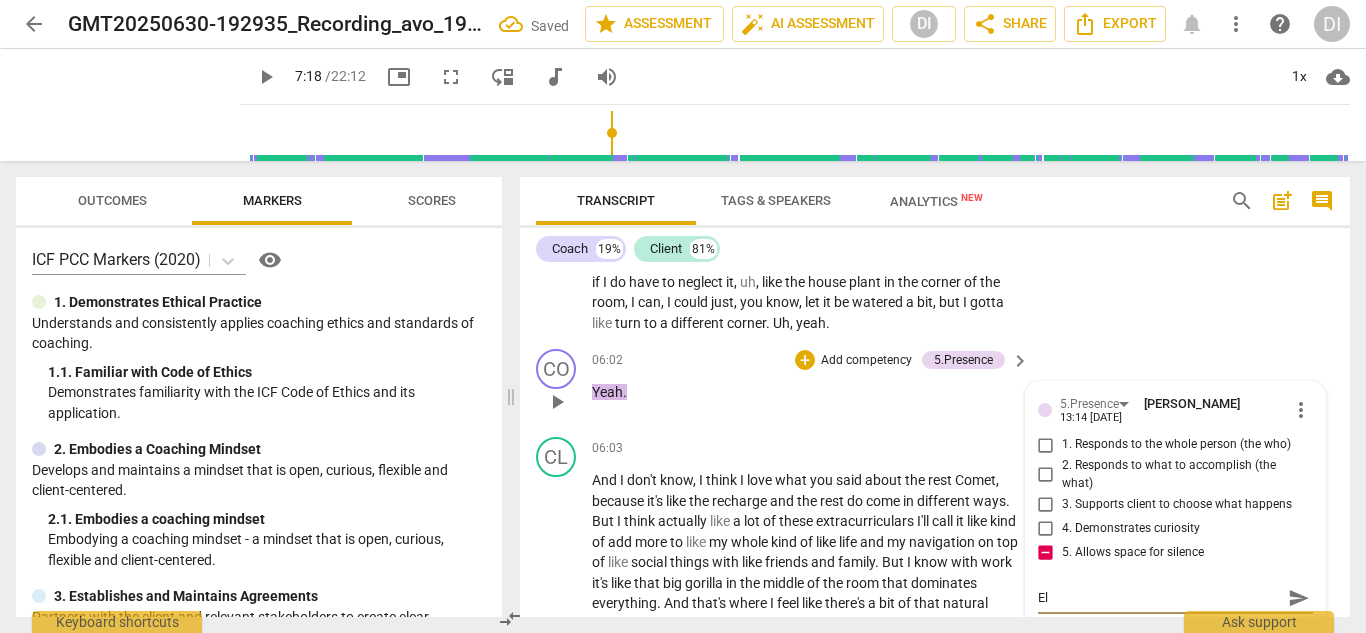 type on "[PERSON_NAME]" 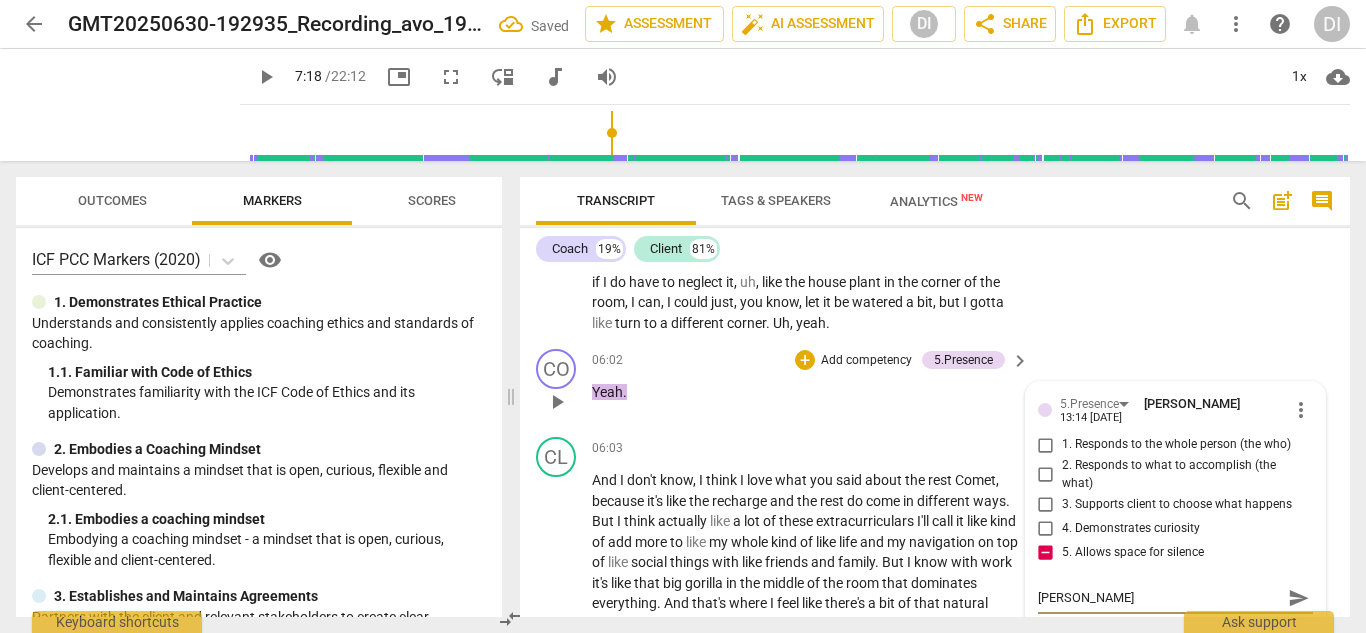 type on "Elim" 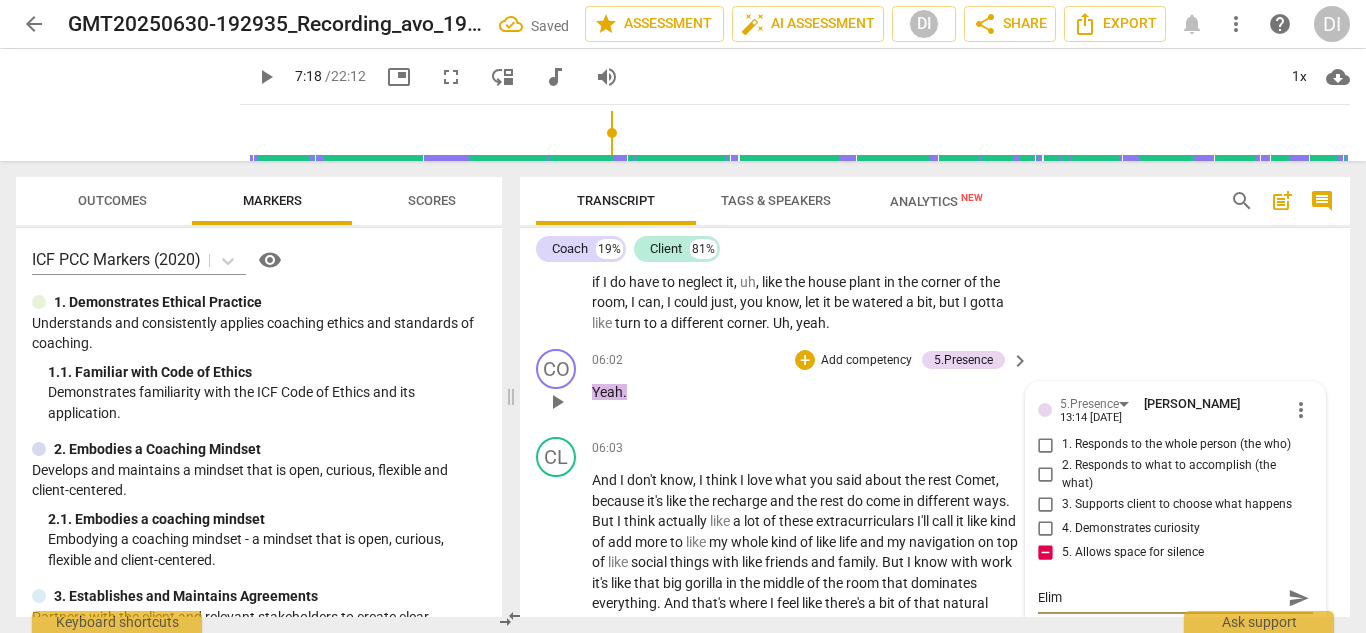 type on "Elimi" 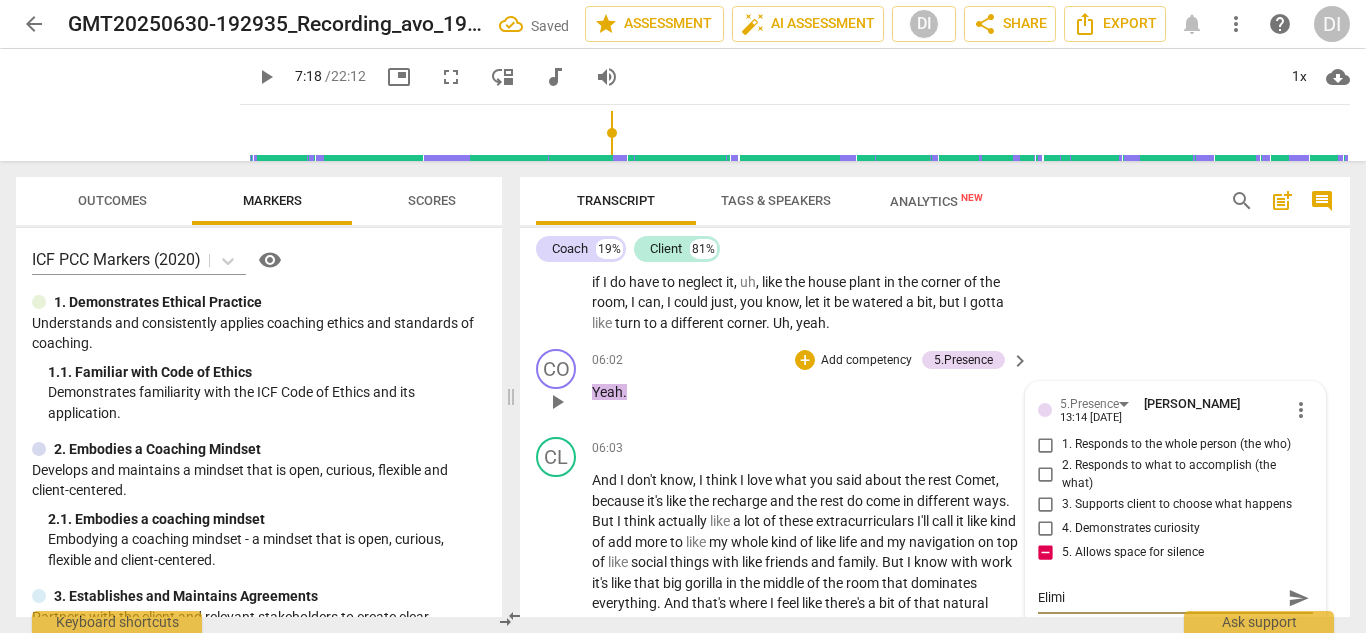 type on "Elimin" 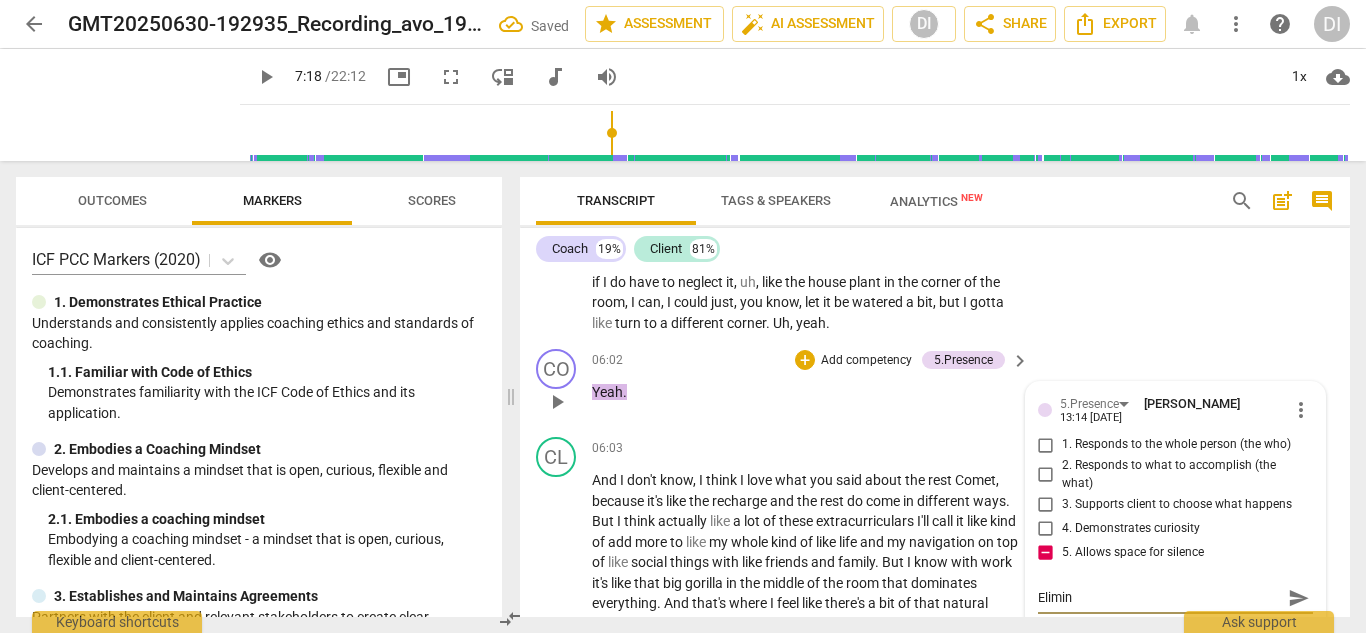 type on "Elimina" 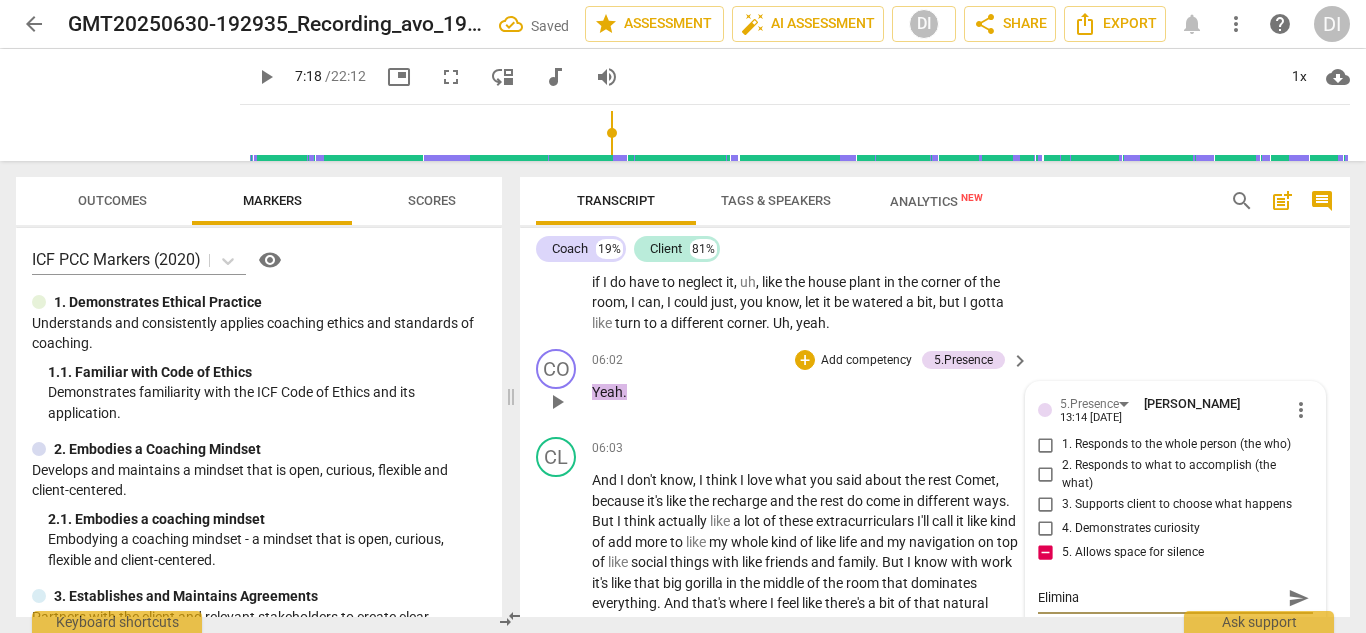 type on "Eliminat" 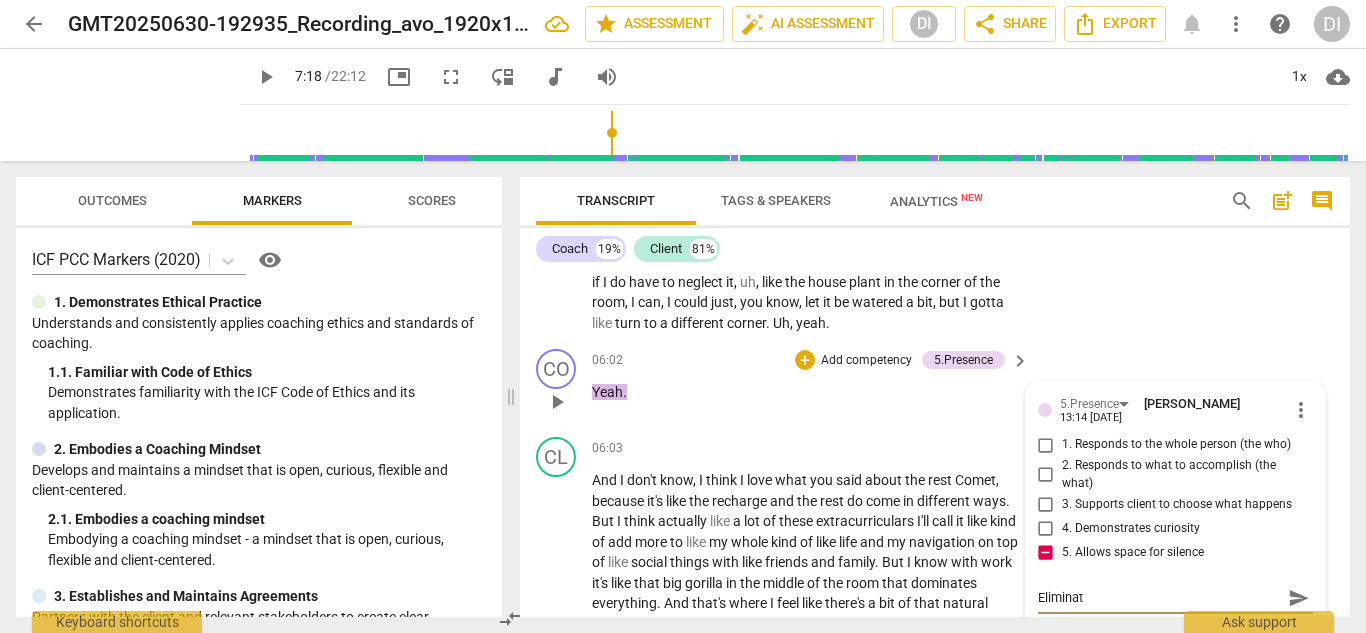 type on "Eliminate" 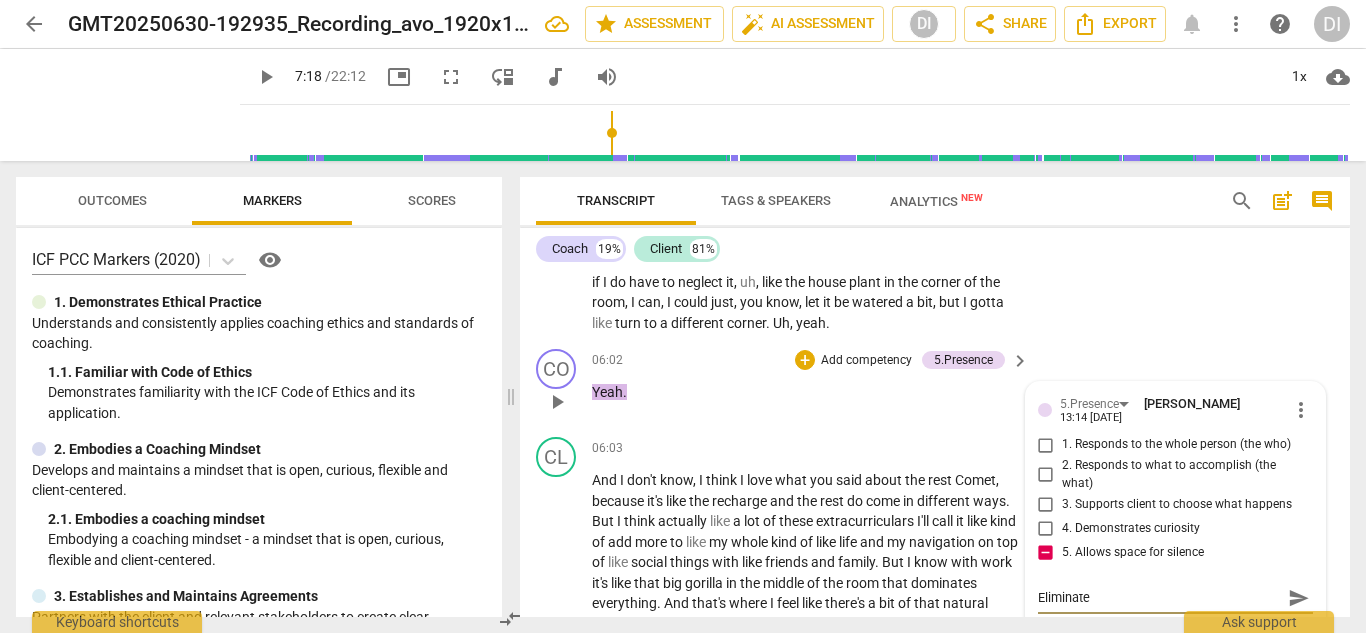 type on "Eliminate" 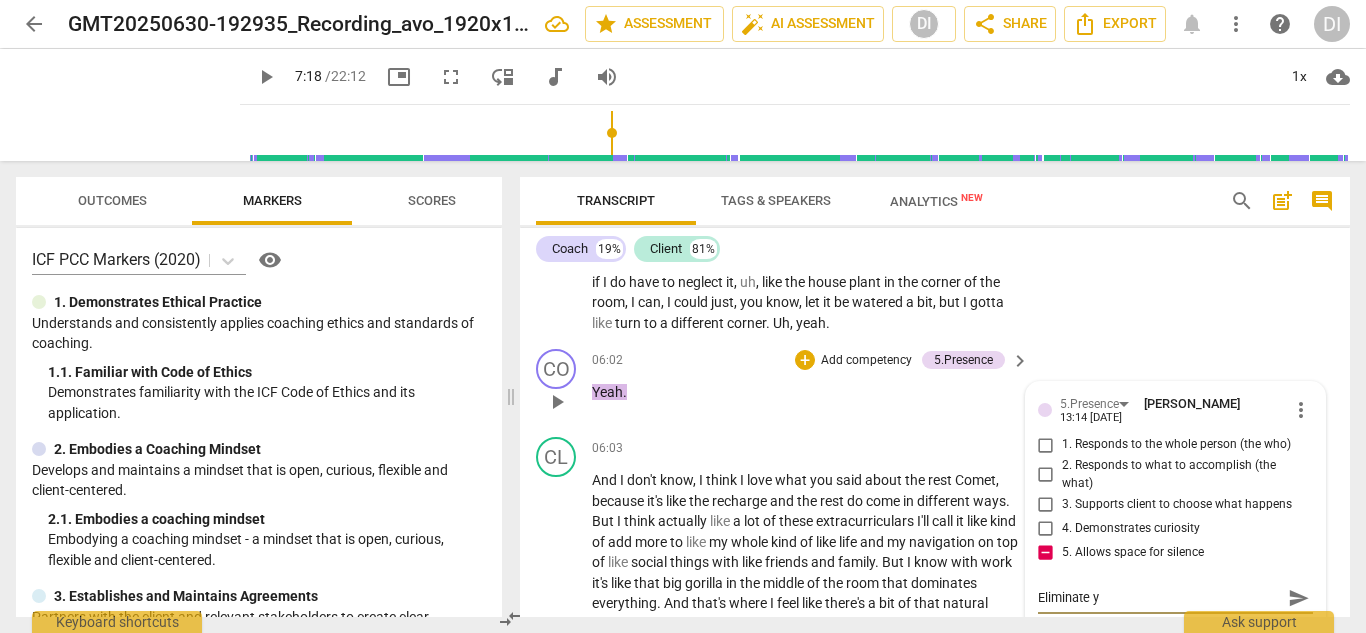type on "Eliminate yo" 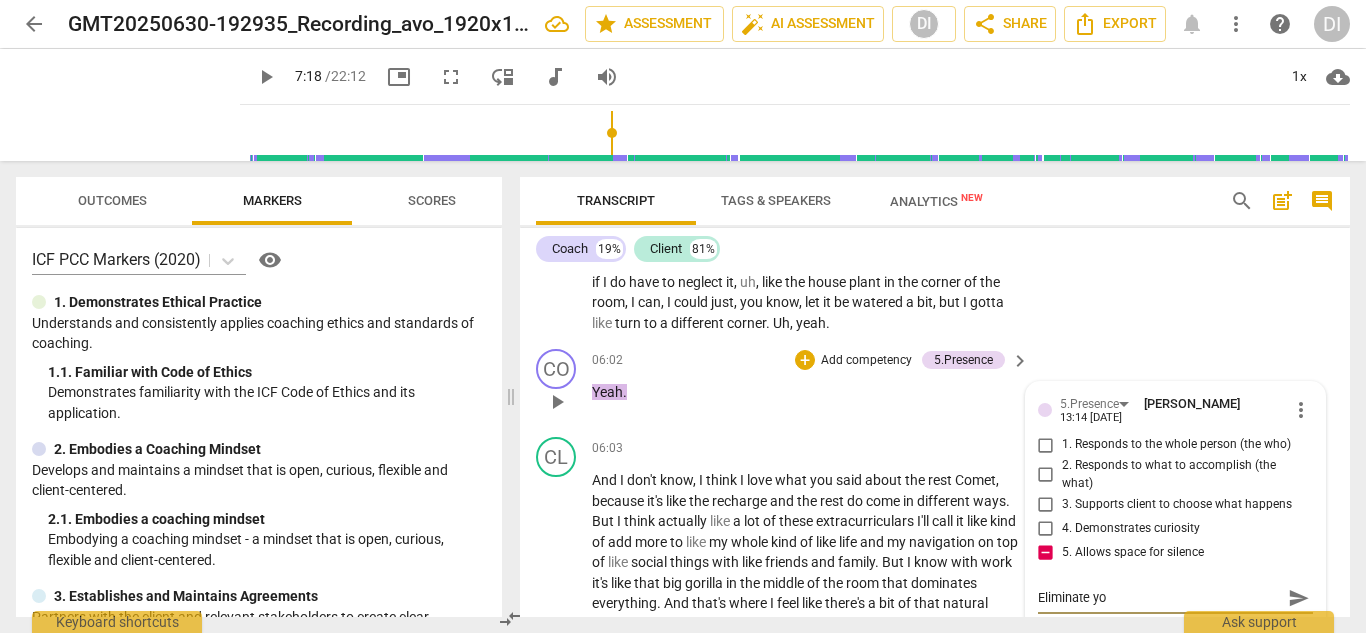 type on "Eliminate you" 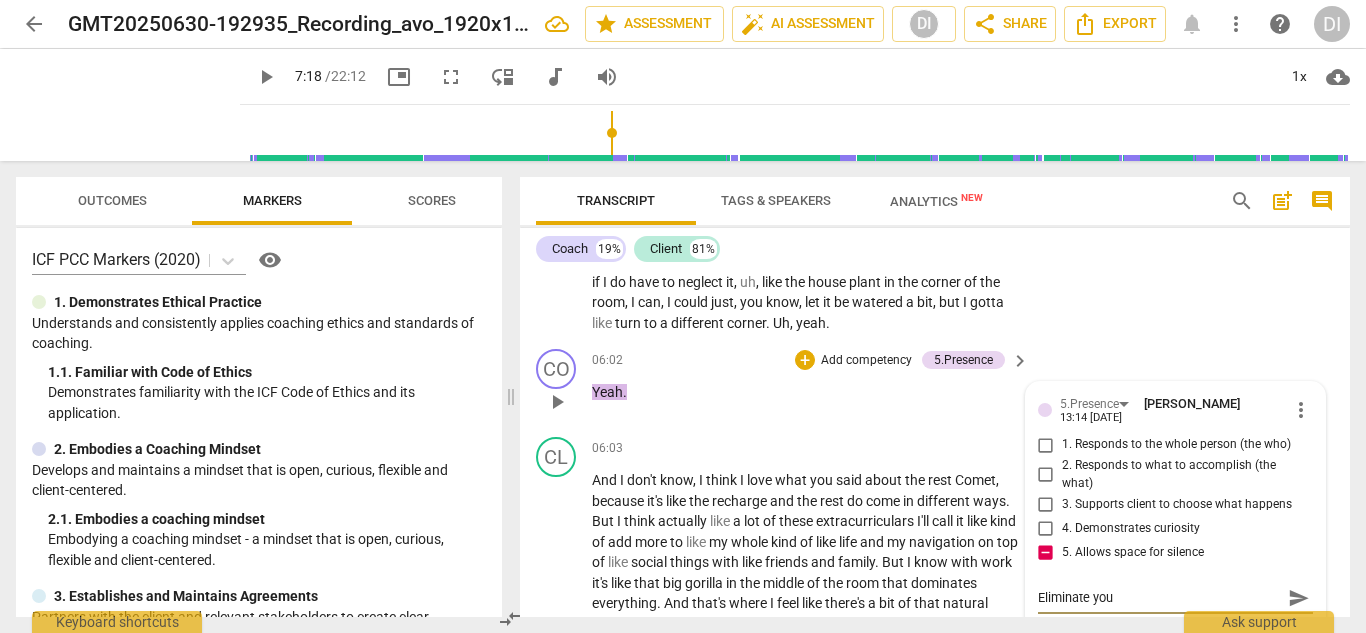 type on "Eliminate your" 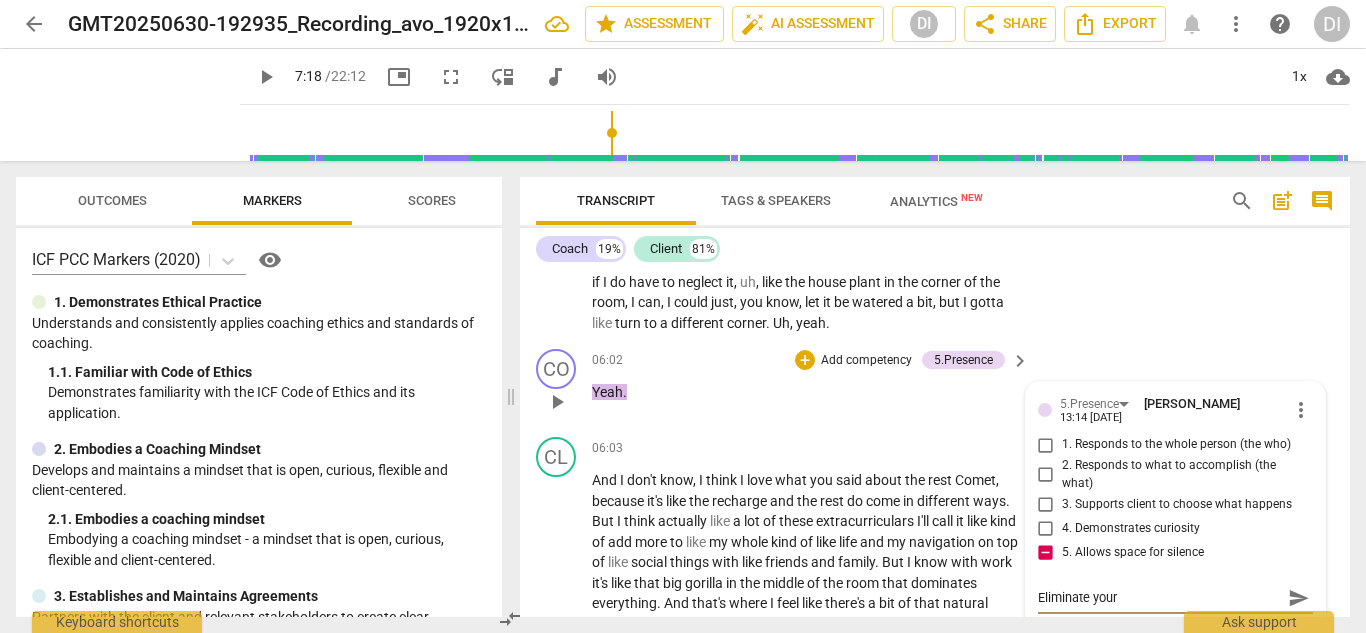 type on "Eliminate your" 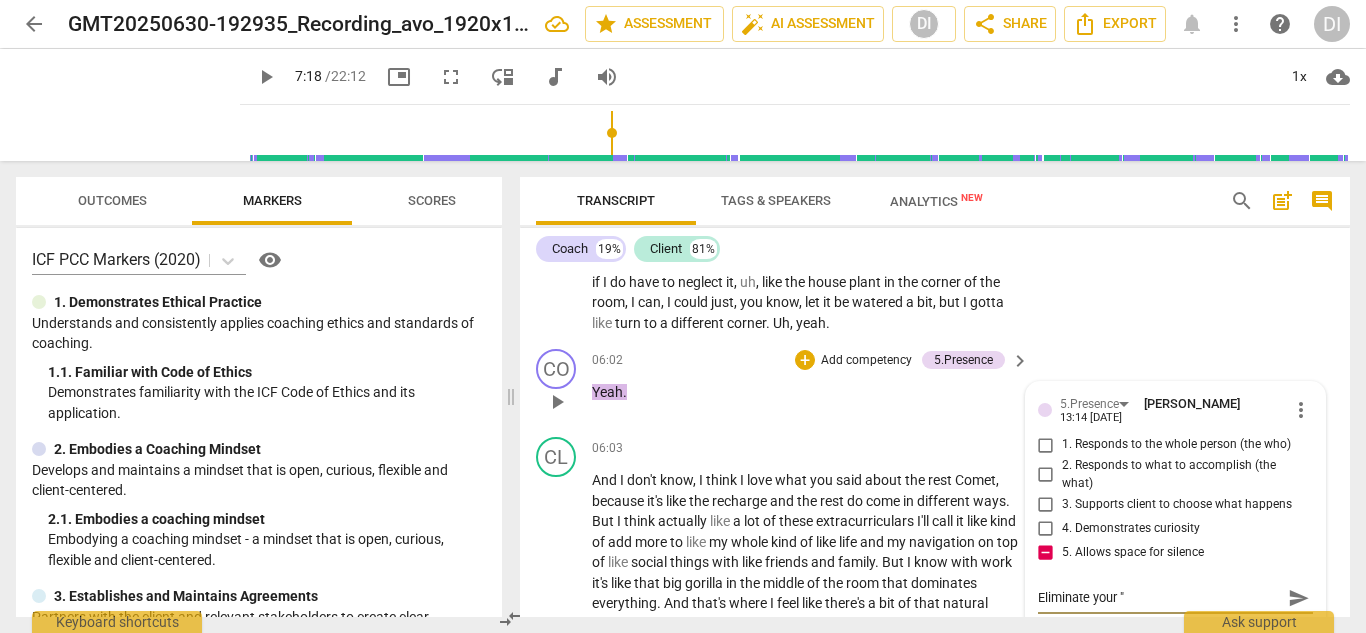type on "Eliminate your "y" 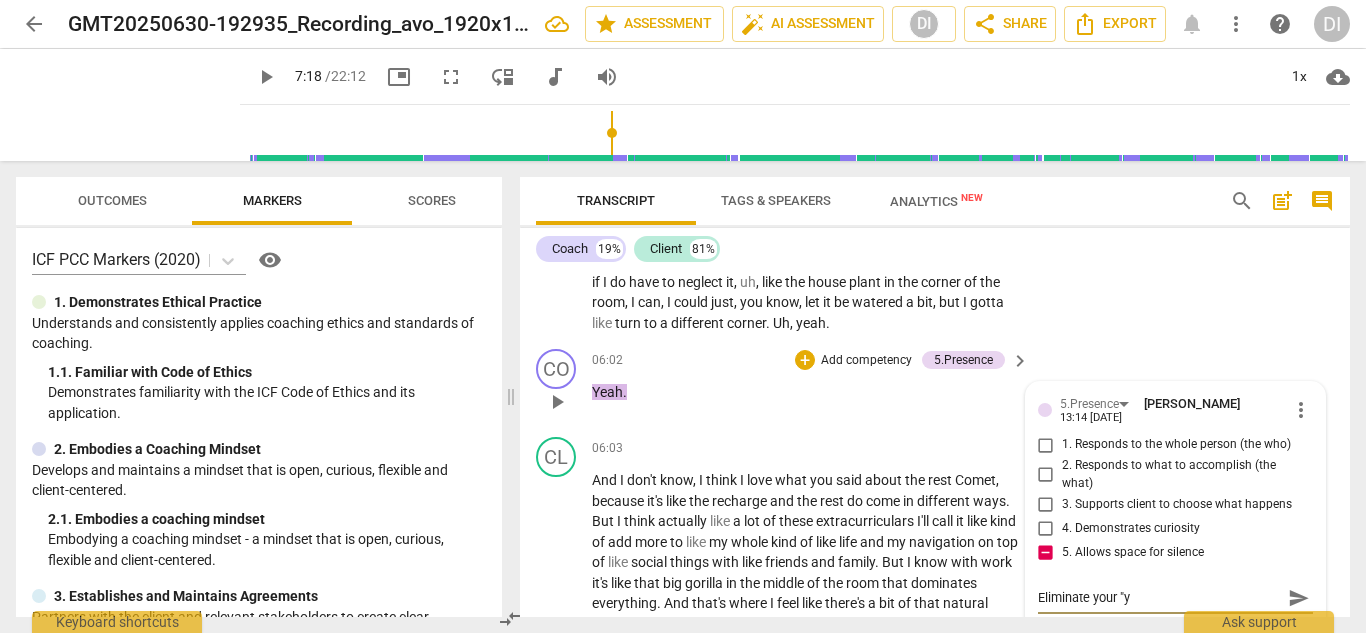 type on "Eliminate your "ye" 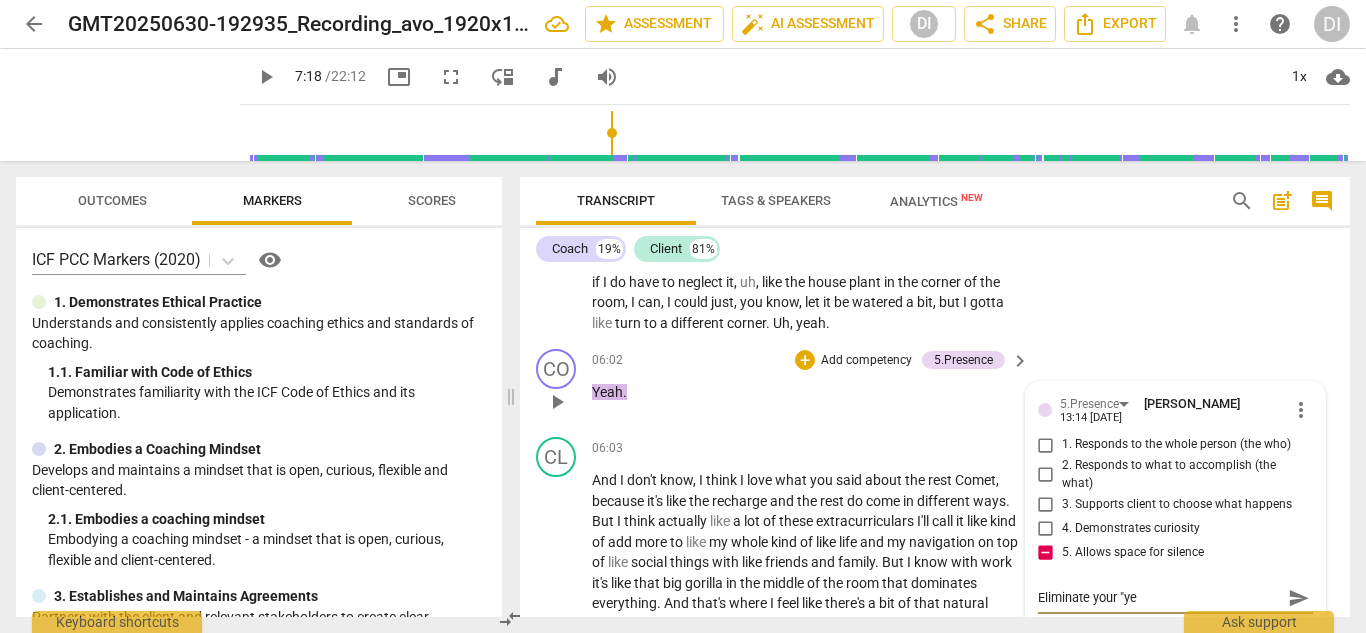 type on "Eliminate your "yea" 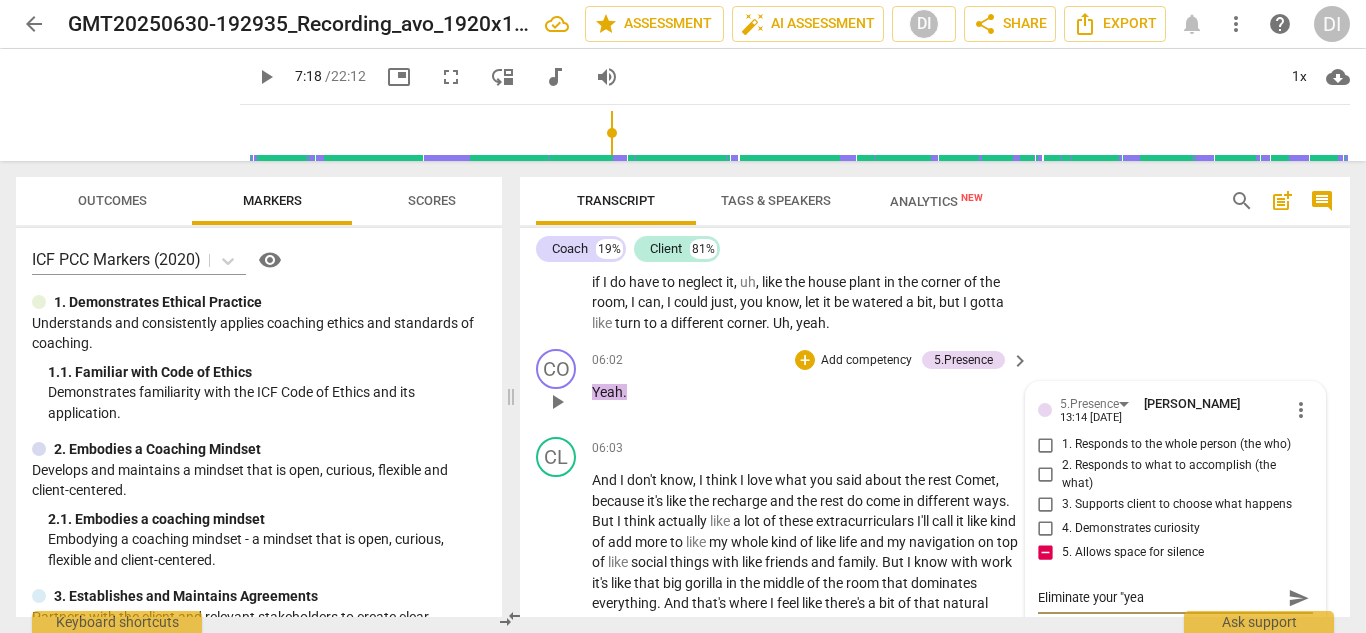 type on "Eliminate your "yeah" 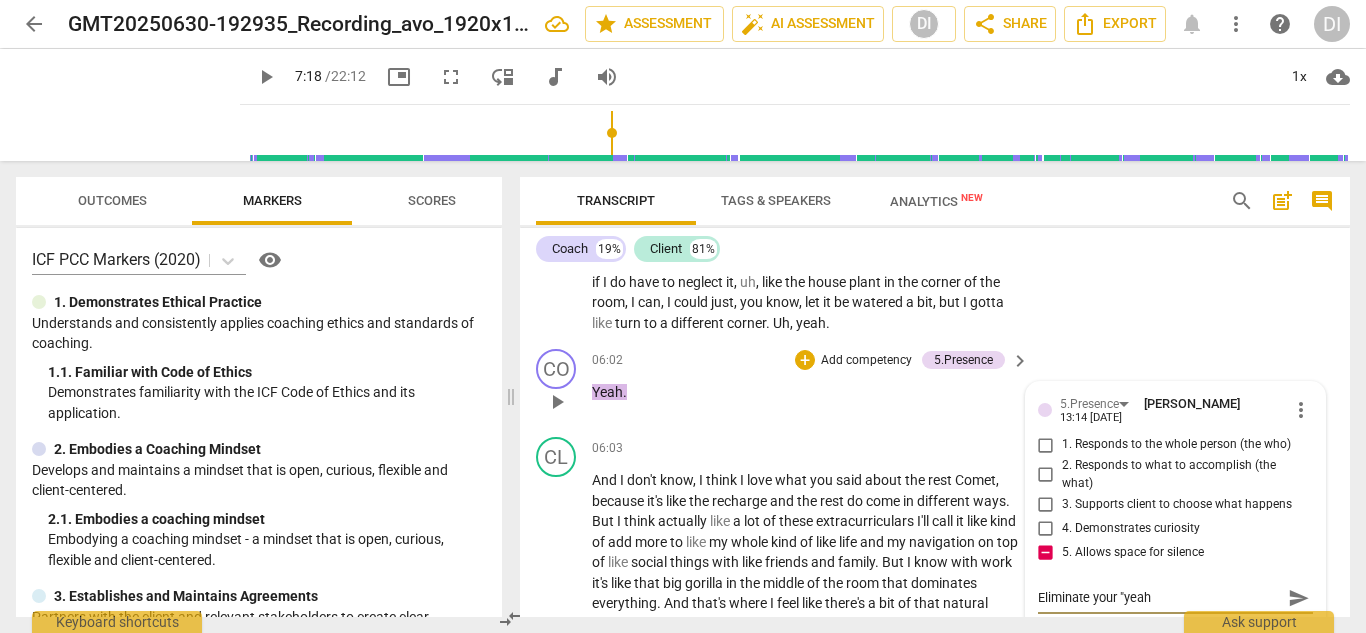 type on "Eliminate your "yeah"" 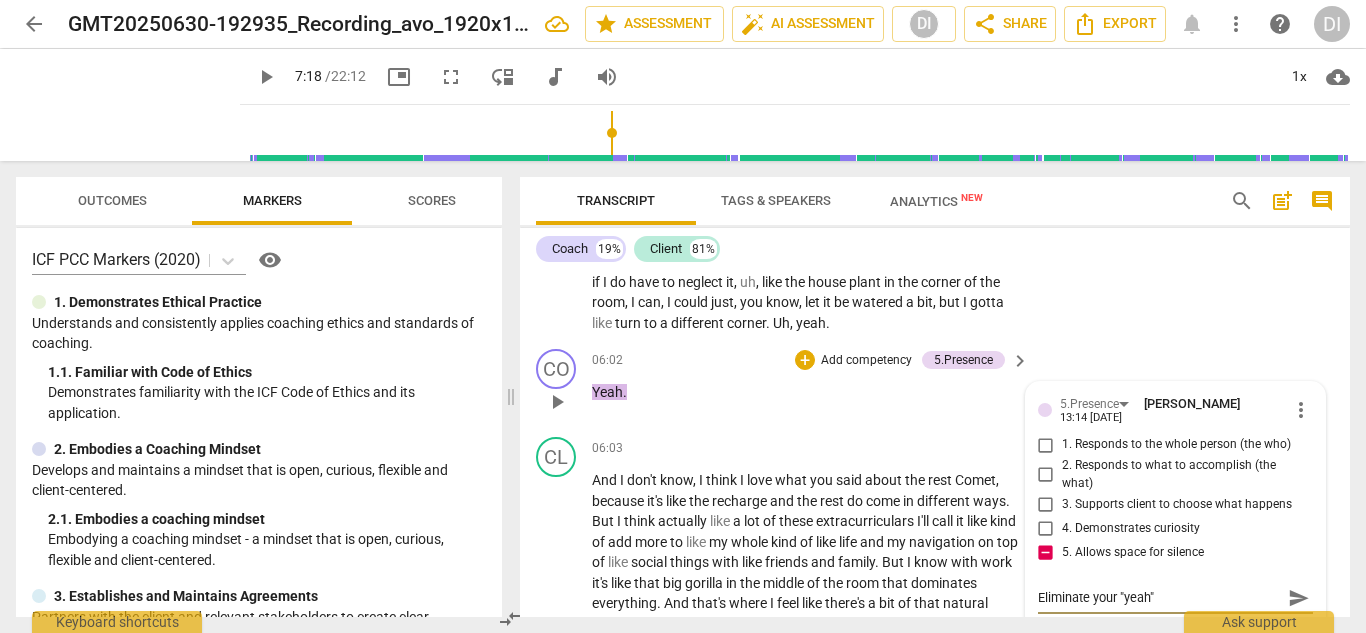 type on "Eliminate your "yeah"," 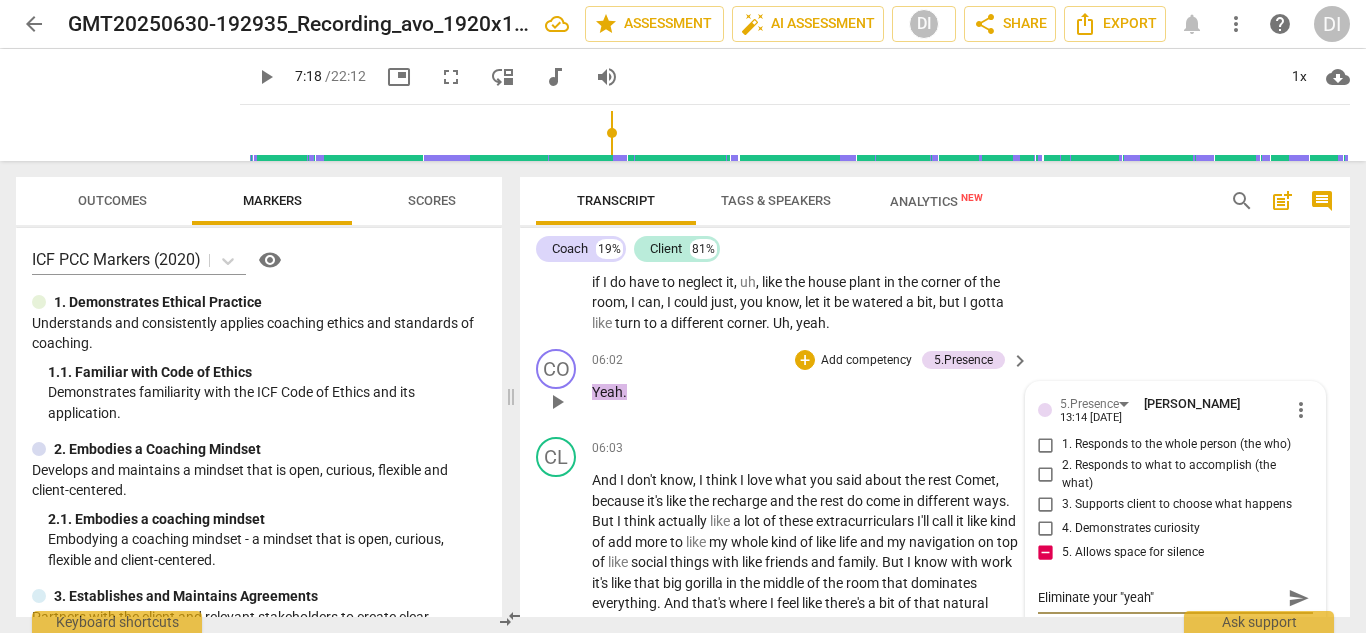 type on "Eliminate your "yeah"," 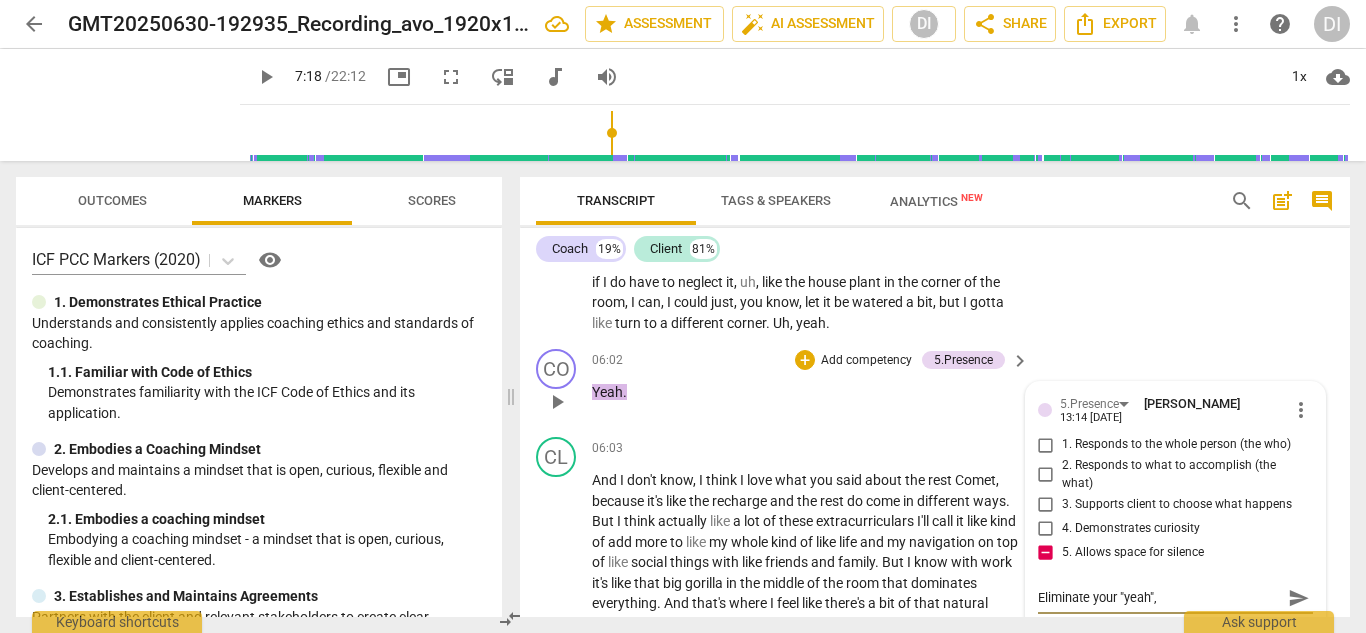 type on "Eliminate your "yeah"," 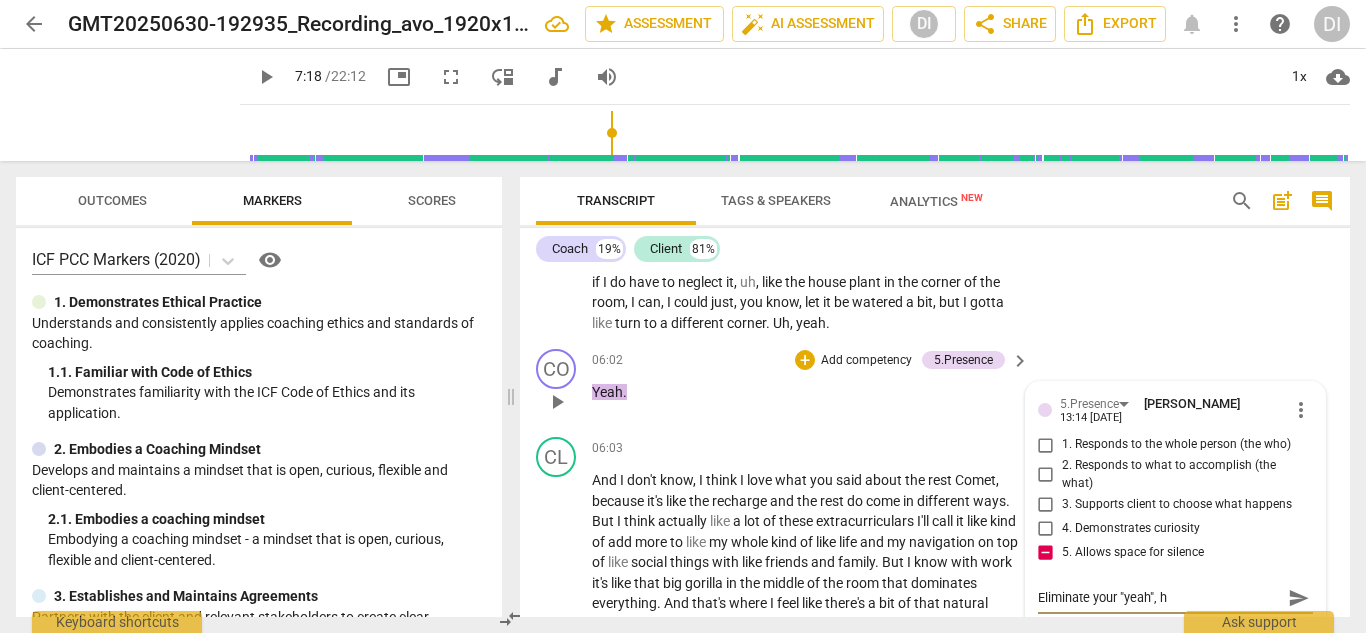 type on "Eliminate your "yeah", he" 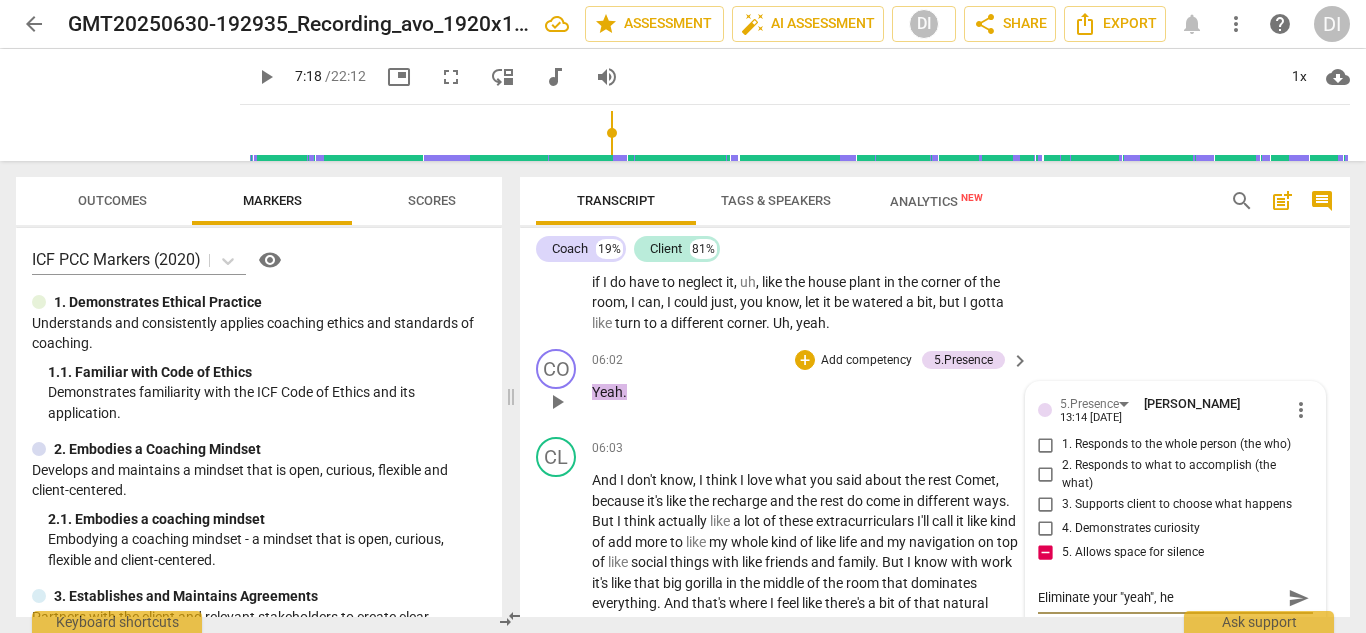 type on "Eliminate your "yeah", he" 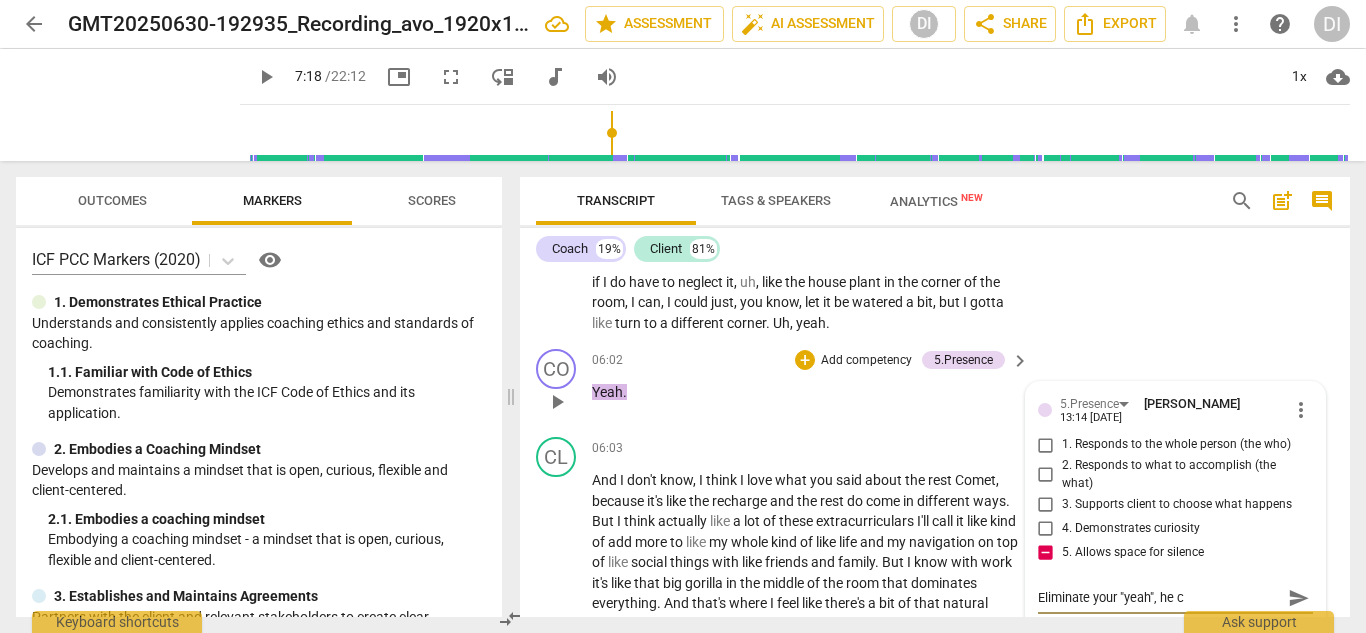 type on "Eliminate your "yeah", he ca" 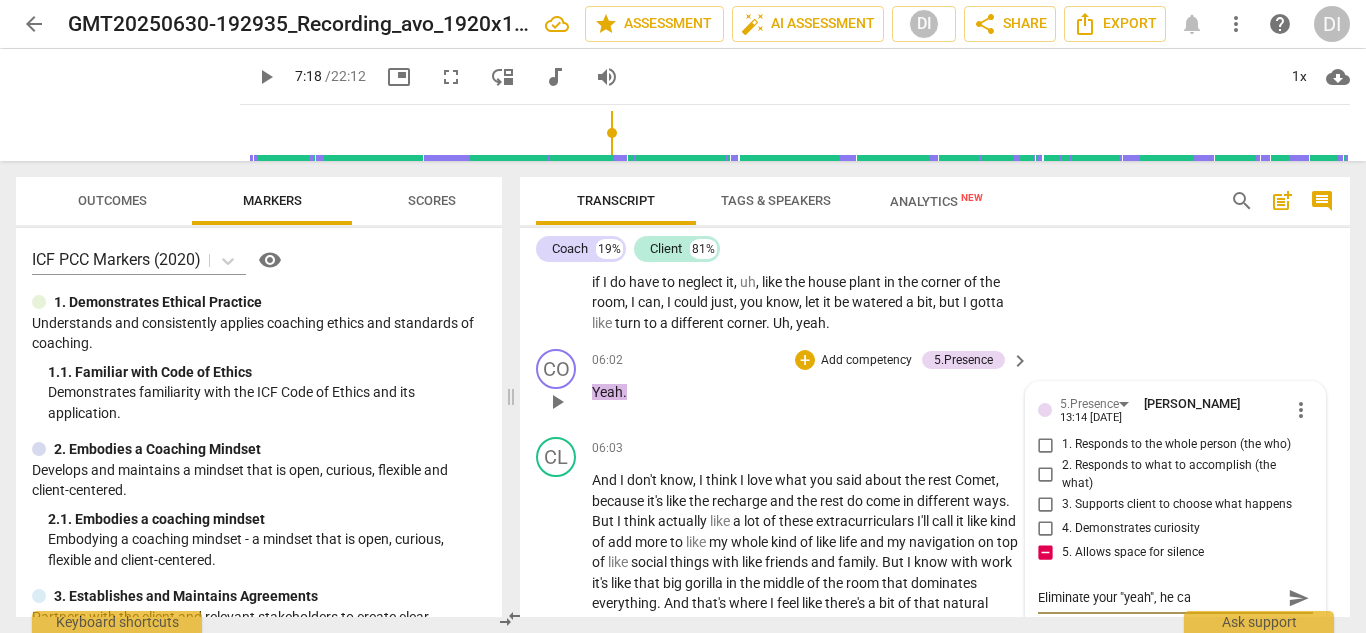 type on "Eliminate your "yeah", he ca" 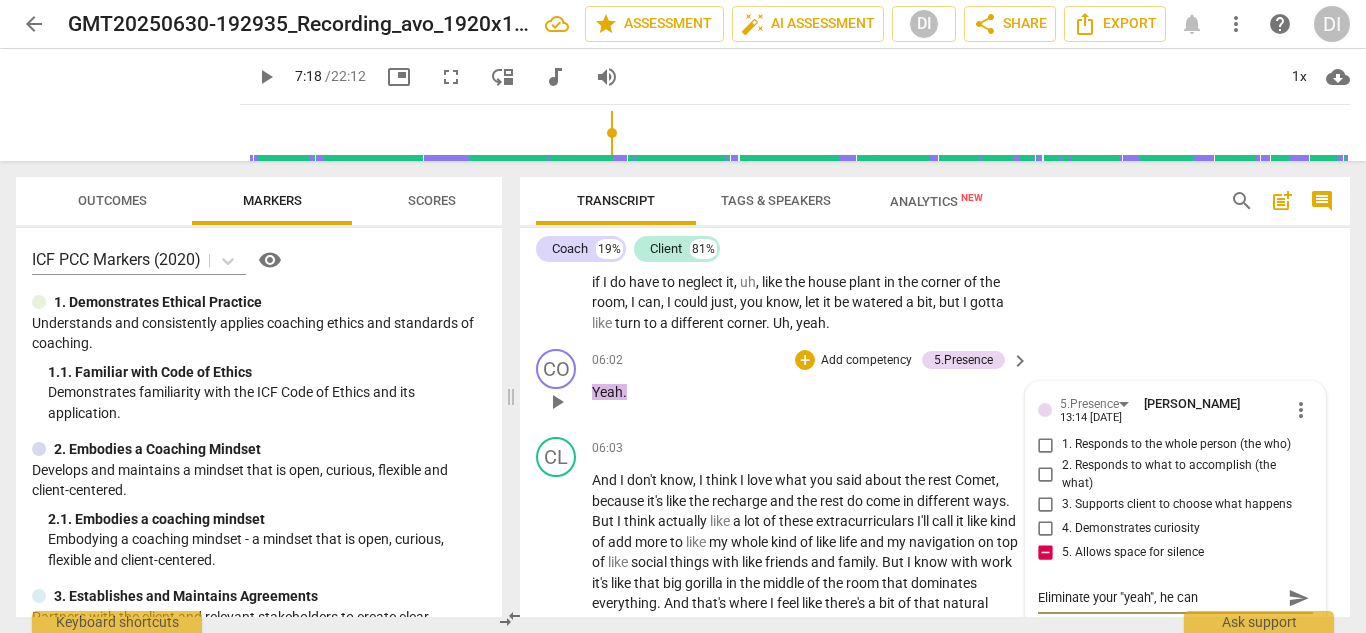 type on "Eliminate your "yeah", he can" 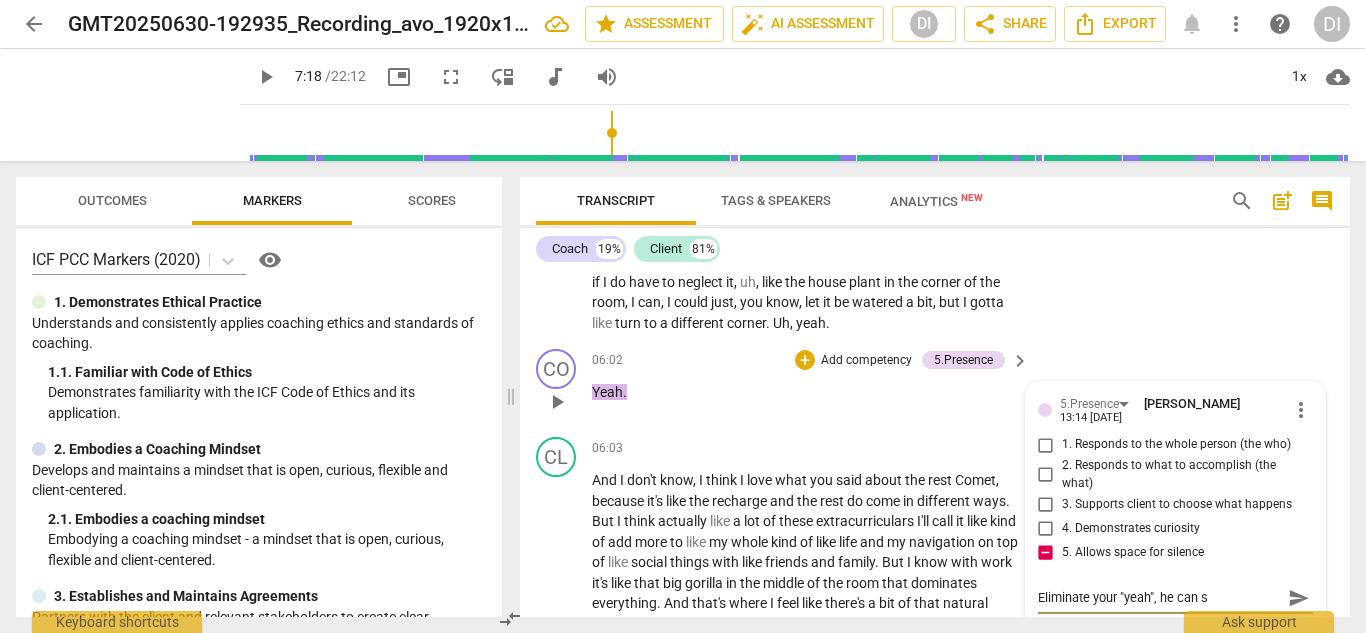 type on "Eliminate your "yeah", he can se" 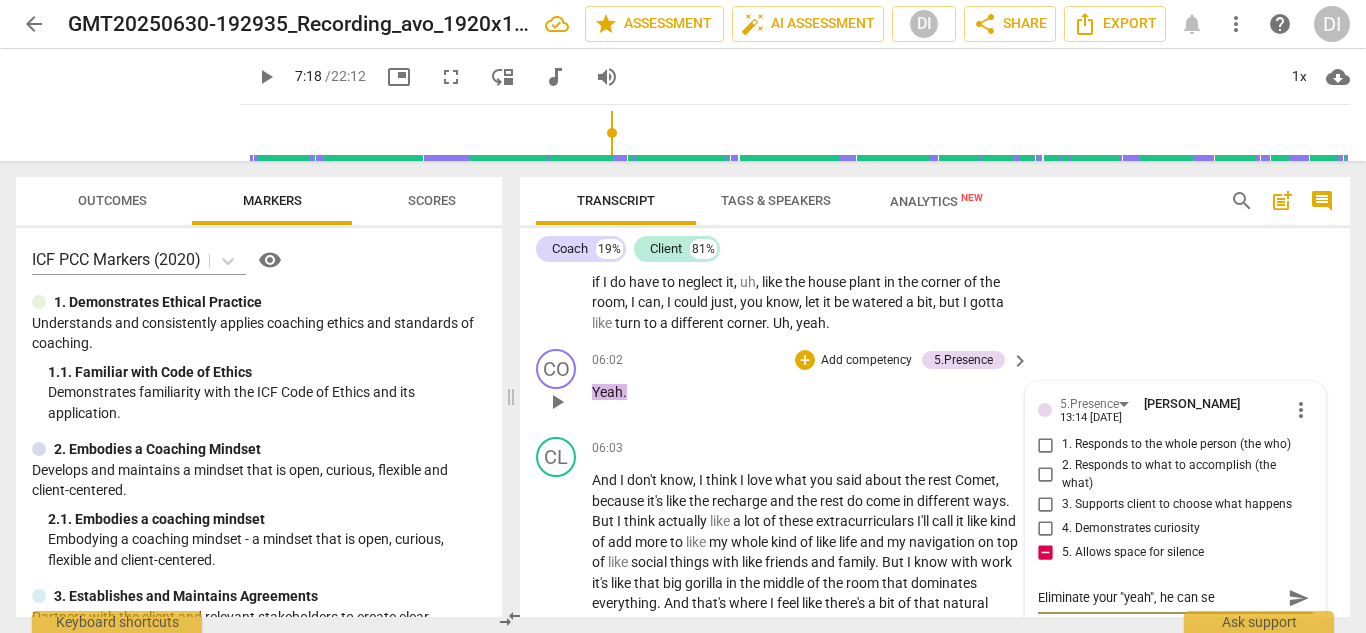 type on "Eliminate your "yeah", he can see" 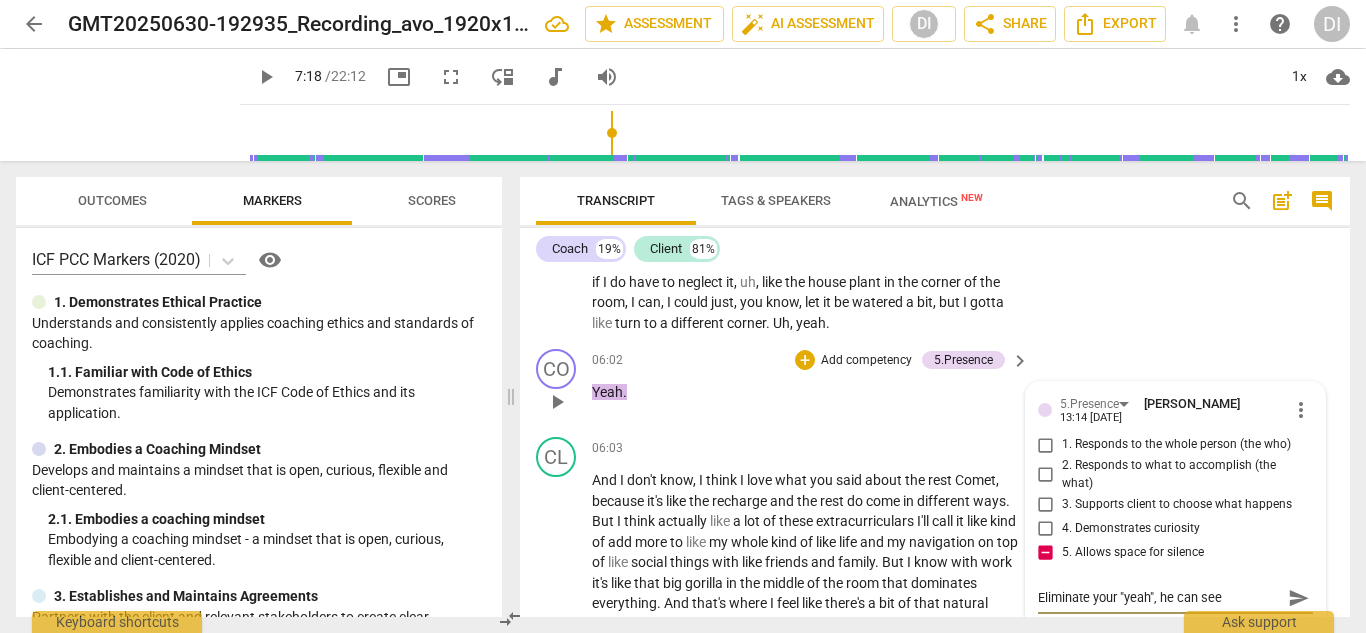 type on "Eliminate your "yeah", he can see" 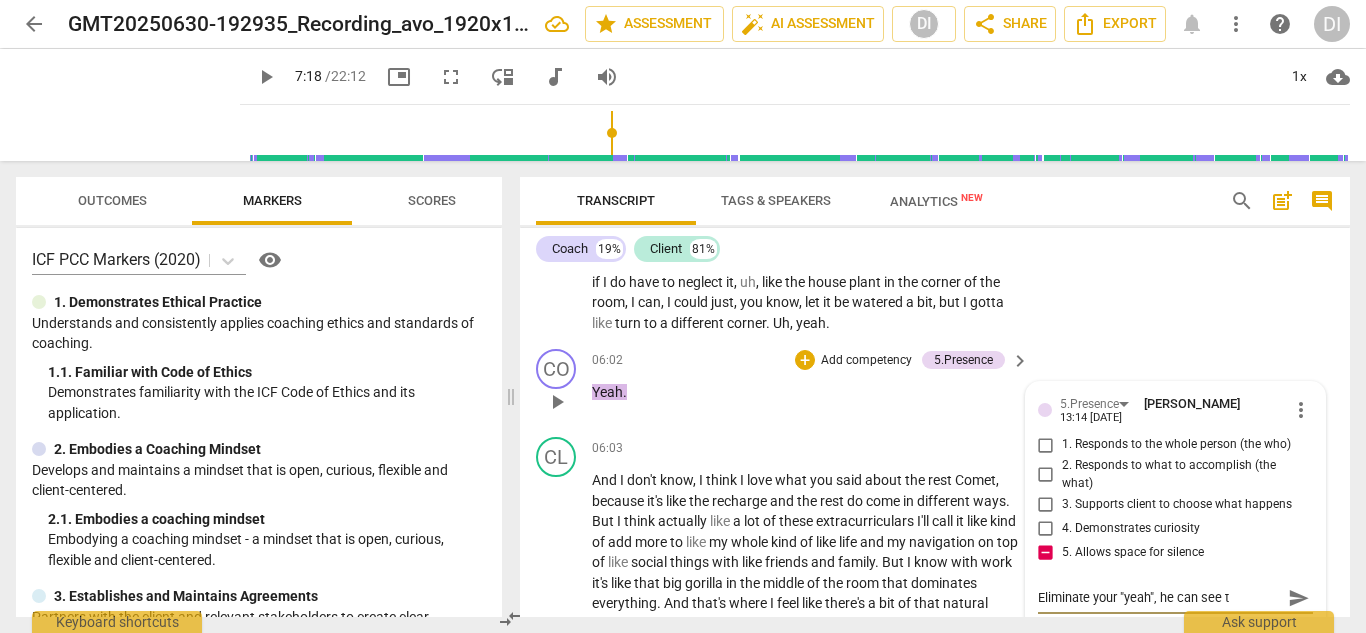 type on "Eliminate your "yeah", he can see th" 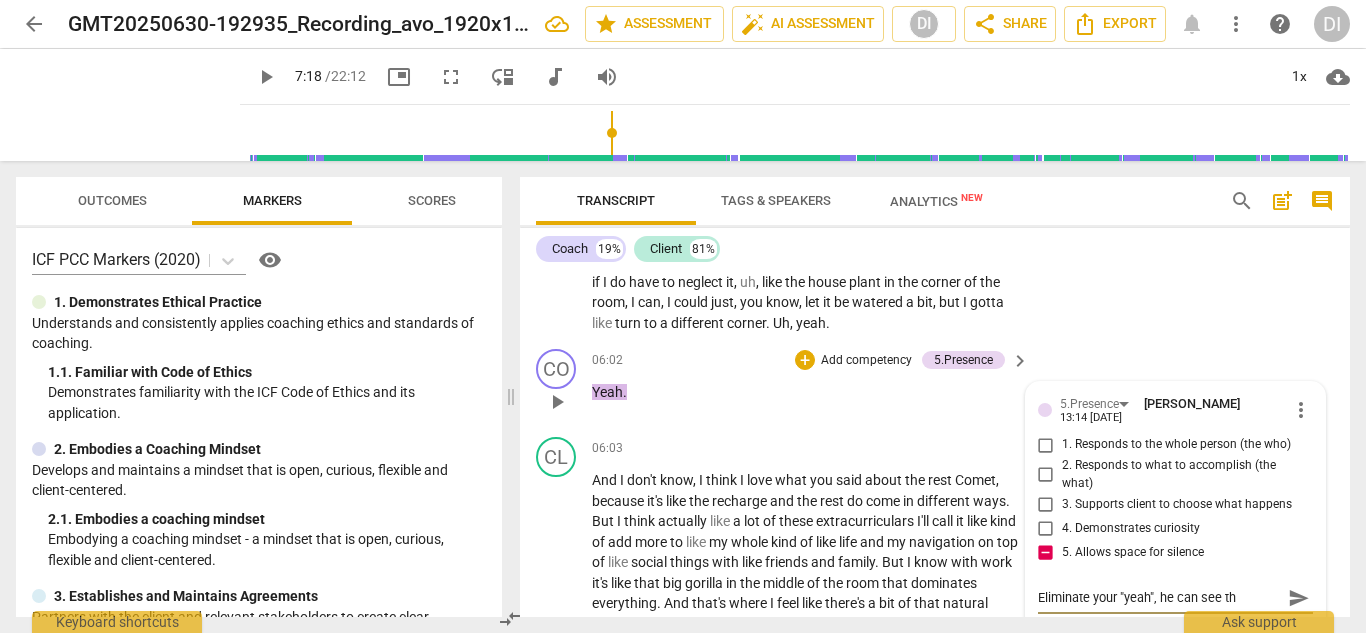 type on "Eliminate your "yeah", he can see tha" 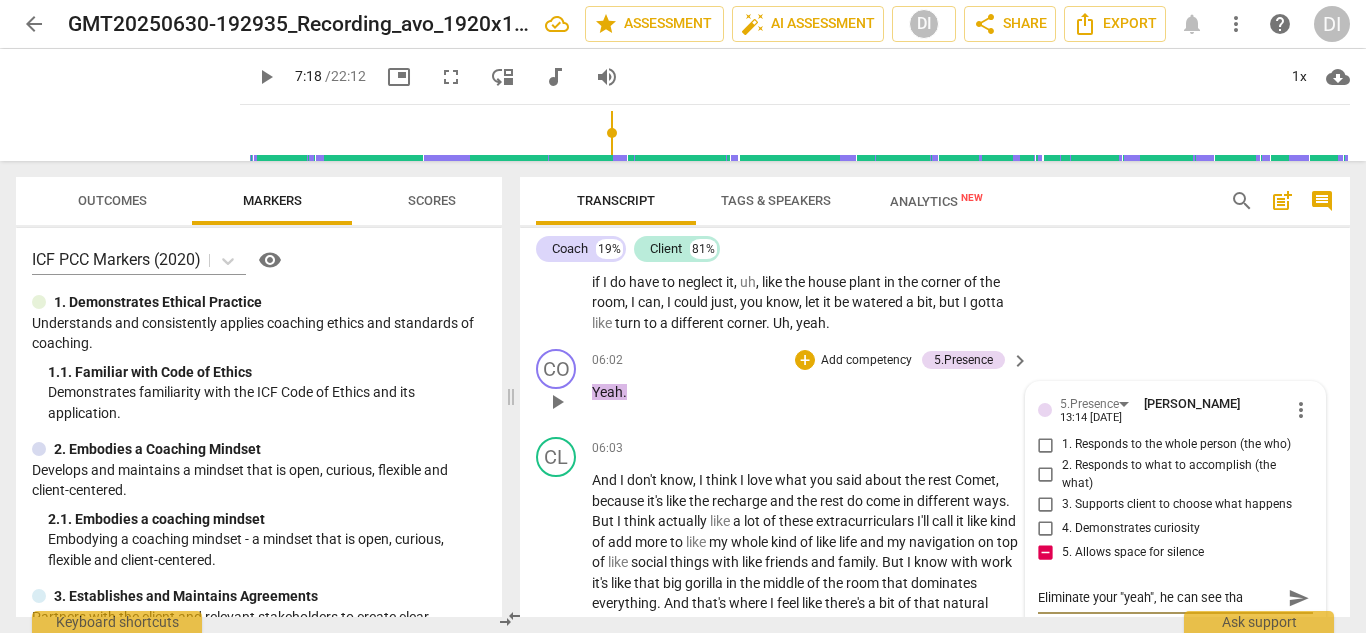 type on "Eliminate your "yeah", he can see that" 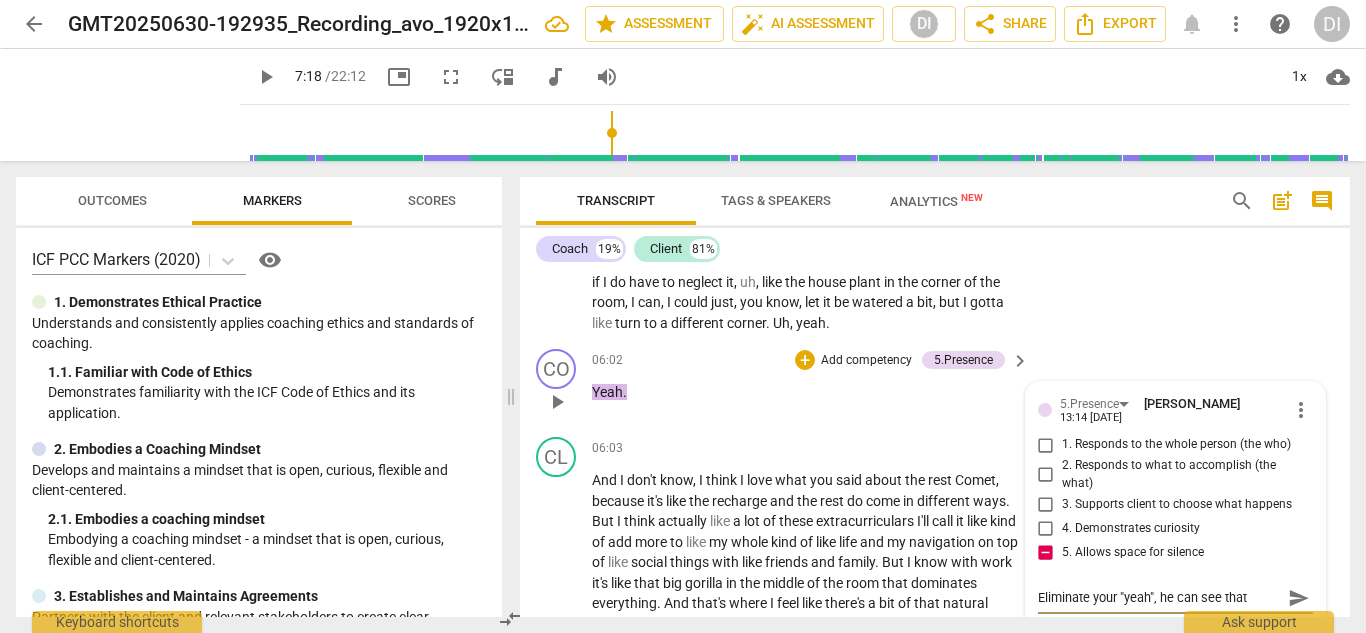 type on "Eliminate your "yeah", he can see that" 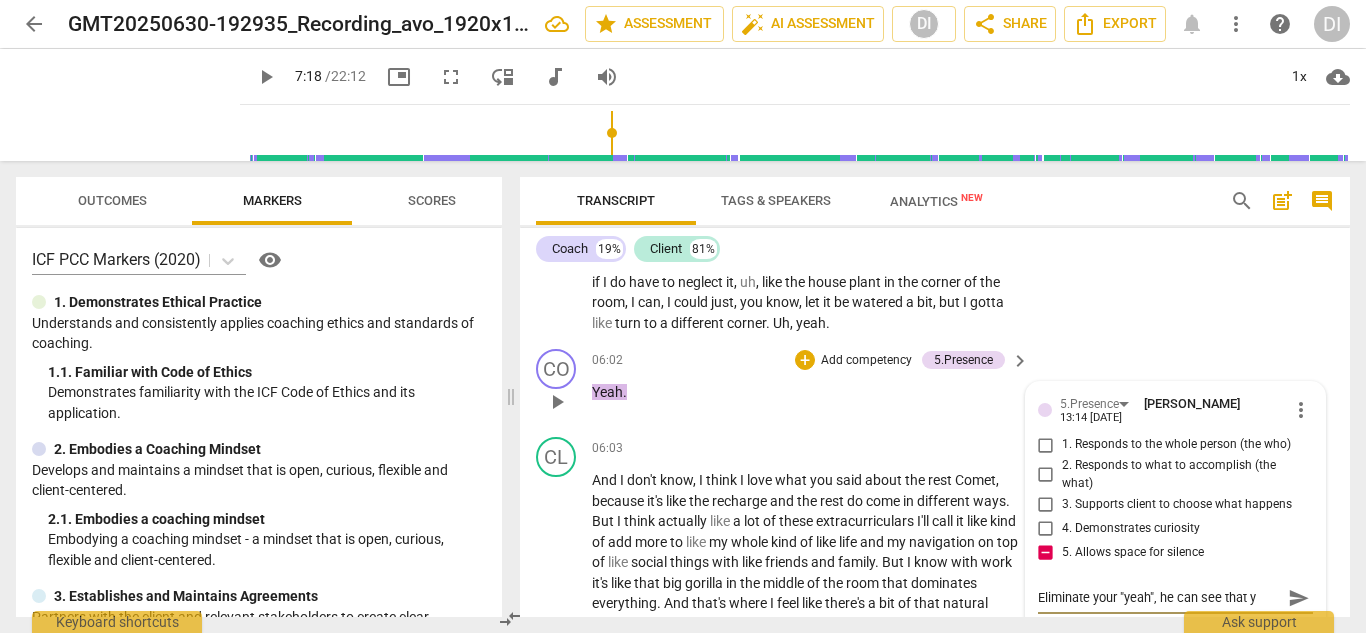 type on "Eliminate your "yeah", he can see that yo" 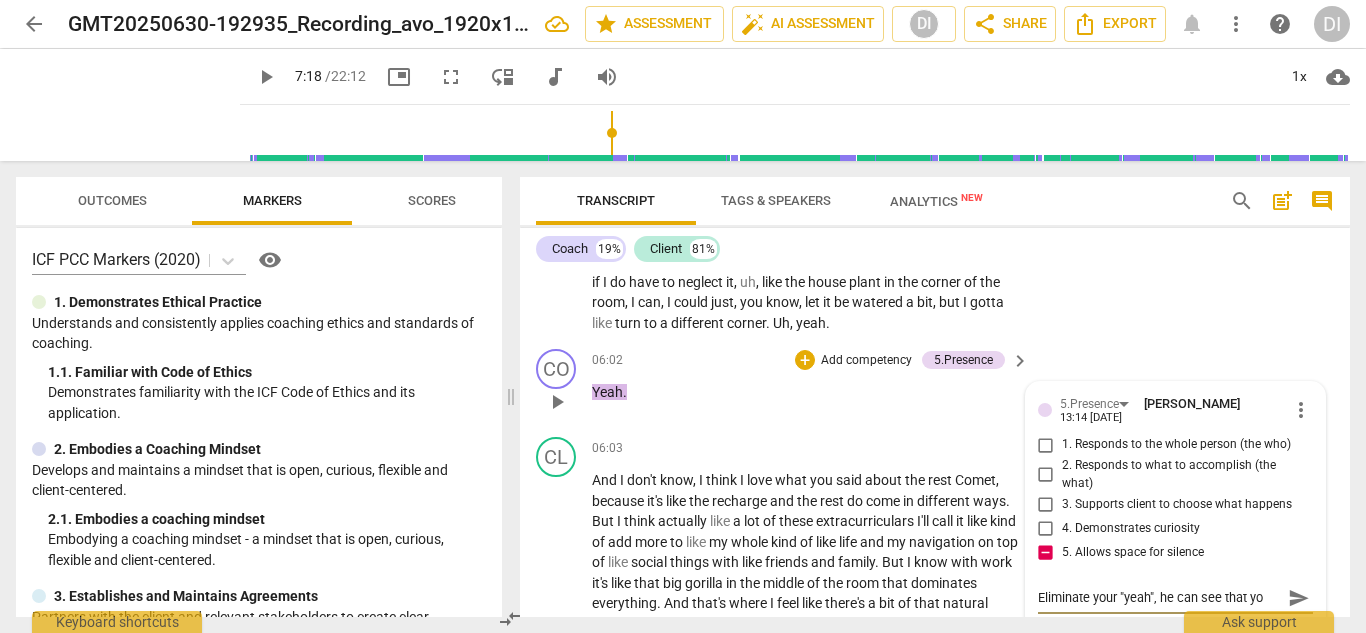 type on "Eliminate your "yeah", he can see that you" 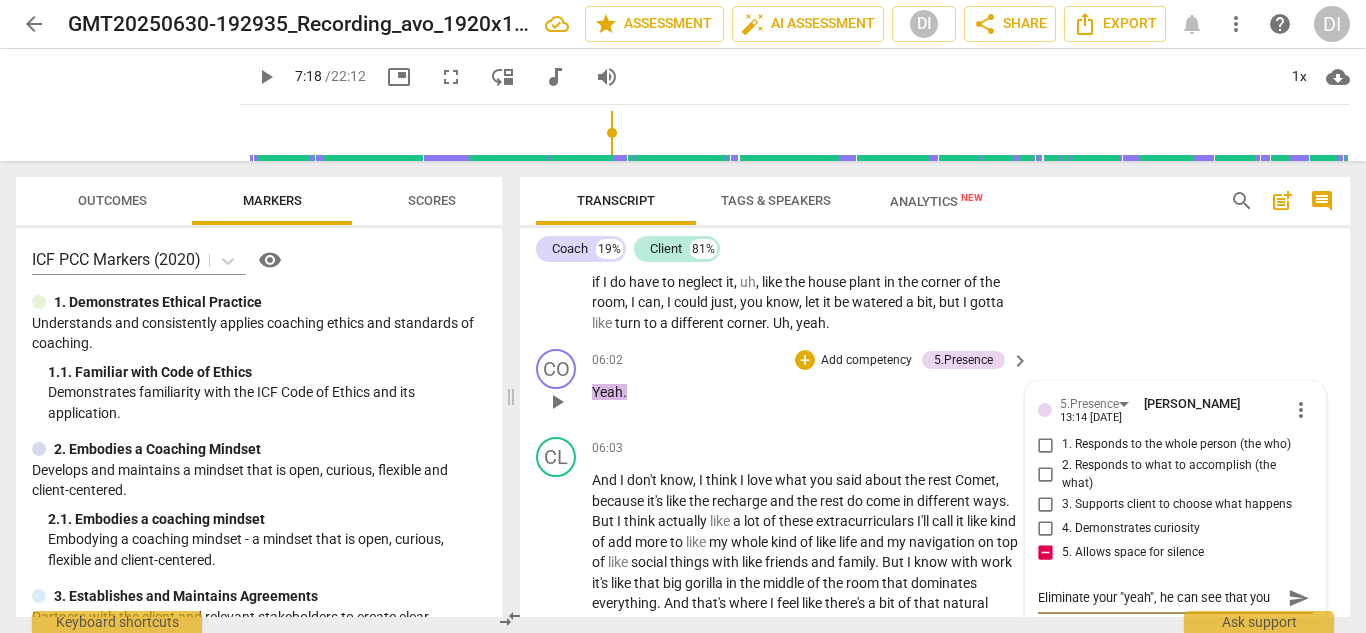 type on "Eliminate your "yeah", he can see that you" 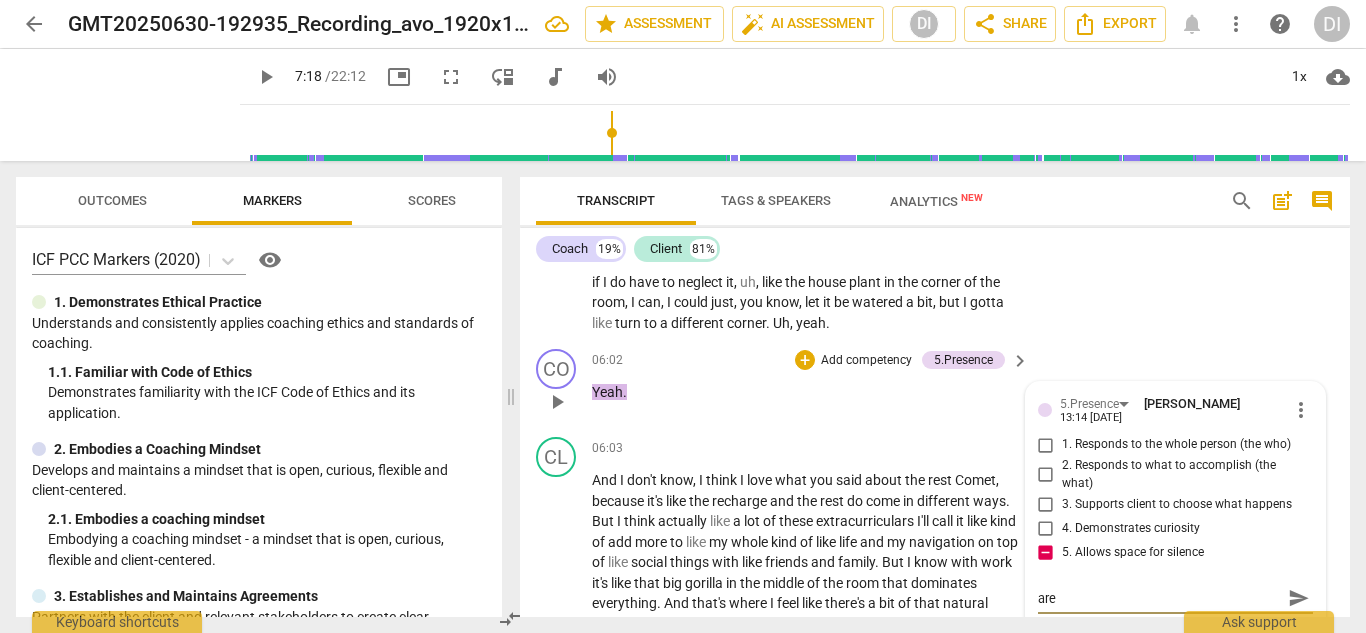 type on "Eliminate your "yeah", he can see that you are l" 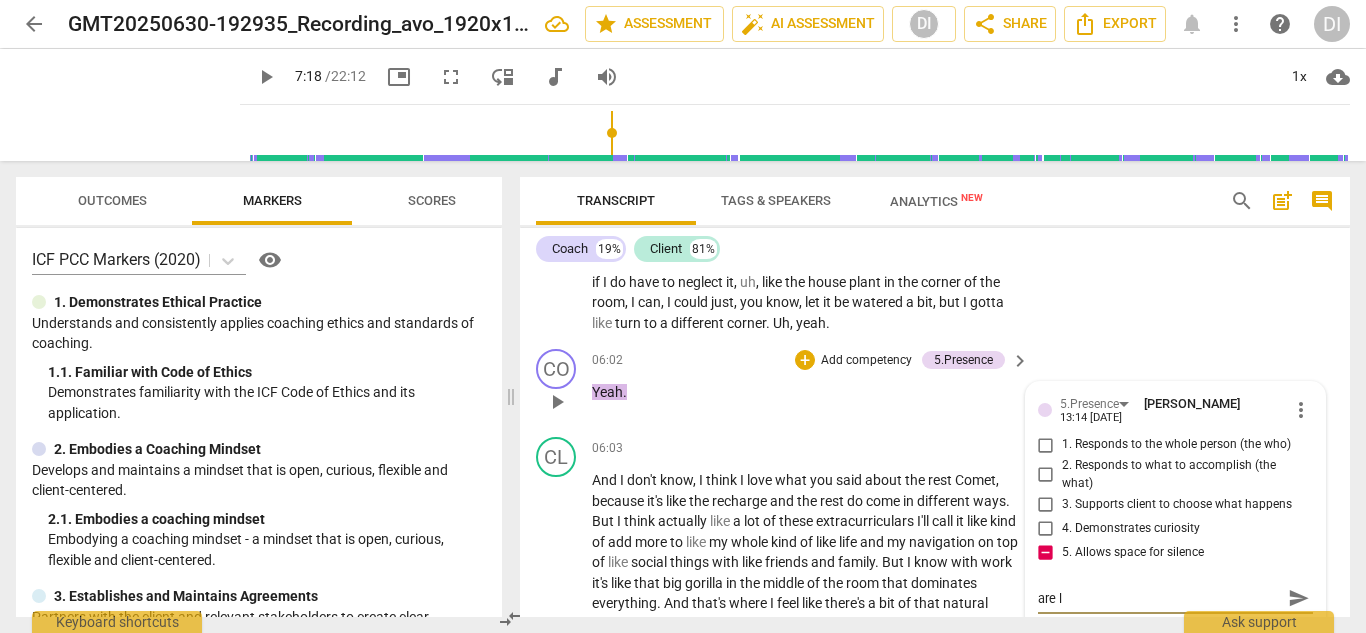 type on "Eliminate your "yeah", he can see that you are li" 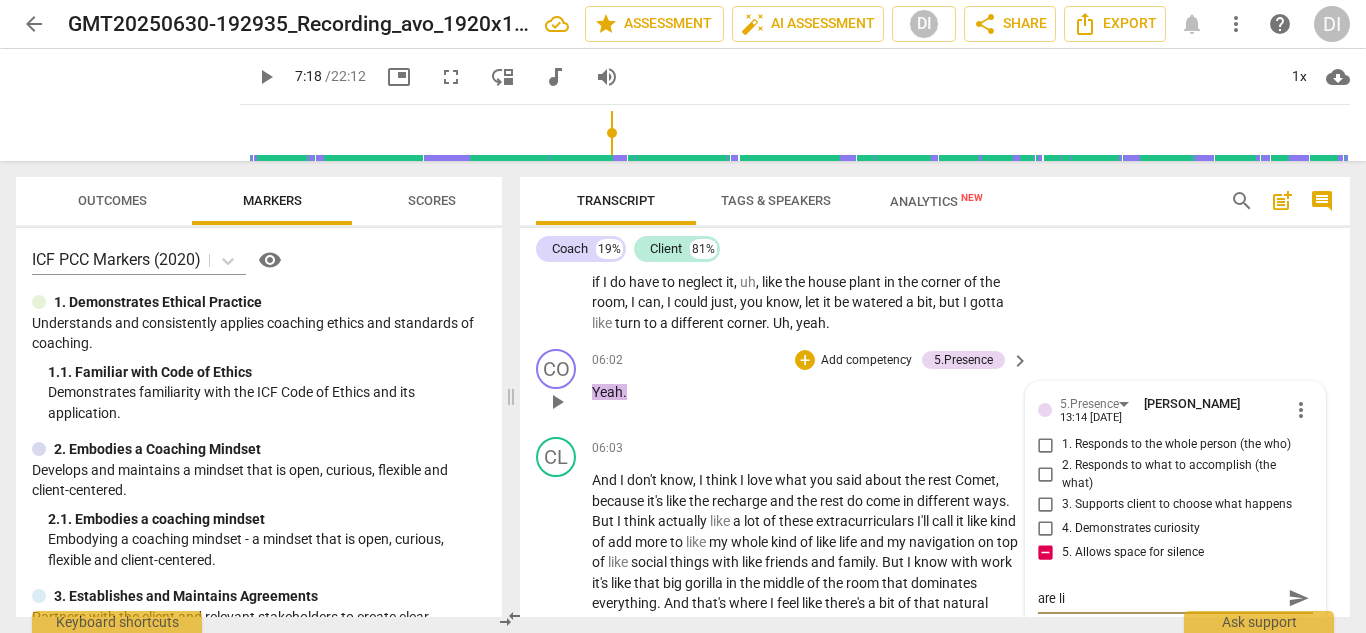 type on "Eliminate your "yeah", he can see that you are lis" 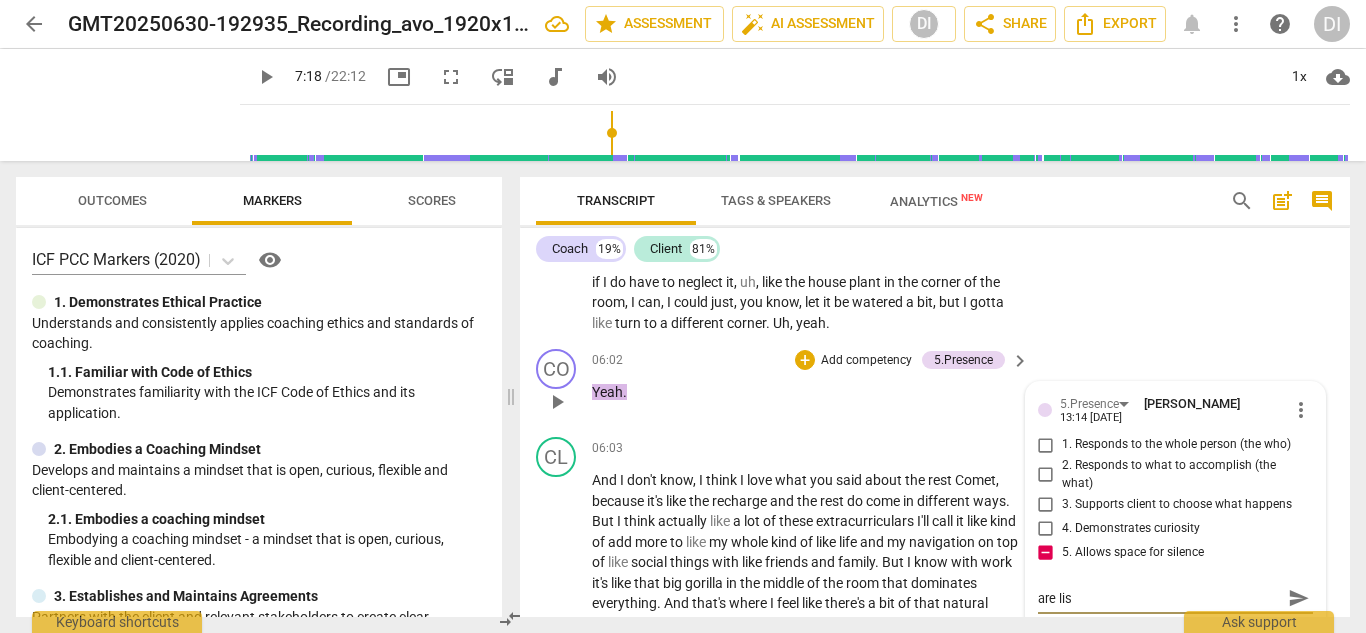 type on "Eliminate your "yeah", he can see that you are list" 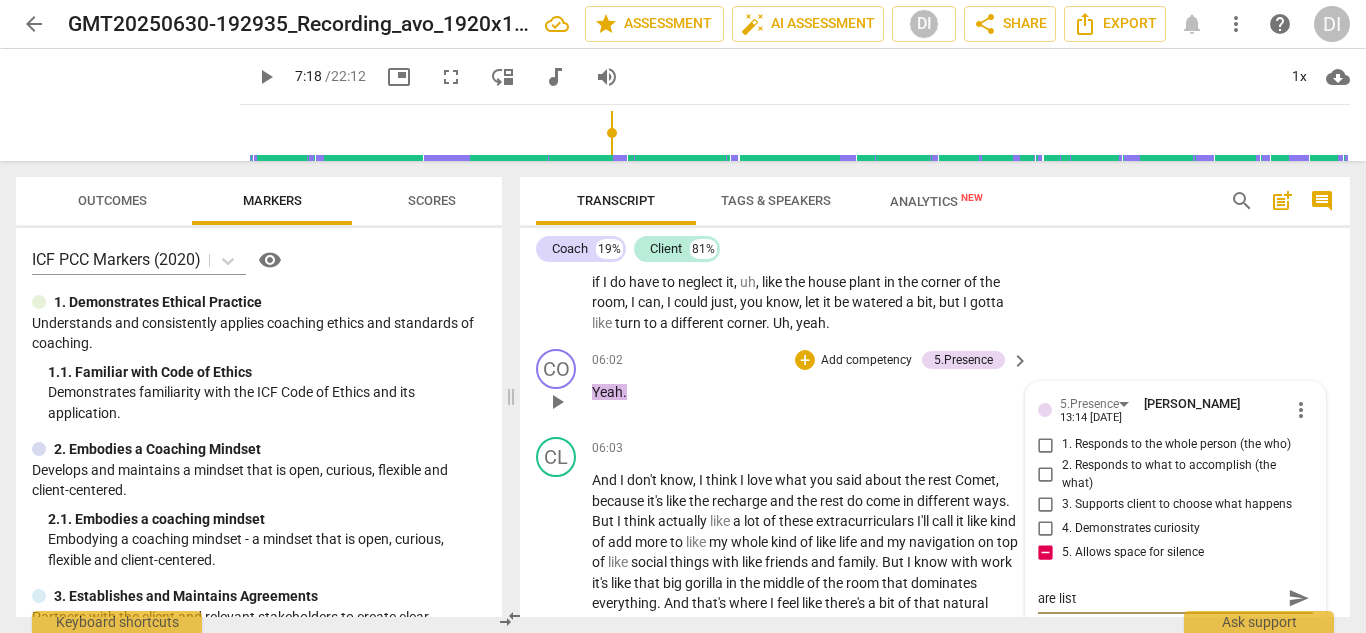 scroll, scrollTop: 2370, scrollLeft: 0, axis: vertical 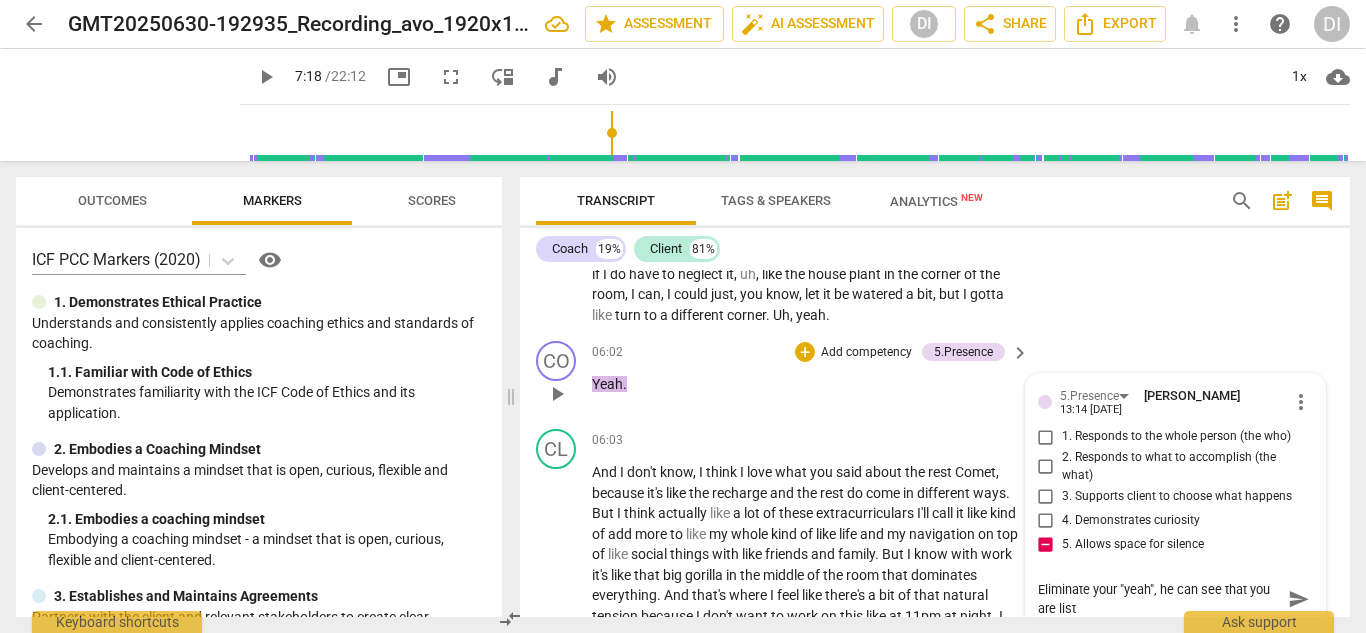 type on "Eliminate your "yeah", he can see that you are liste" 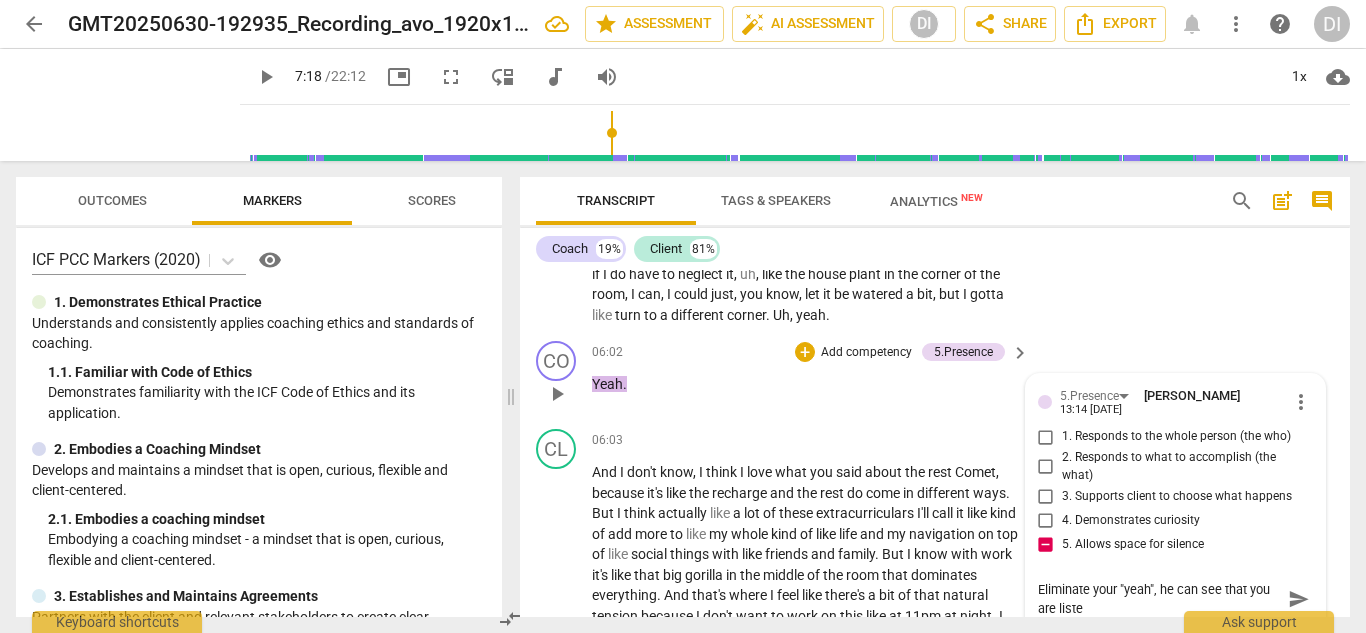 type on "Eliminate your "yeah", he can see that you are listen" 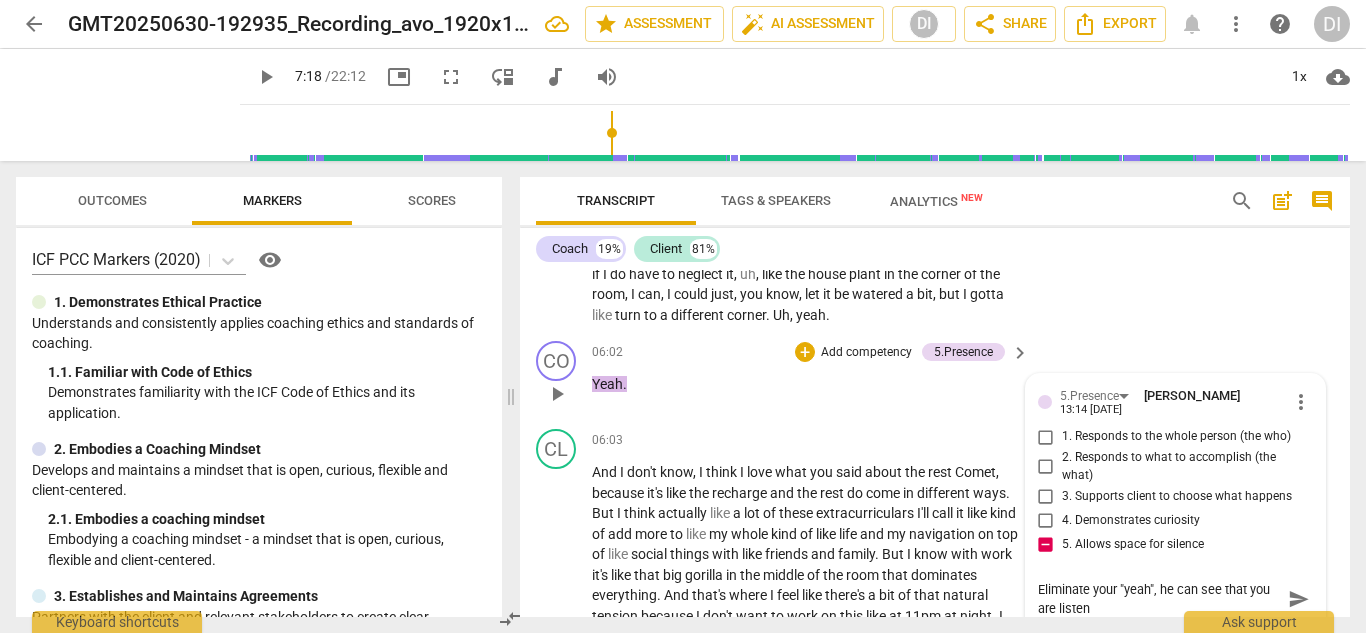type on "Eliminate your "yeah", he can see that you are listeni" 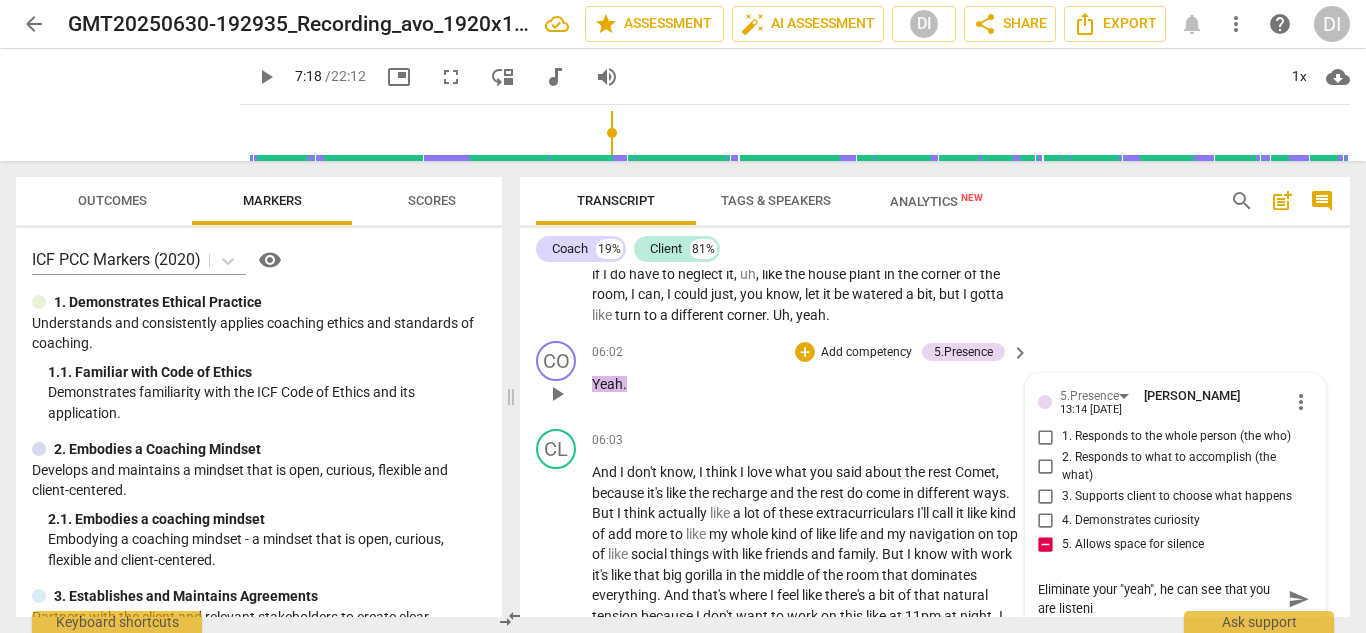 type on "Eliminate your "yeah", he can see that you are listenin" 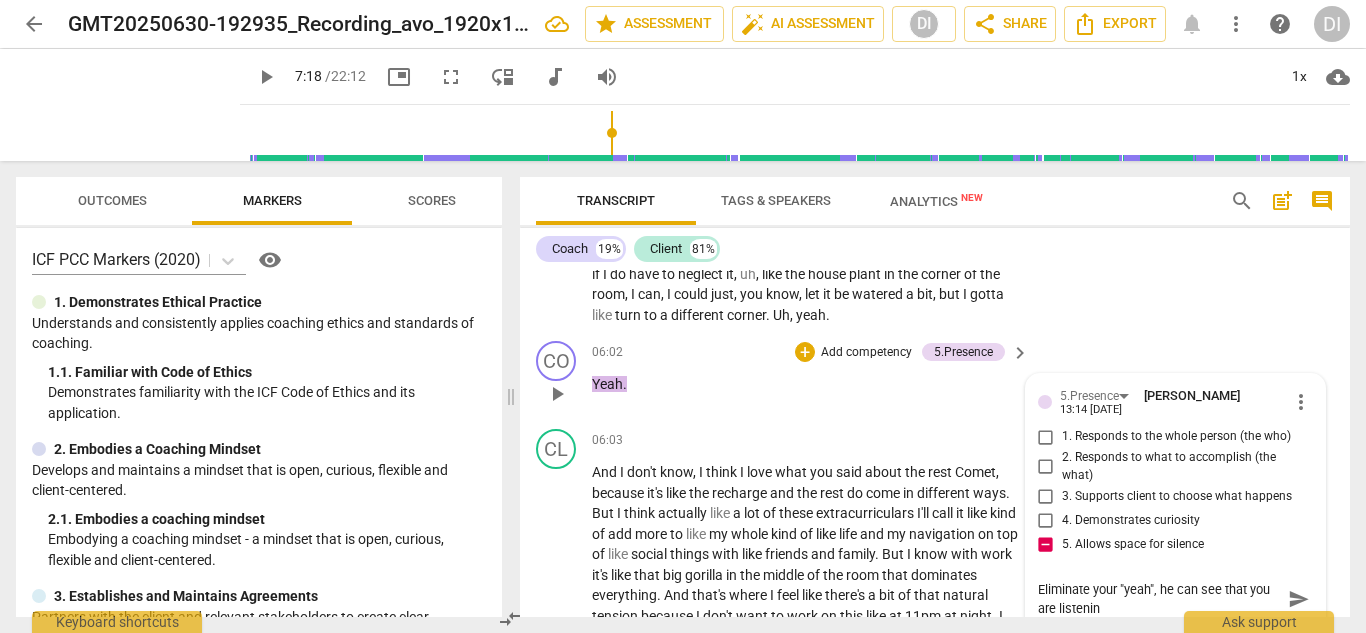 type on "Eliminate your "yeah", he can see that you are listening" 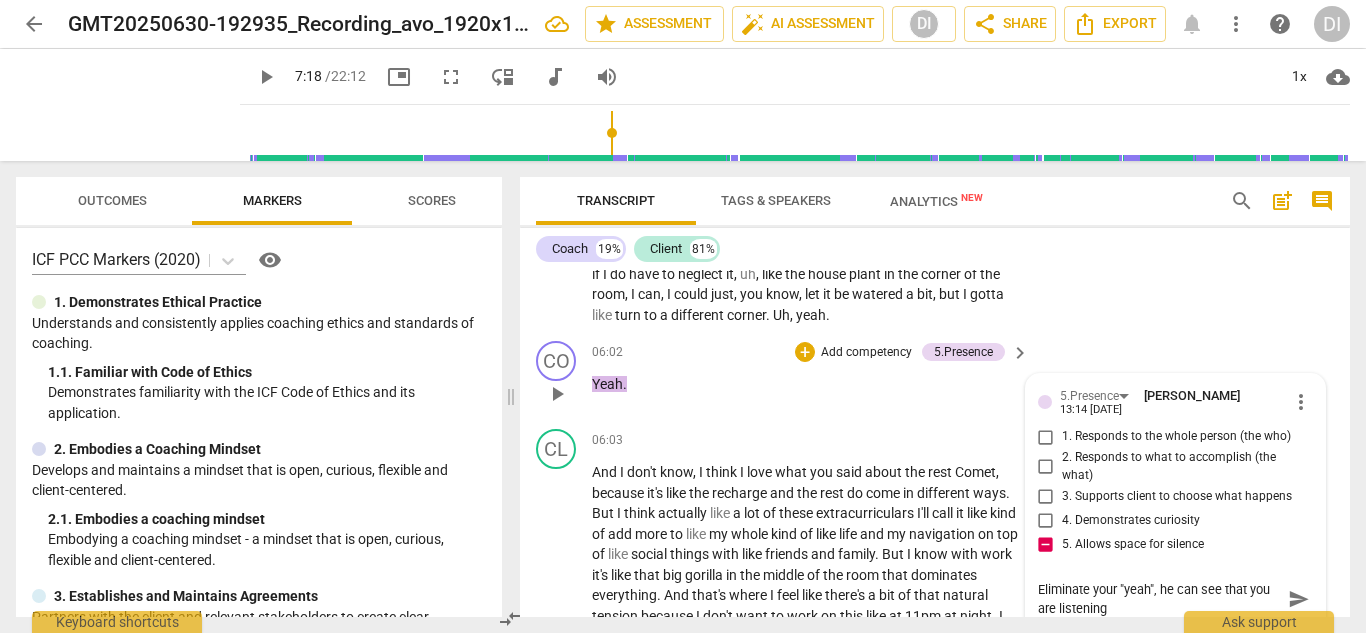 type on "Eliminate your "yeah", he can see that you are listening." 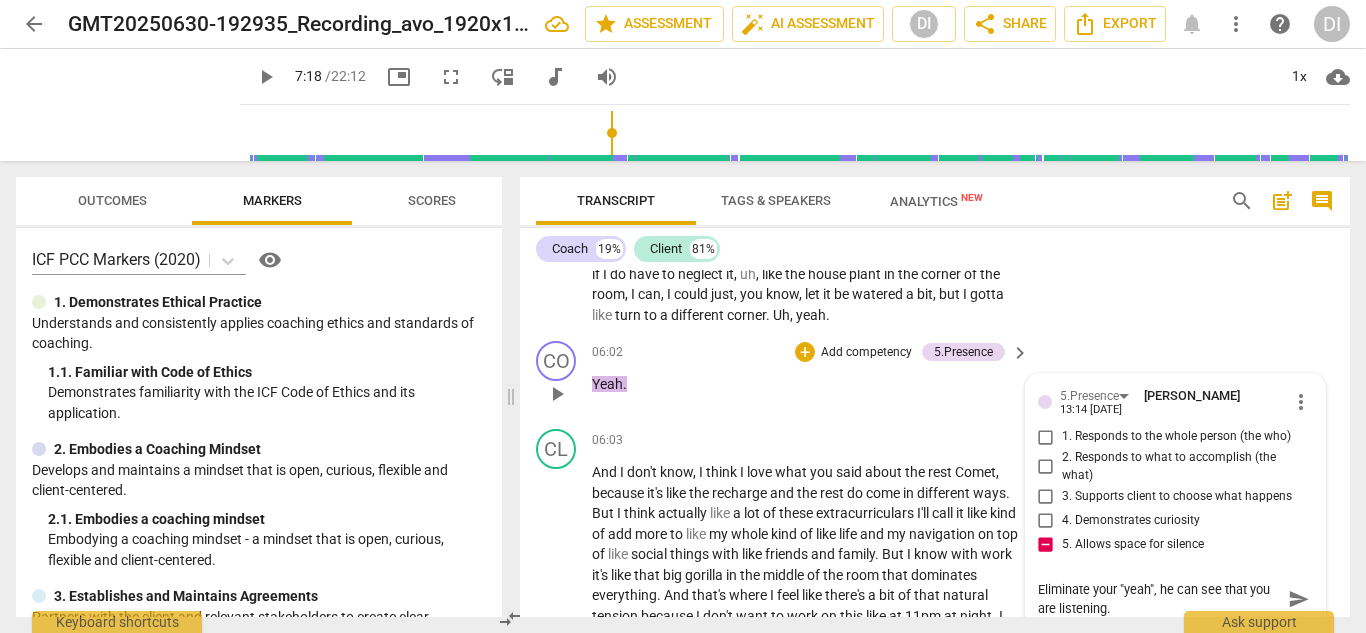 type on "Eliminate your "yeah", he can see that you are listening." 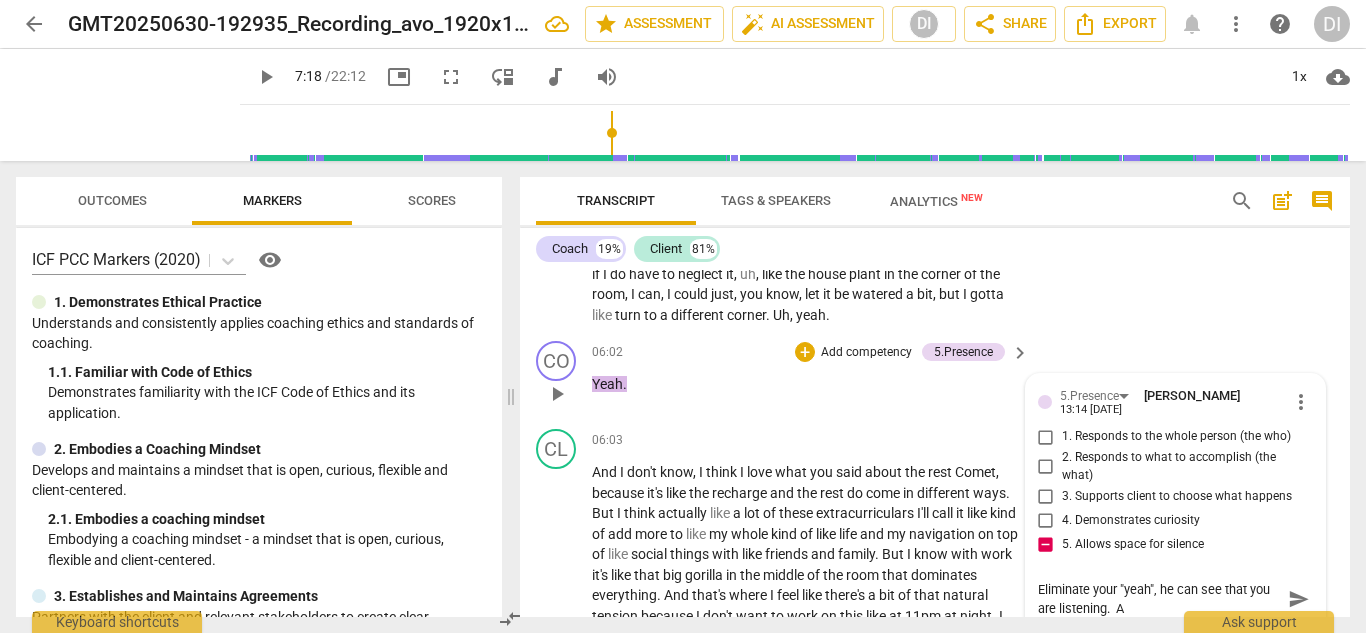 type on "Eliminate your "yeah", he can see that you are listening." 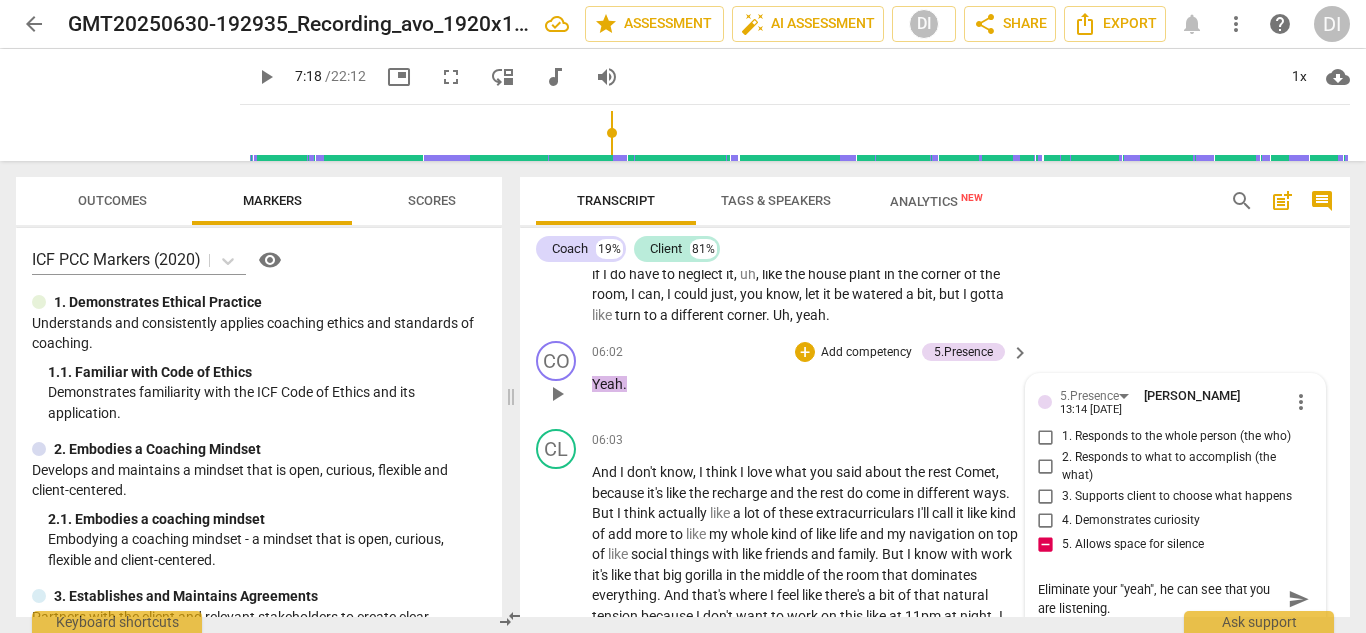 type on "Eliminate your "yeah", he can see that you are listening.  A" 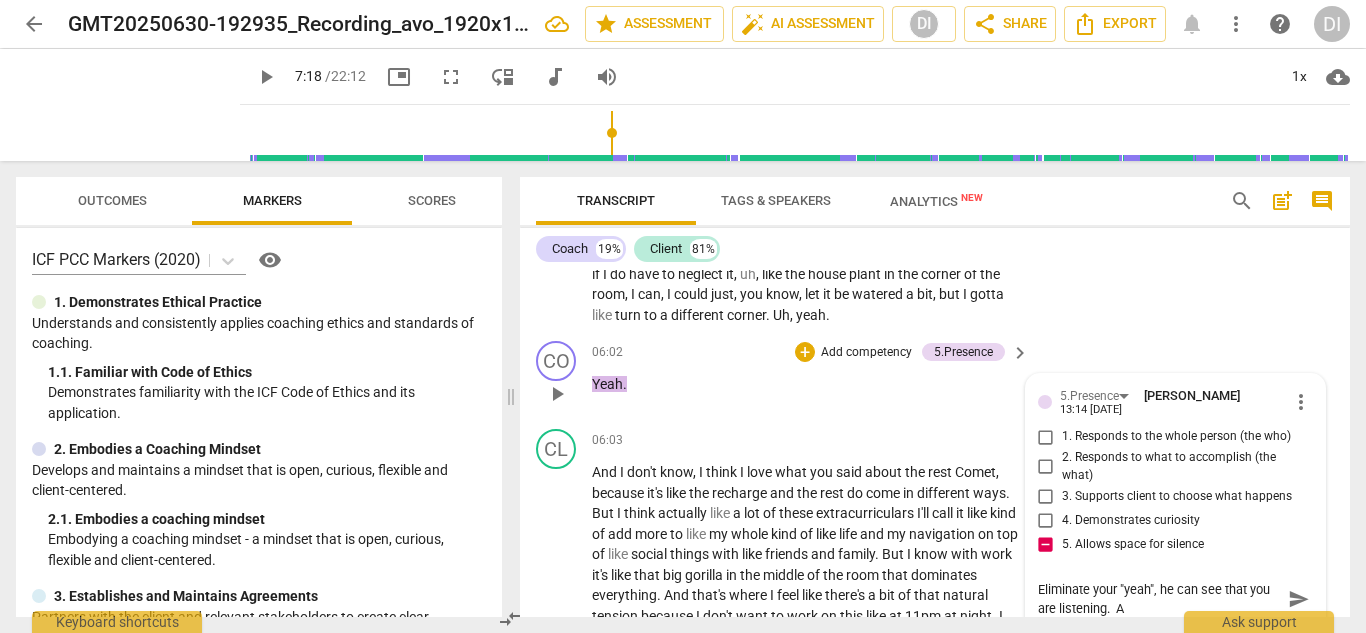 type on "Eliminate your "yeah", he can see that you are listening." 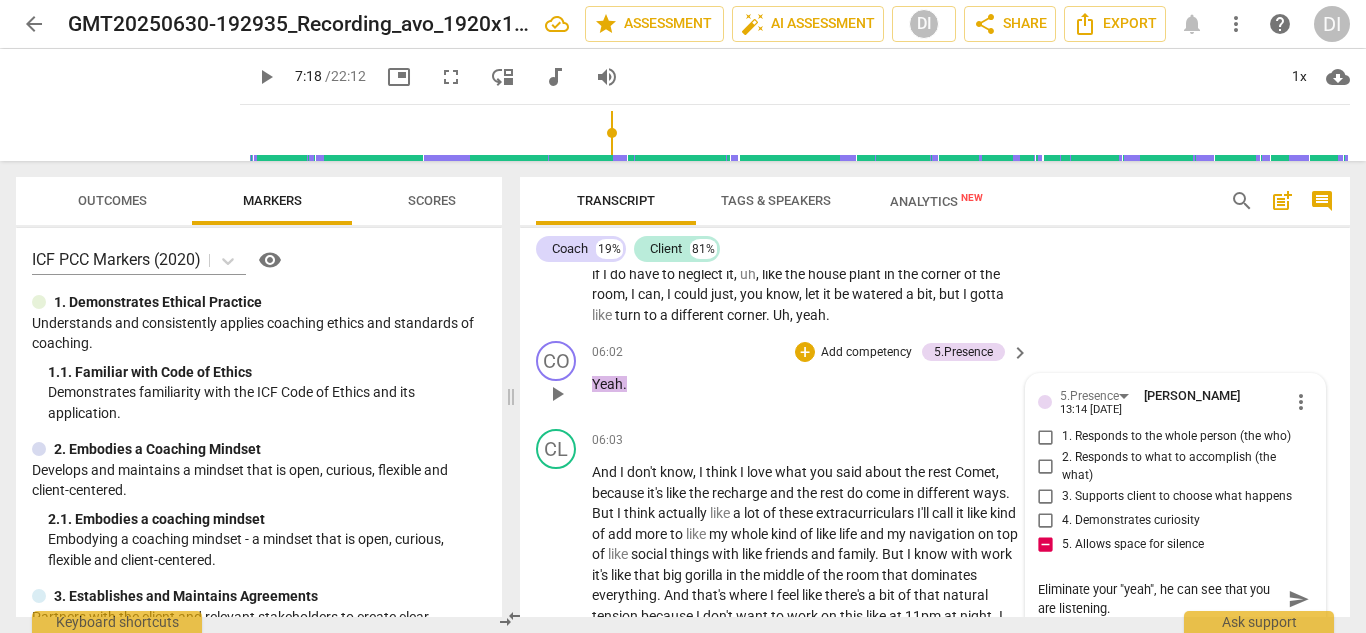 type on "Eliminate your "yeah", he can see that you are listening.  S" 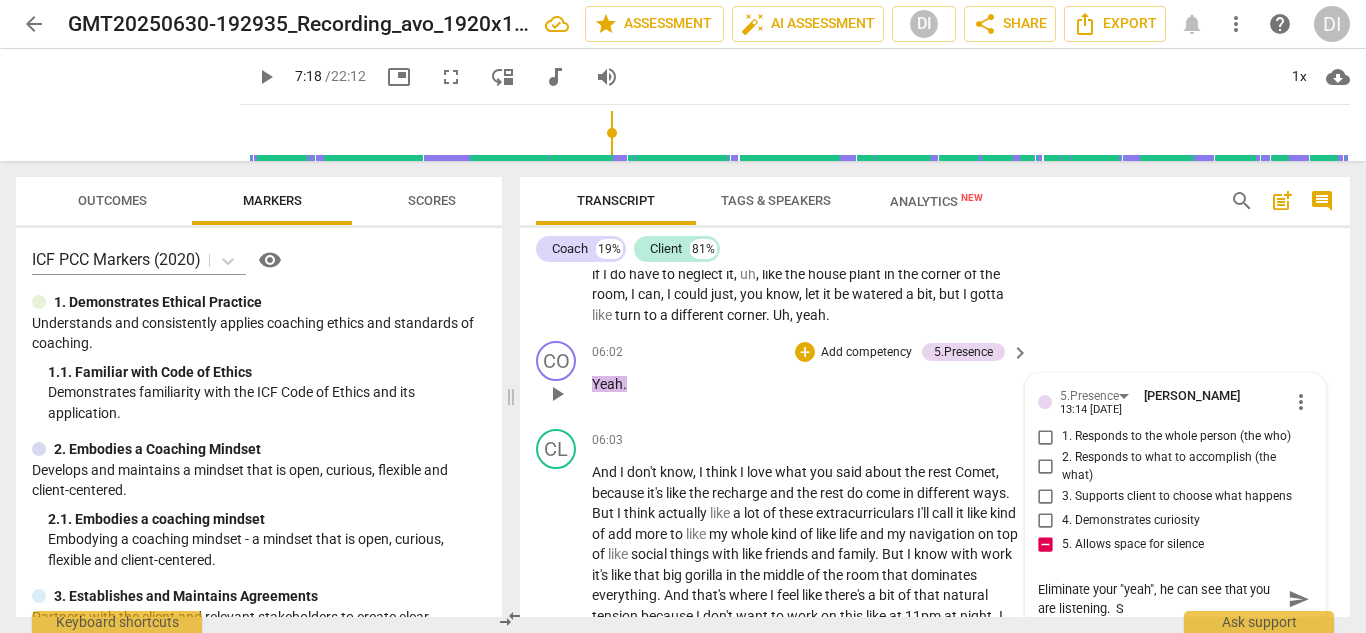 type on "Eliminate your "yeah", he can see that you are listening.  So" 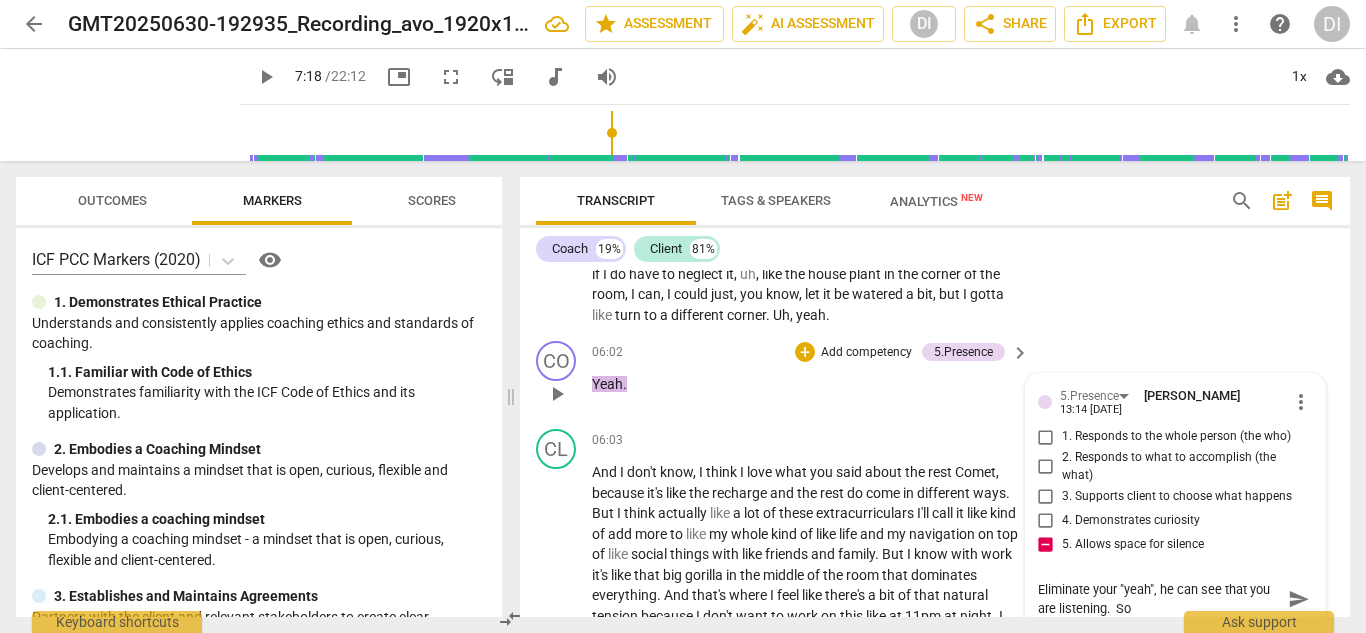 type on "Eliminate your "yeah", he can see that you are listening.  Som" 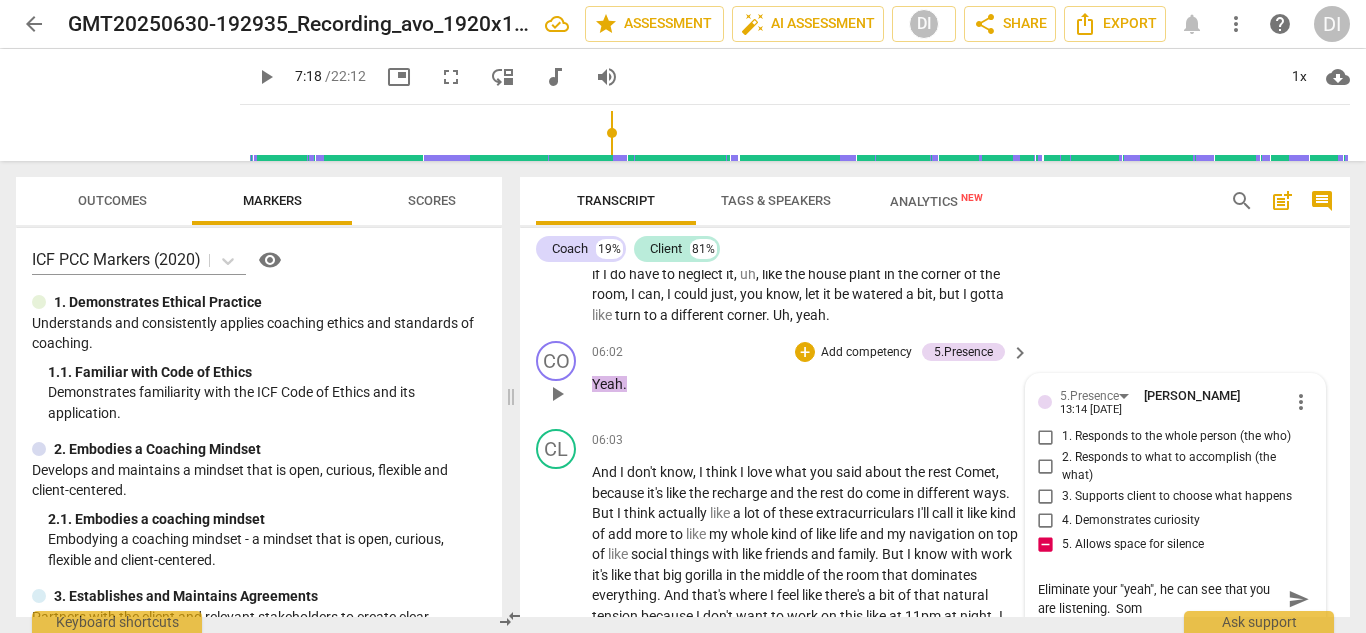 type on "Eliminate your "yeah", he can see that you are listening.  Some" 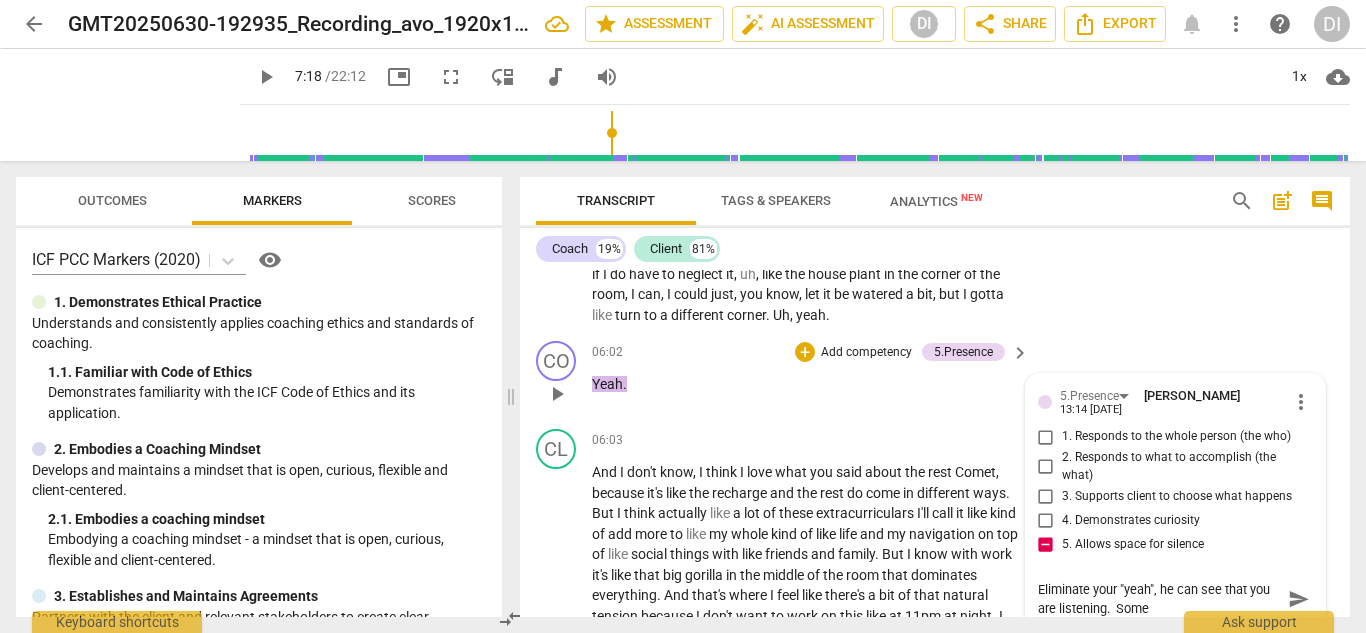type on "Eliminate your "yeah", he can see that you are listening.  Some" 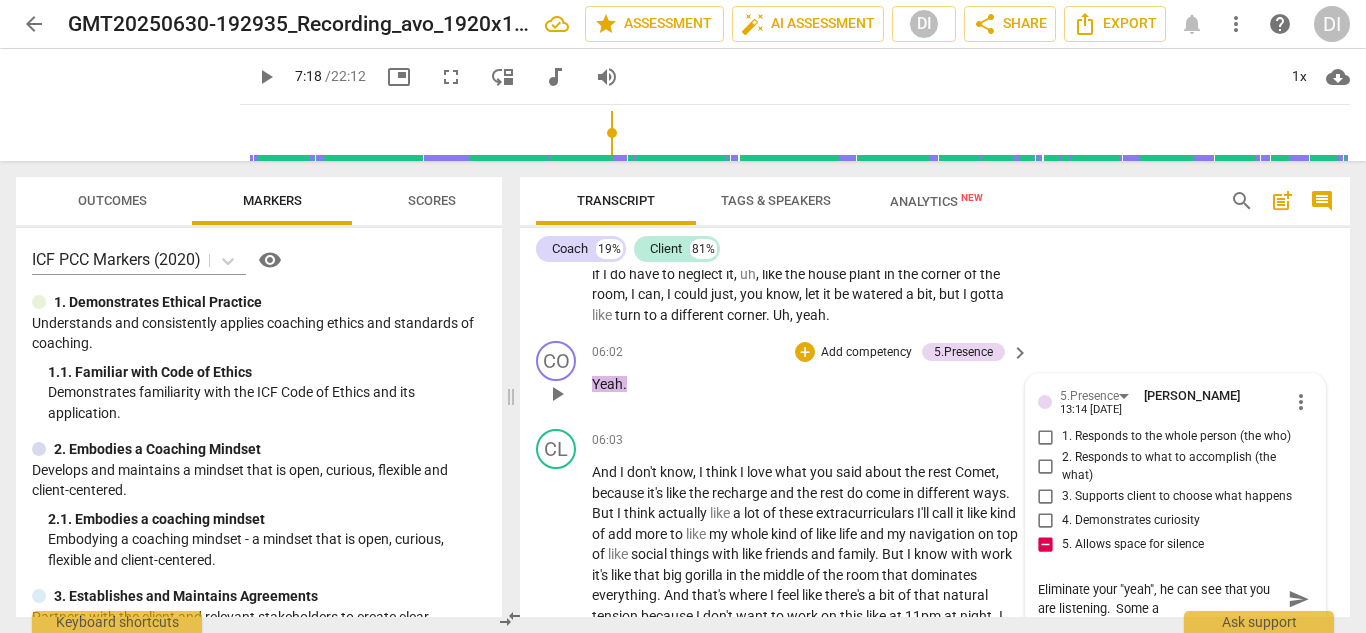 type on "Eliminate your "yeah", he can see that you are listening.  Some as" 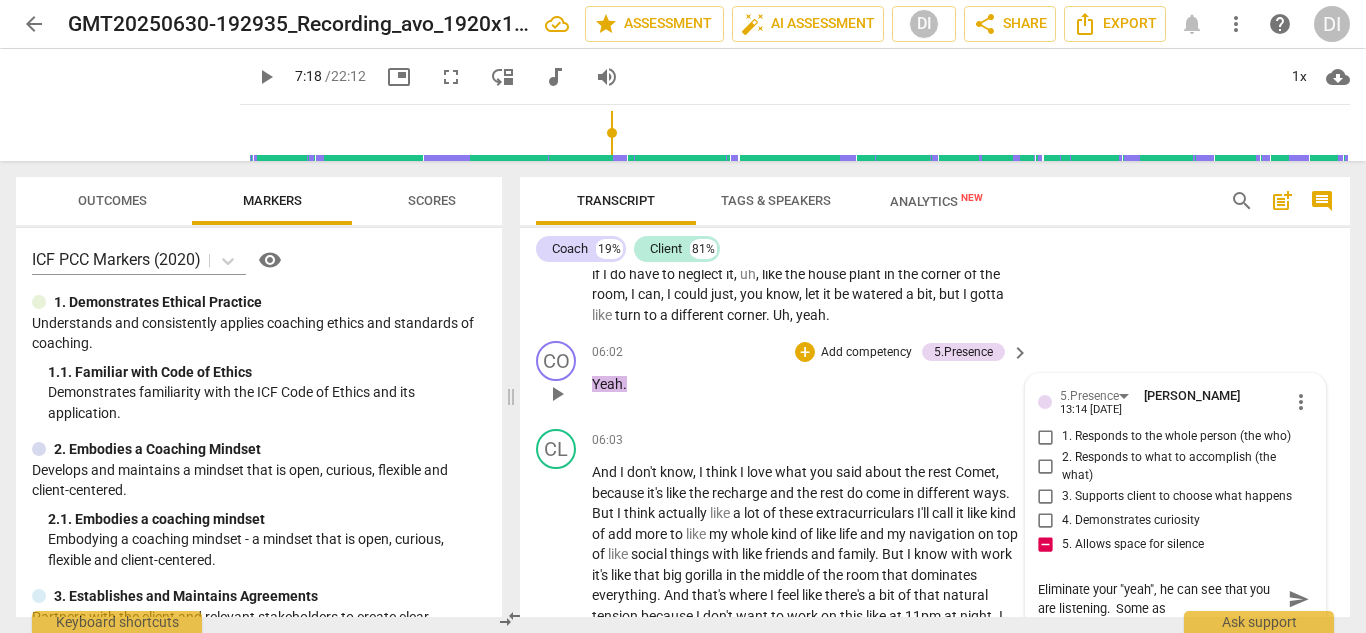 type on "Eliminate your "yeah", he can see that you are listening.  Some ass" 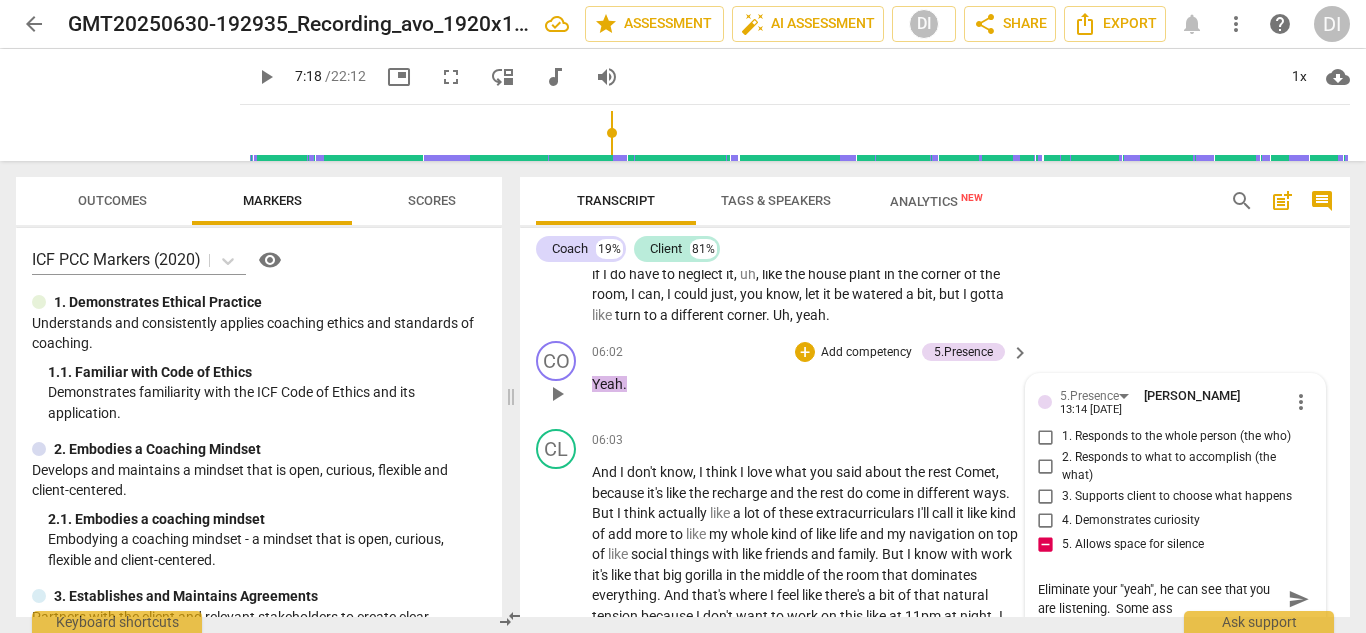 type on "Eliminate your "yeah", he can see that you are listening.  Some asse" 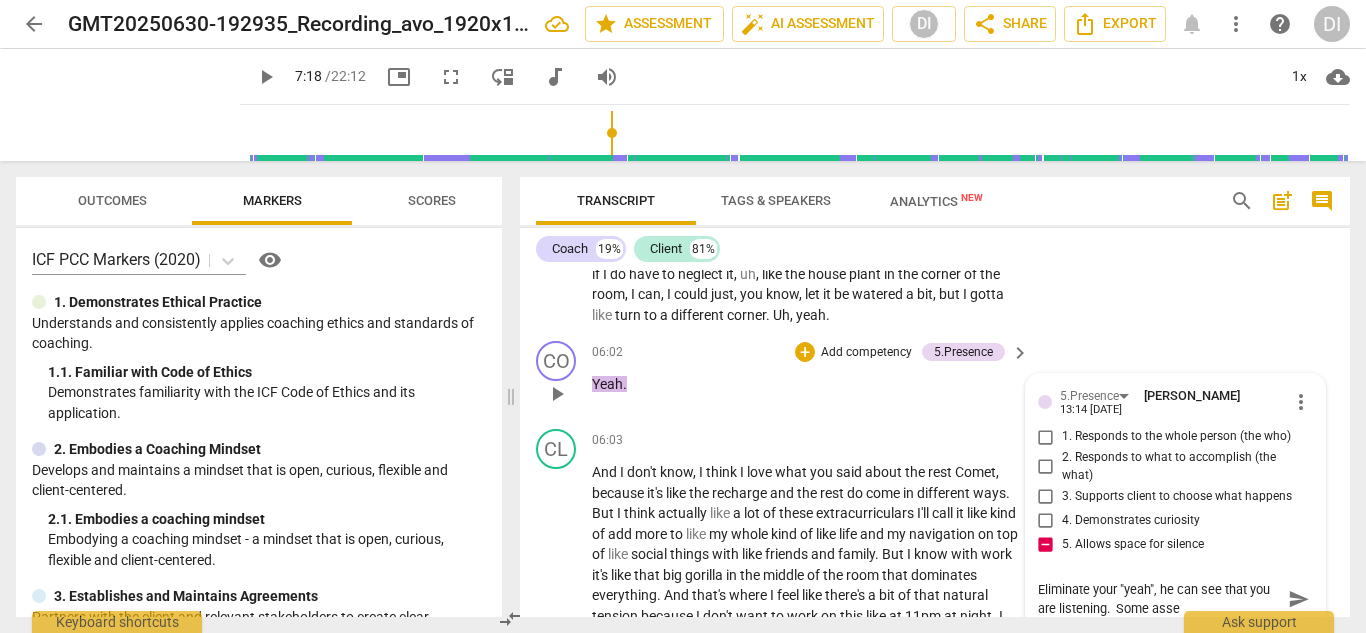 type on "Eliminate your "yeah", he can see that you are listening.  Some asses" 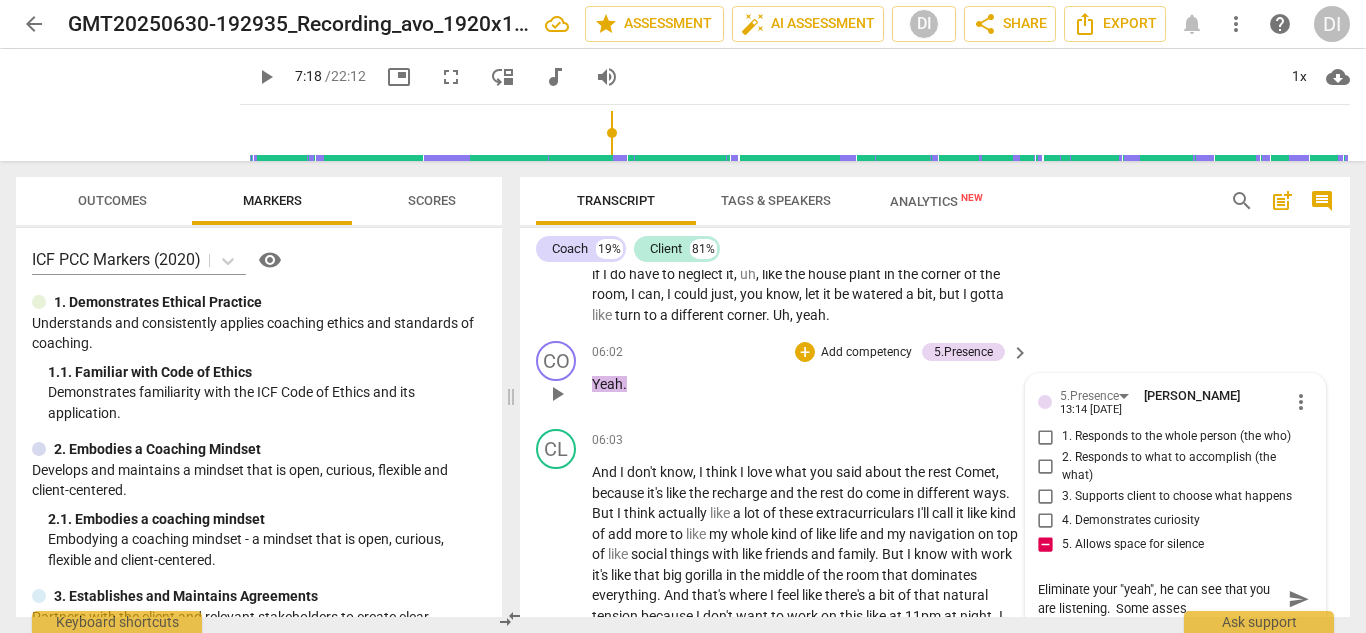 type on "Eliminate your "yeah", he can see that you are listening.  Some assess" 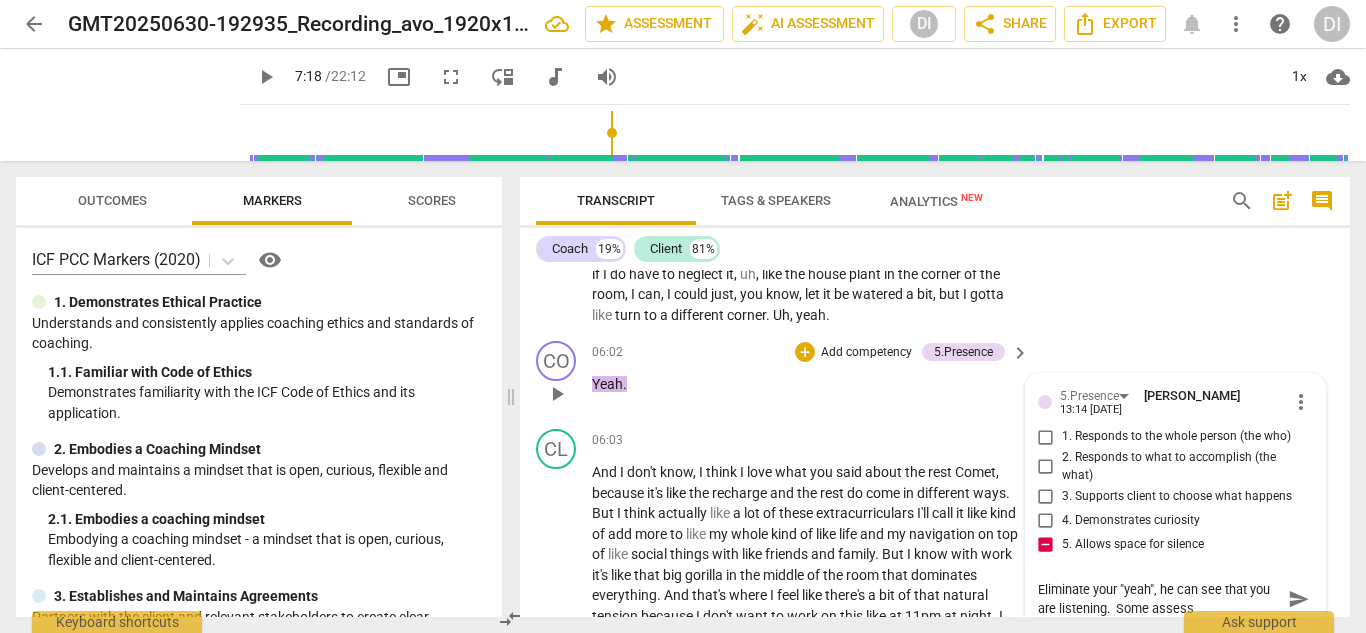 type on "Eliminate your "yeah", he can see that you are listening.  Some assesso" 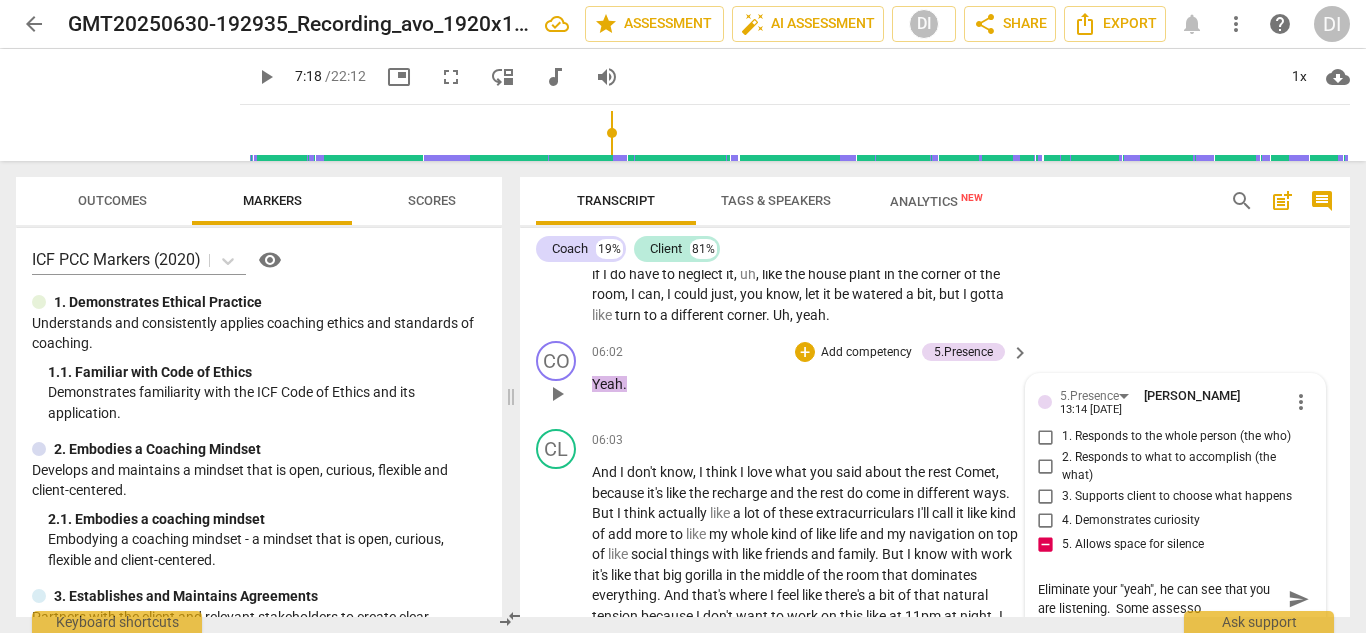 type on "Eliminate your "yeah", he can see that you are listening.  Some assessor" 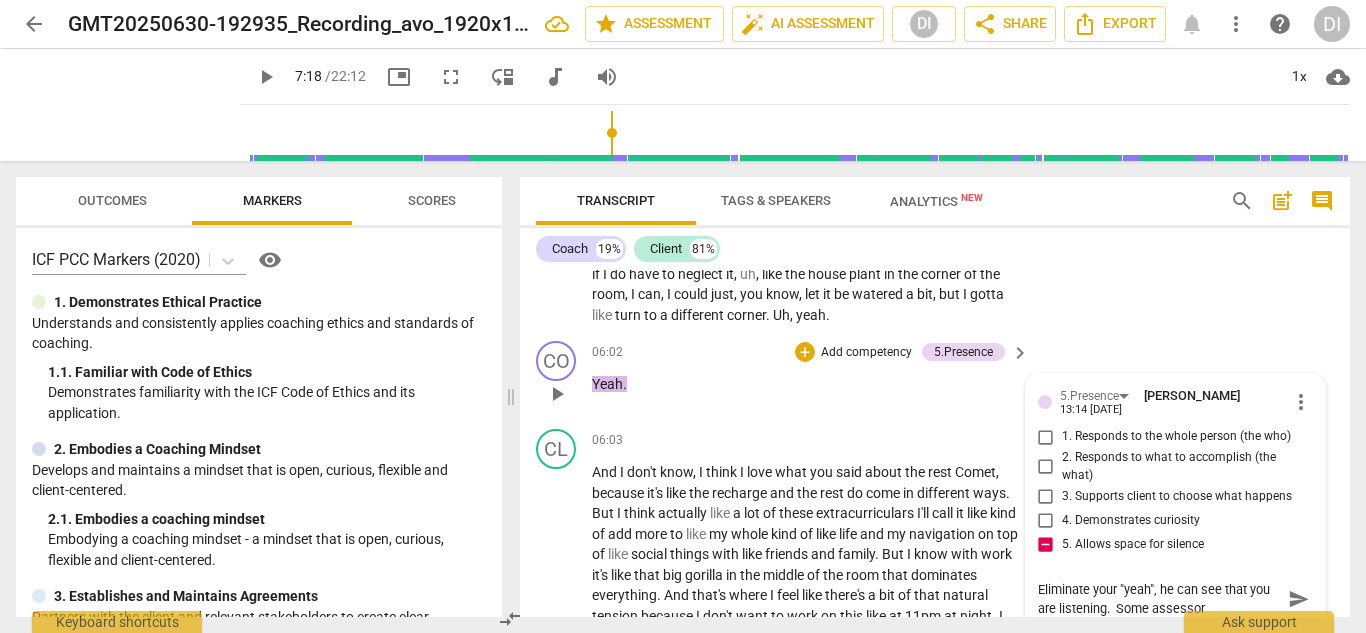 type on "Eliminate your "yeah", he can see that you are listening.  Some assessors" 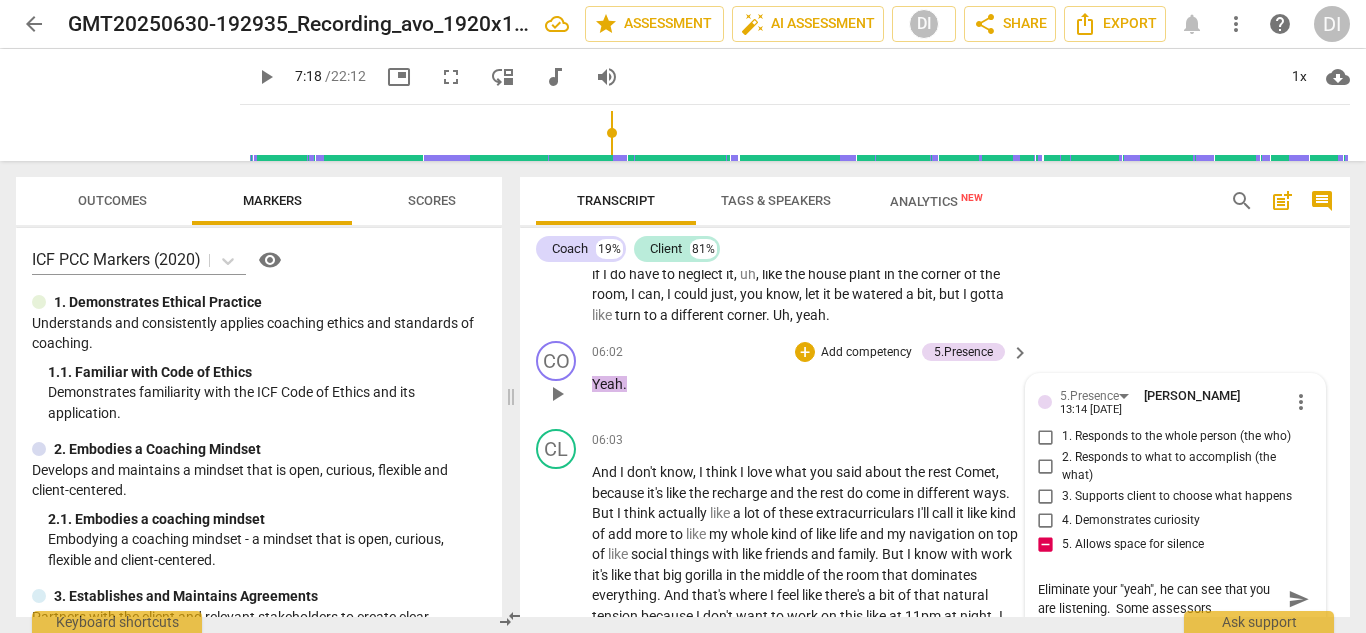 type on "Eliminate your "yeah", he can see that you are listening.  Some assessors" 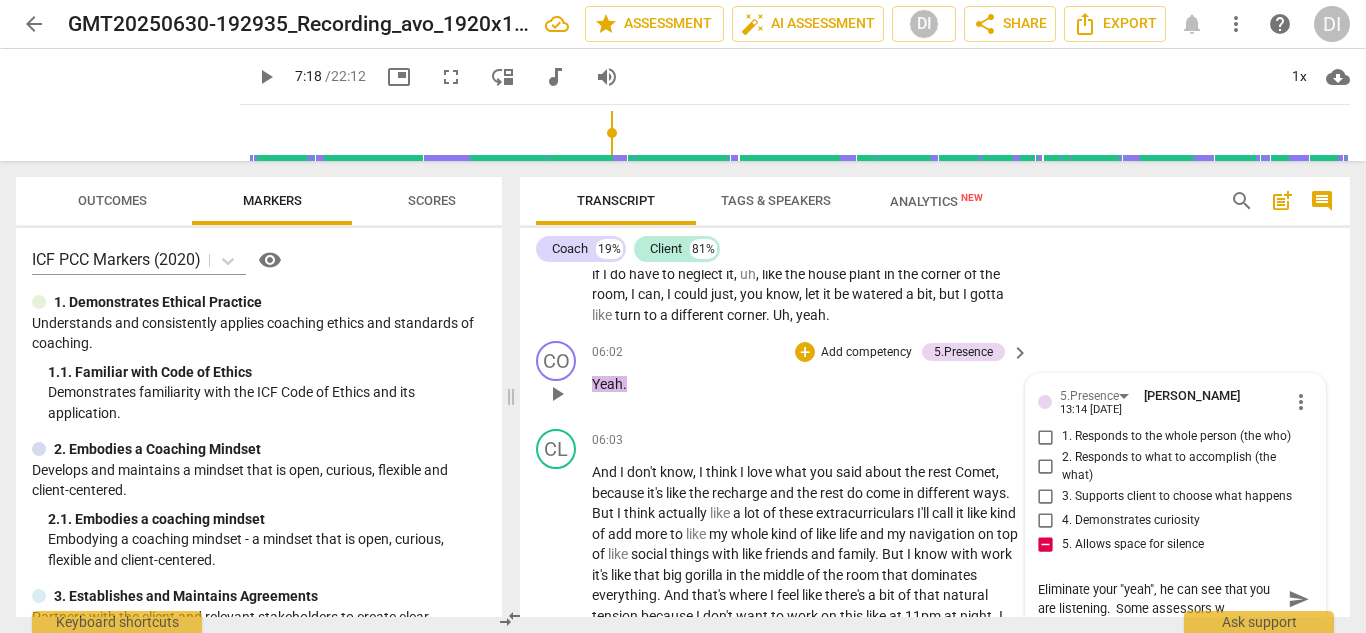 type on "Eliminate your "yeah", he can see that you are listening.  Some assessors wi" 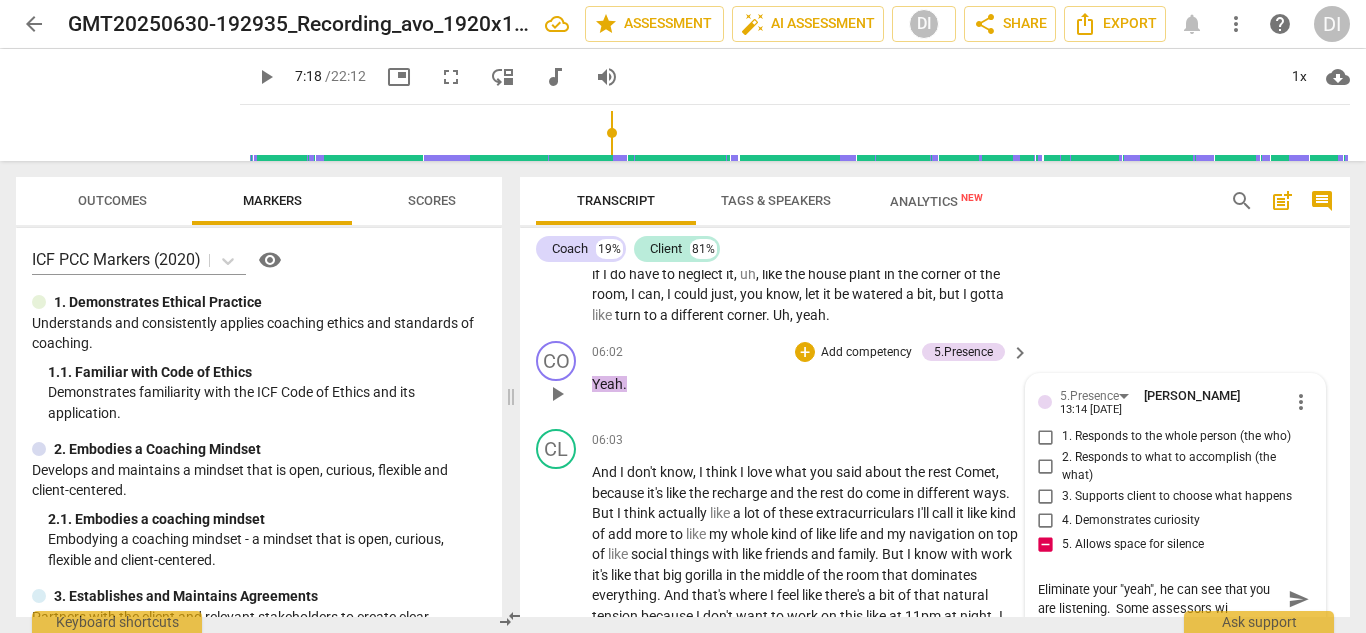 type on "Eliminate your "yeah", he can see that you are listening.  Some assessors wil" 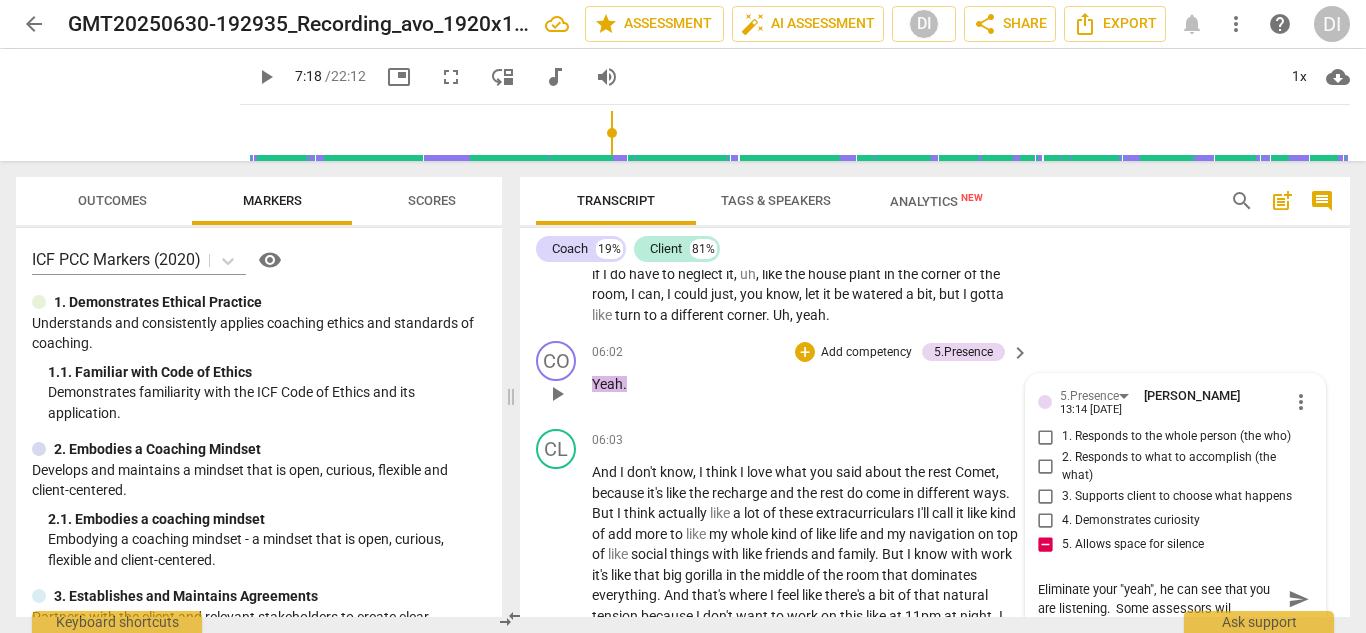 type on "Eliminate your "yeah", he can see that you are listening.  Some assessors will" 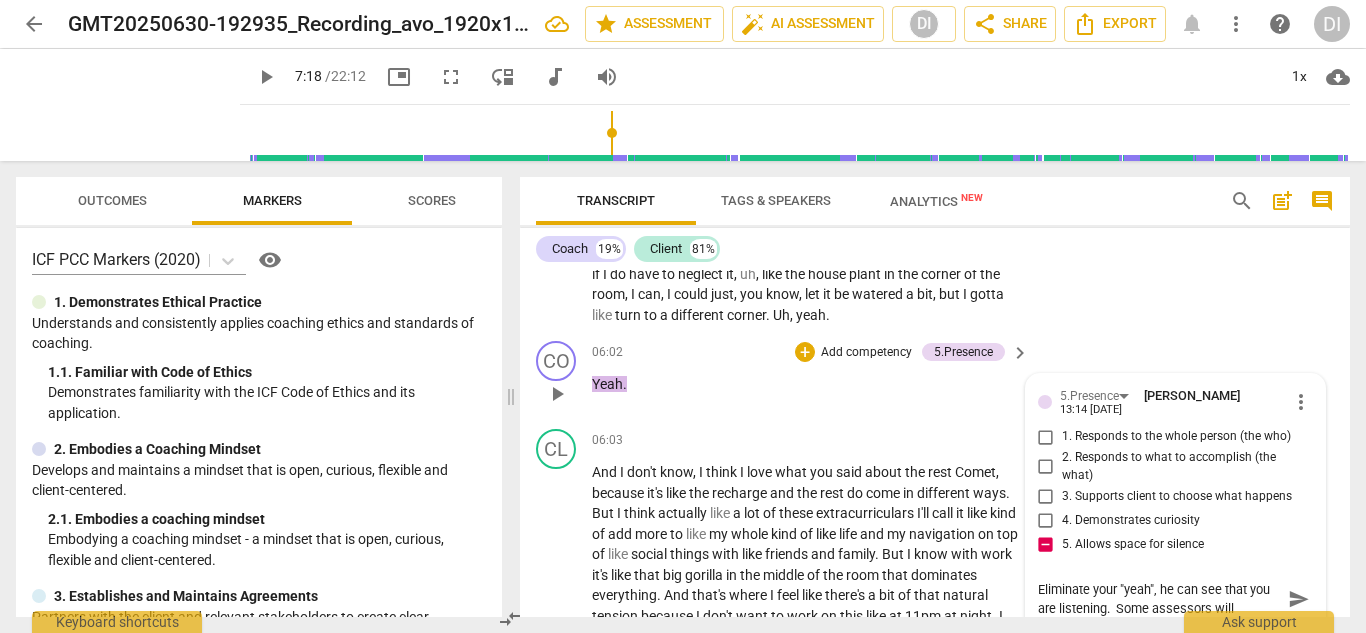 type on "Eliminate your "yeah", he can see that you are listening.  Some assessors will" 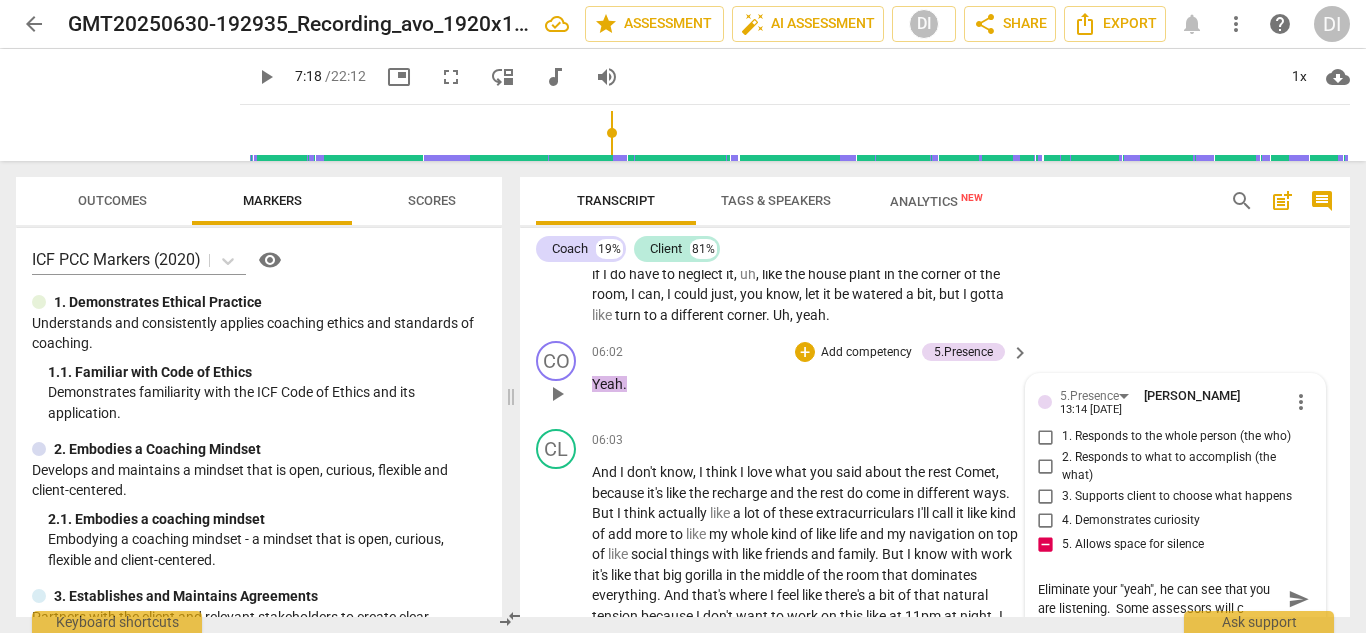 type on "Eliminate your "yeah", he can see that you are listening.  Some assessors will co" 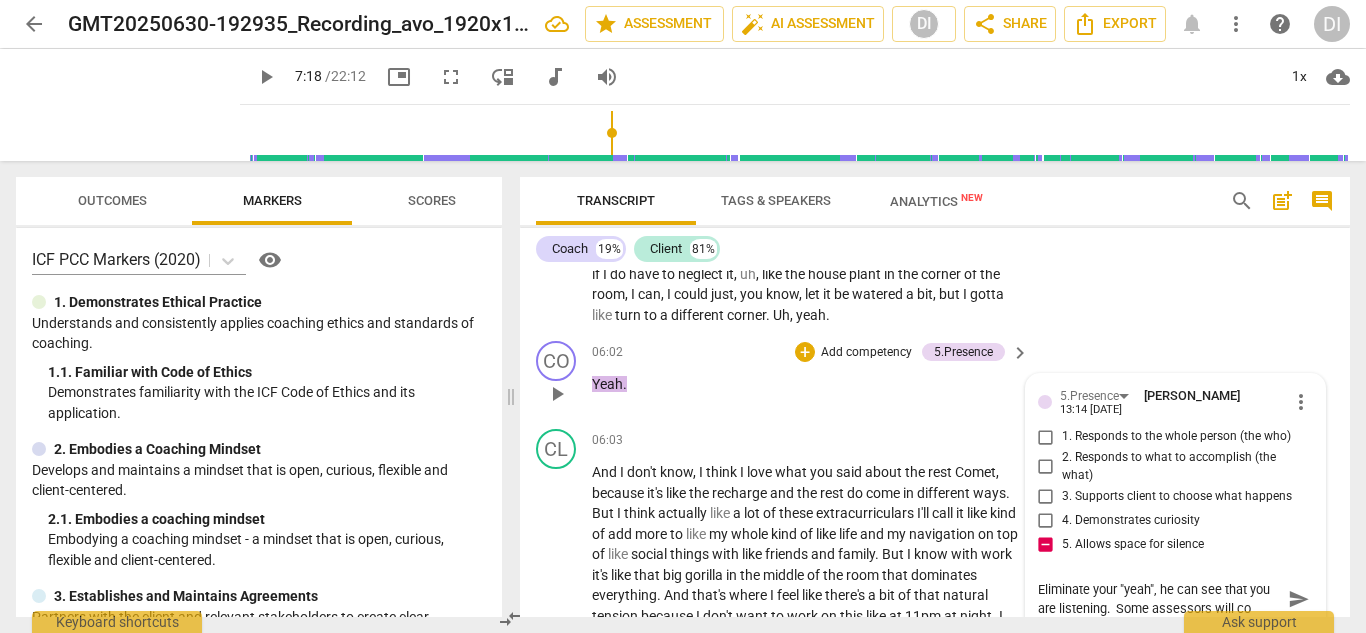 type on "Eliminate your "yeah", he can see that you are listening.  Some assessors will cou" 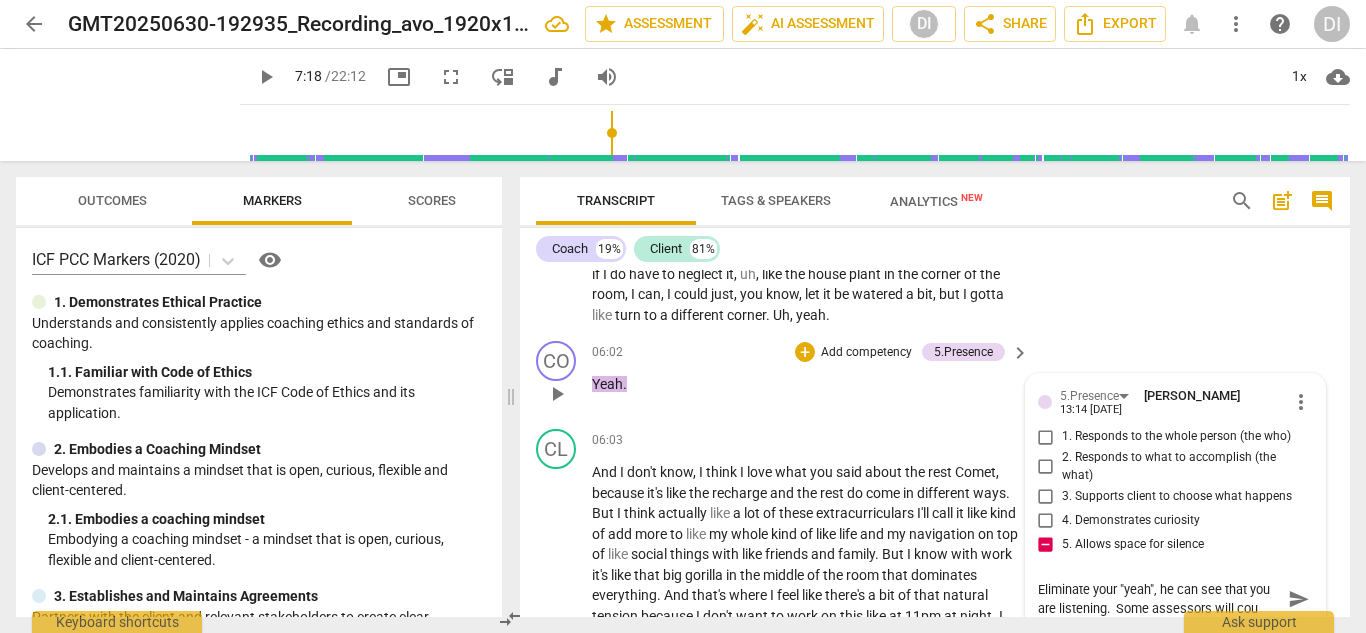 type on "Eliminate your "yeah", he can see that you are listening.  Some assessors will coun" 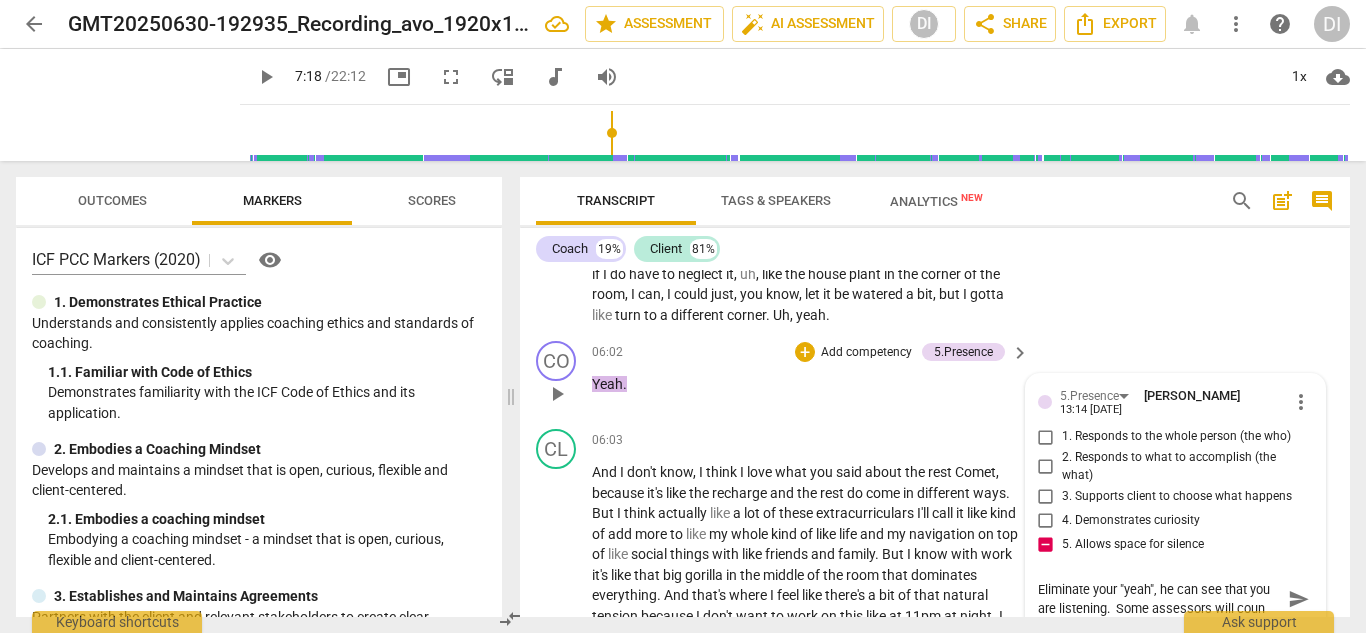 type on "Eliminate your "yeah", he can see that you are listening.  Some assessors will count" 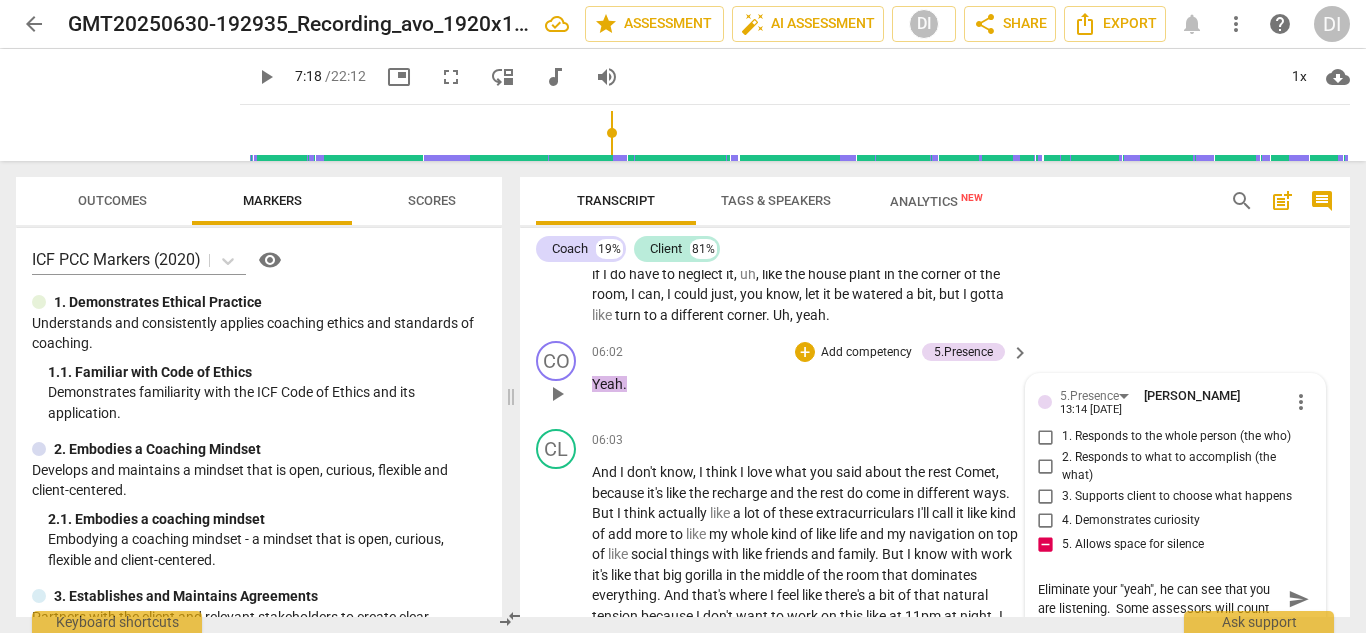 type on "Eliminate your "yeah", he can see that you are listening.  Some assessors will count" 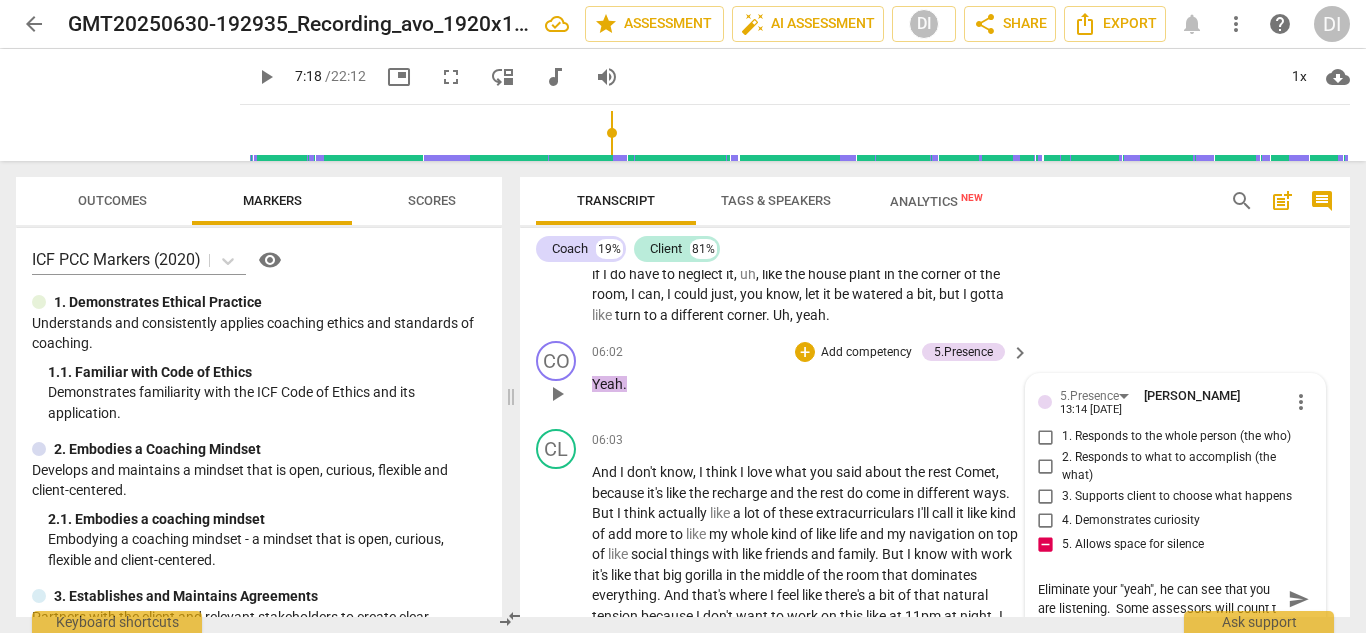 type on "Eliminate your "yeah", he can see that you are listening.  Some assessors will count th" 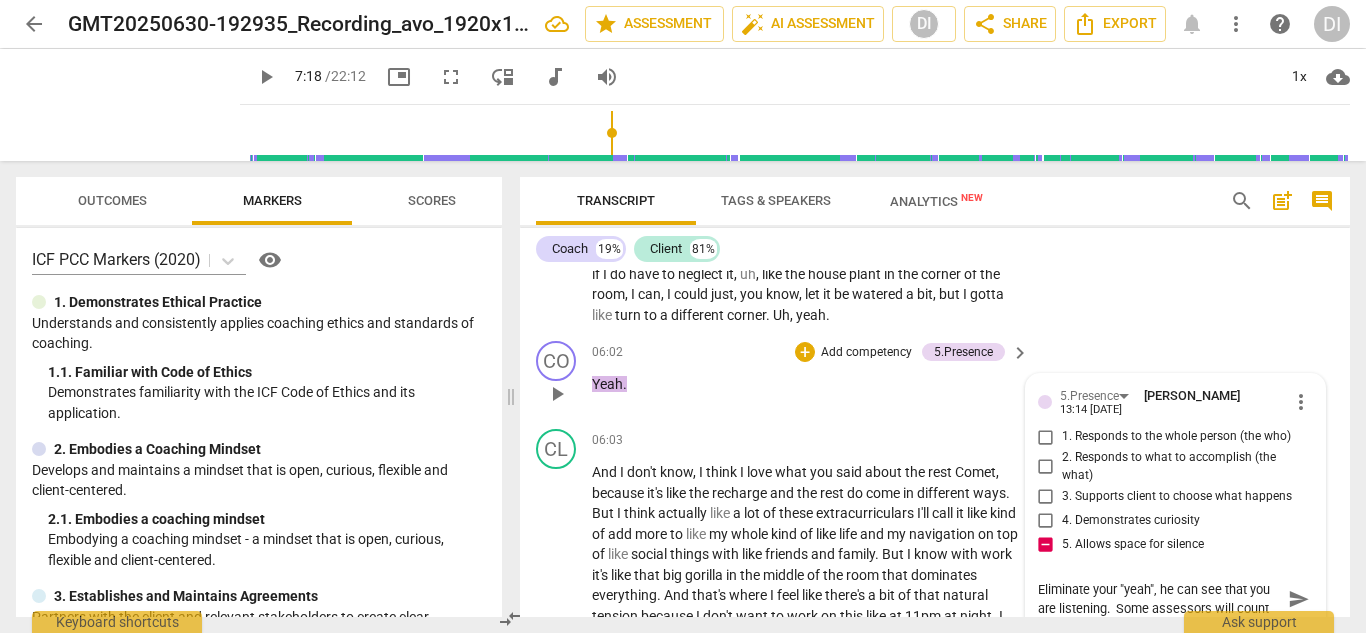 type on "Eliminate your "yeah", he can see that you are listening.  Some assessors will count th" 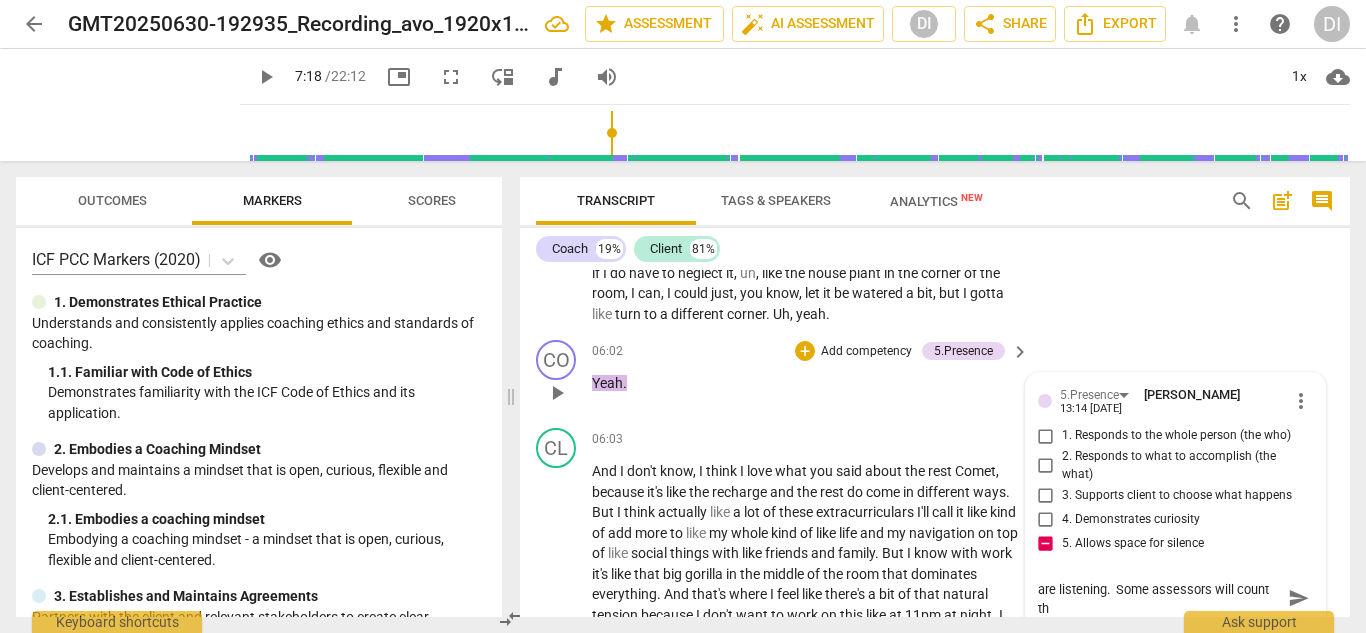 type on "Eliminate your "yeah", he can see that you are listening.  Some assessors will count thi" 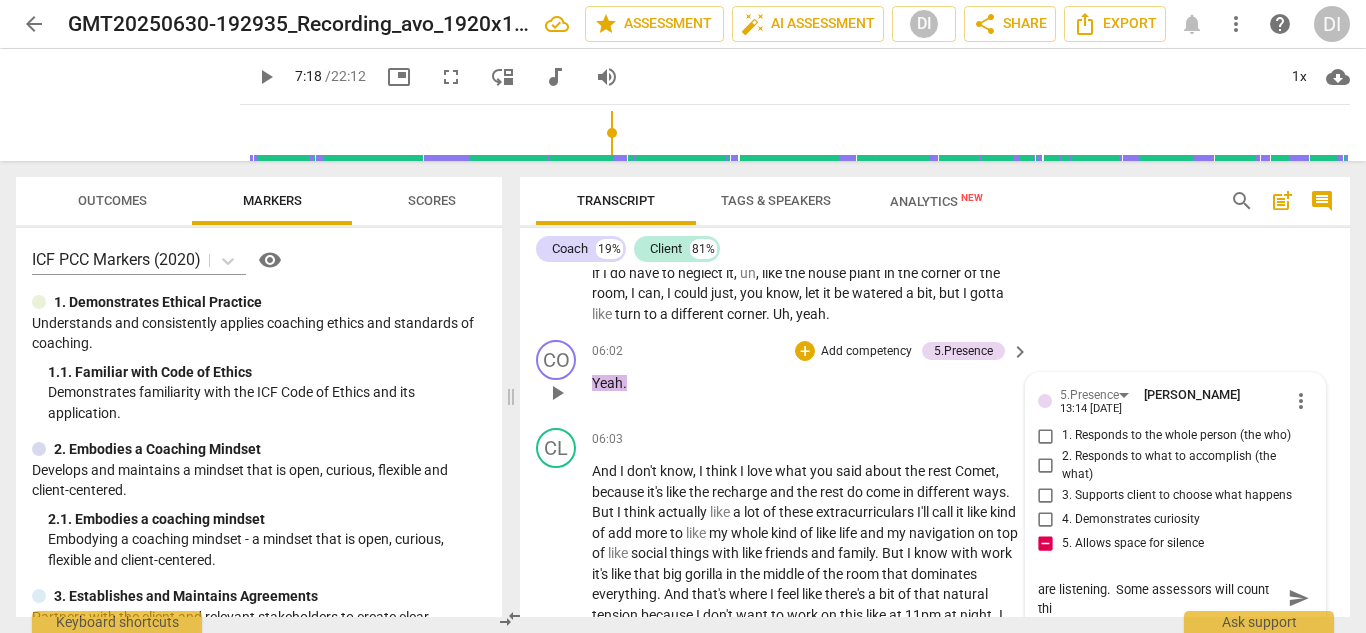 type on "Eliminate your "yeah", he can see that you are listening.  Some assessors will count this" 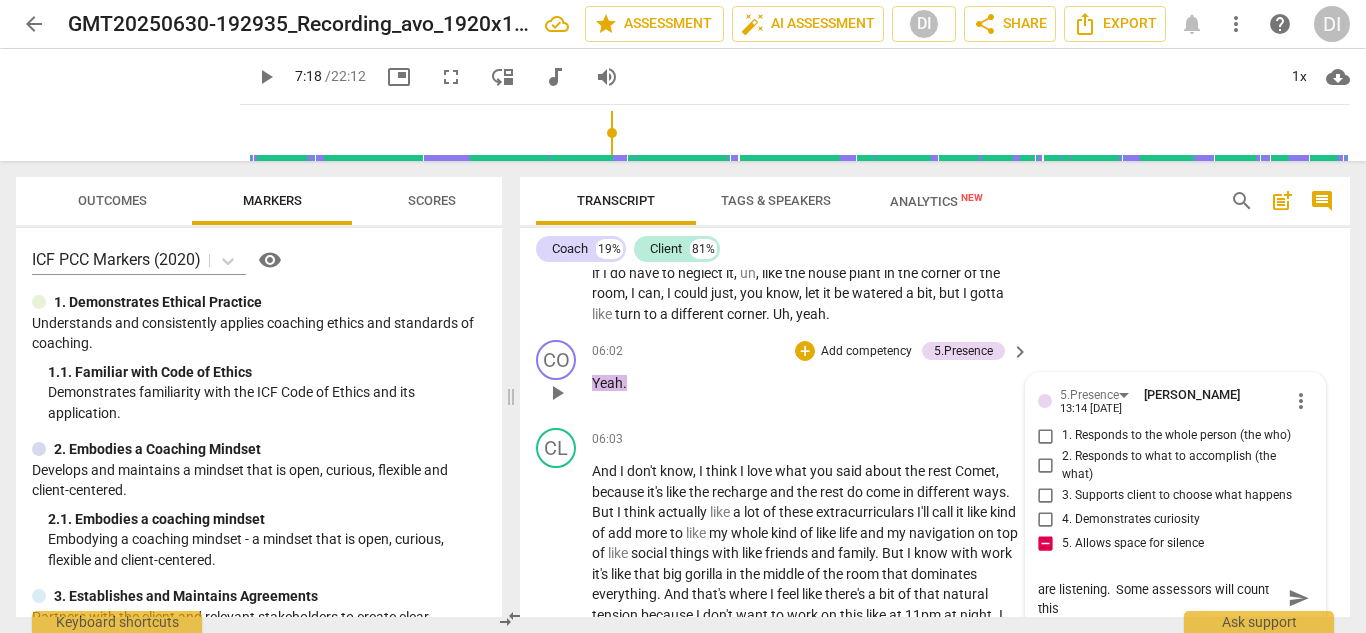 type on "Eliminate your "yeah", he can see that you are listening.  Some assessors will count this" 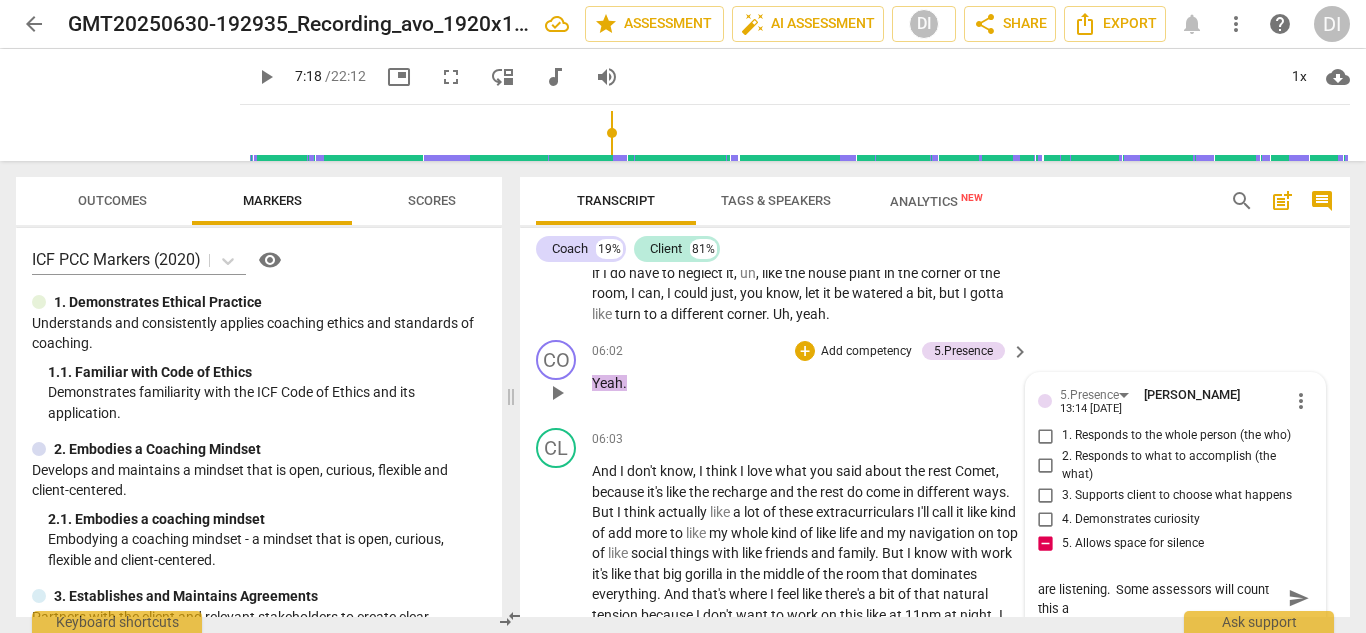 type on "Eliminate your "yeah", he can see that you are listening.  Some assessors will count this as" 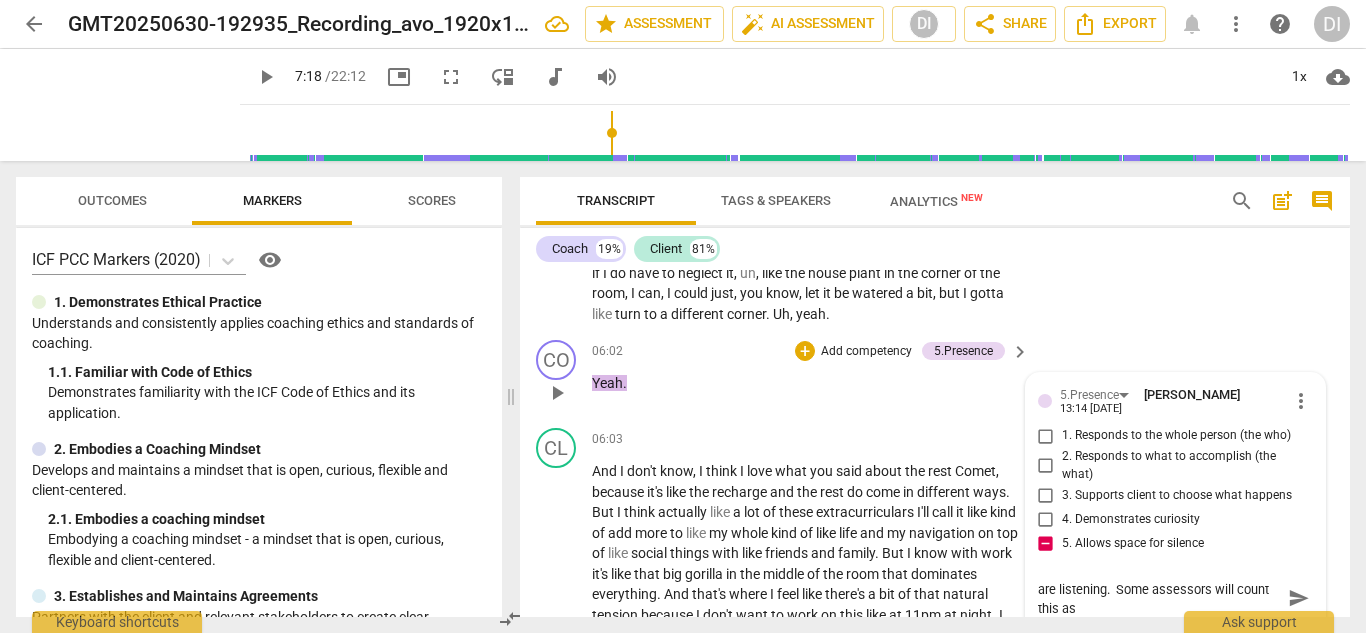 type on "Eliminate your "yeah", he can see that you are listening.  Some assessors will count this as" 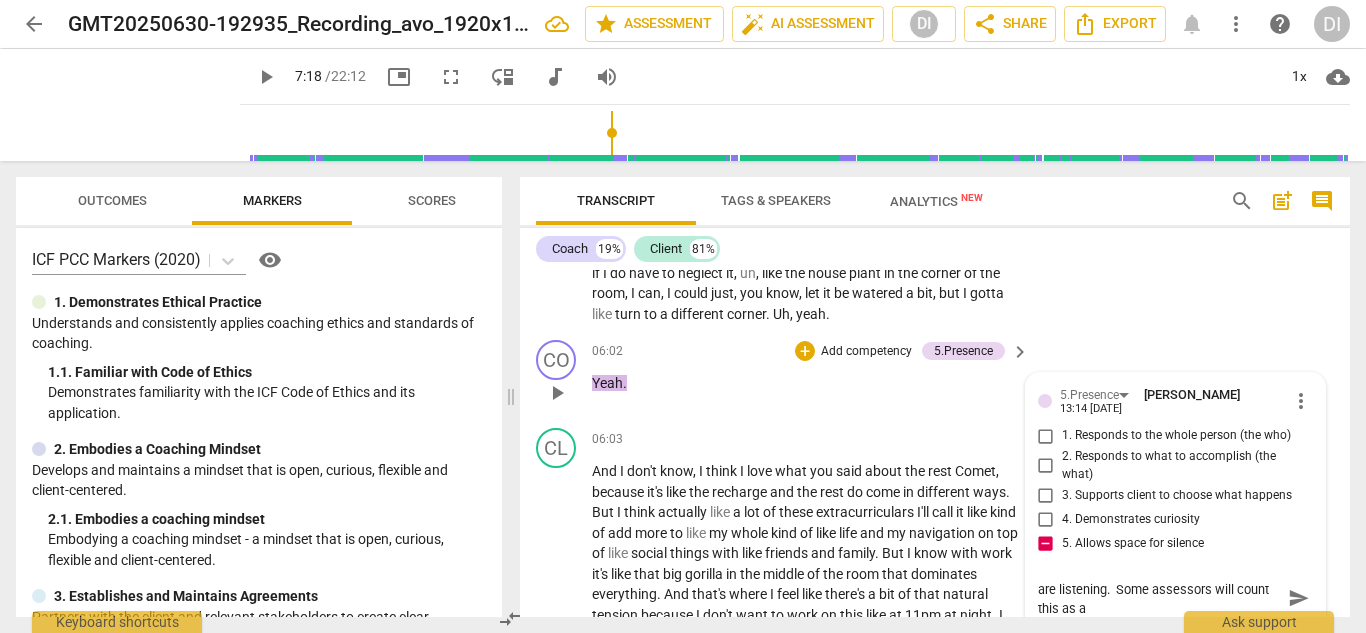 type on "Eliminate your "yeah", he can see that you are listening.  Some assessors will count this as an" 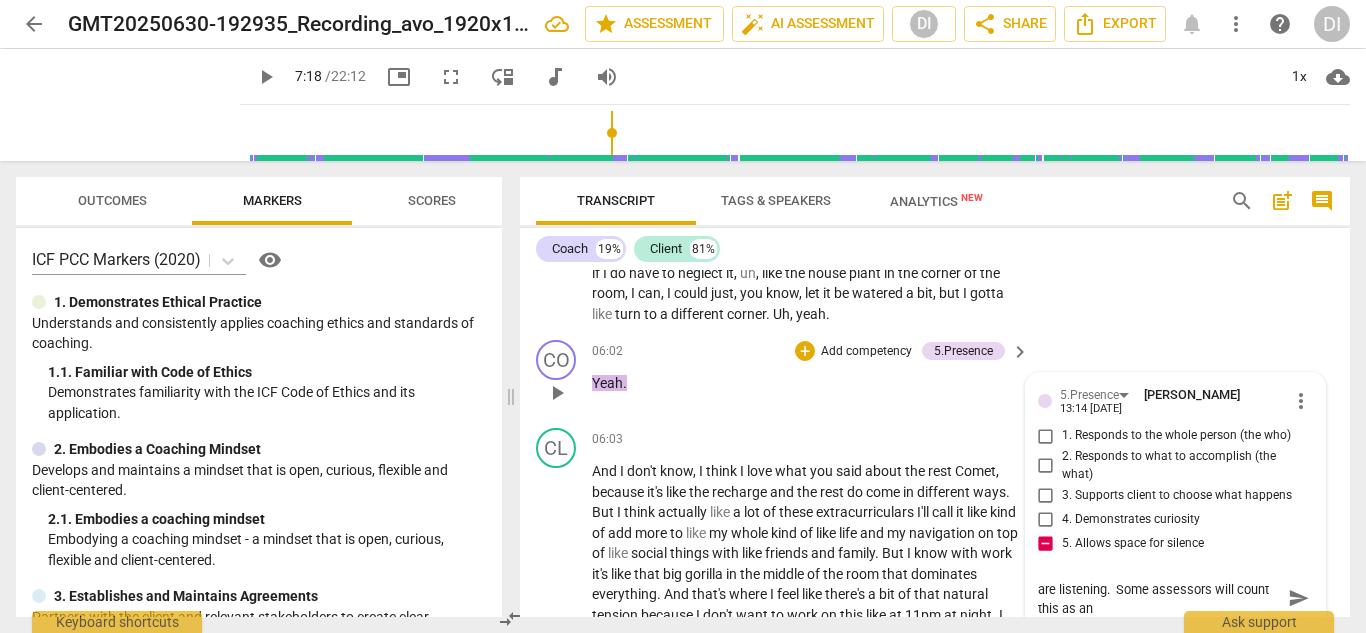 type on "Eliminate your "yeah", he can see that you are listening.  Some assessors will count this as an" 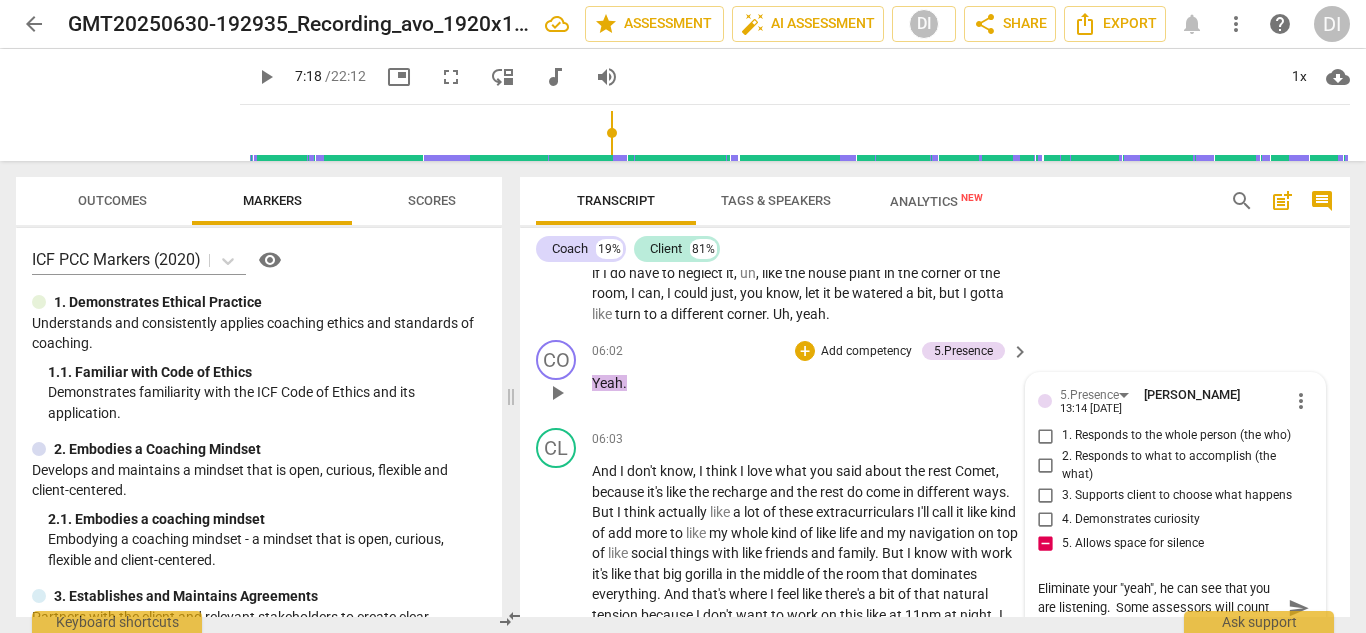 scroll, scrollTop: 2389, scrollLeft: 0, axis: vertical 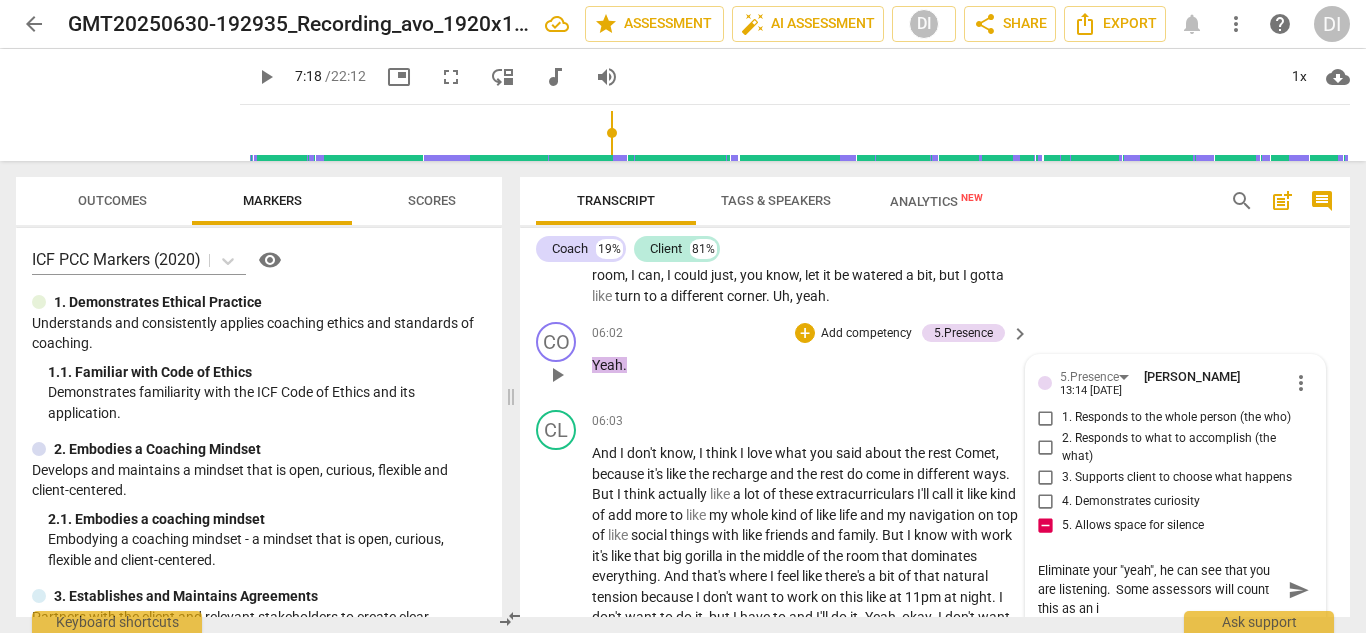 type on "Eliminate your "yeah", he can see that you are listening.  Some assessors will count this as an in" 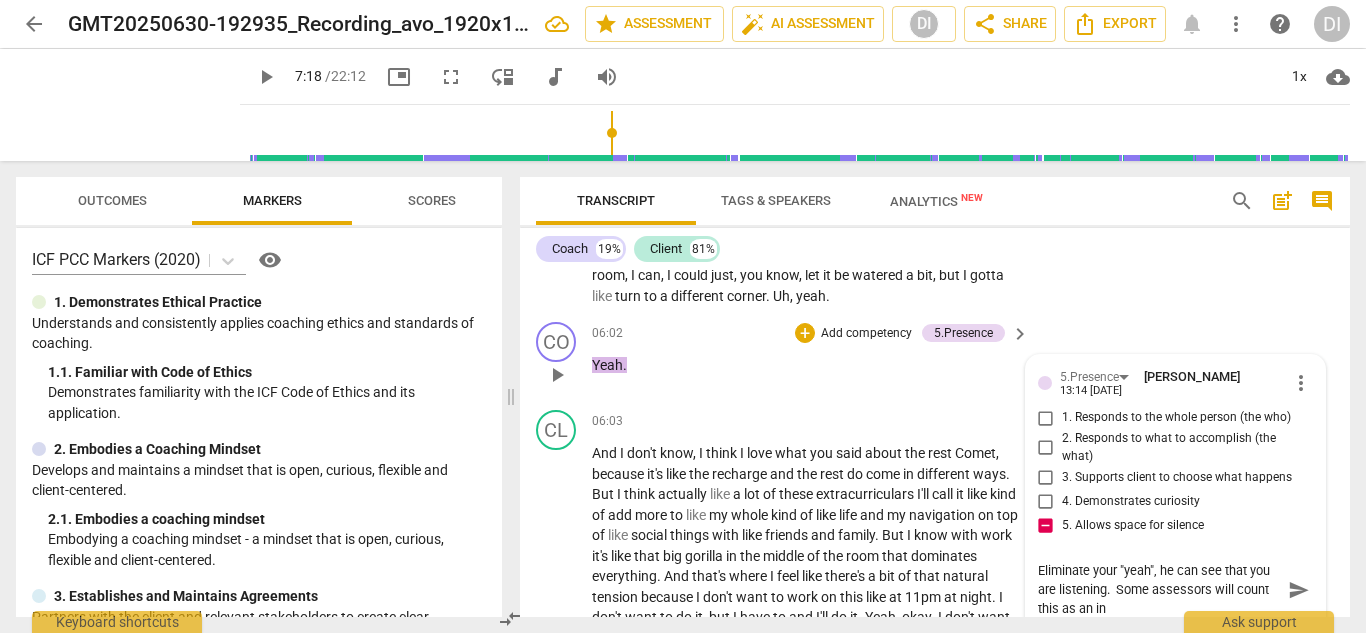 type on "Eliminate your "yeah", he can see that you are listening.  Some assessors will count this as an int" 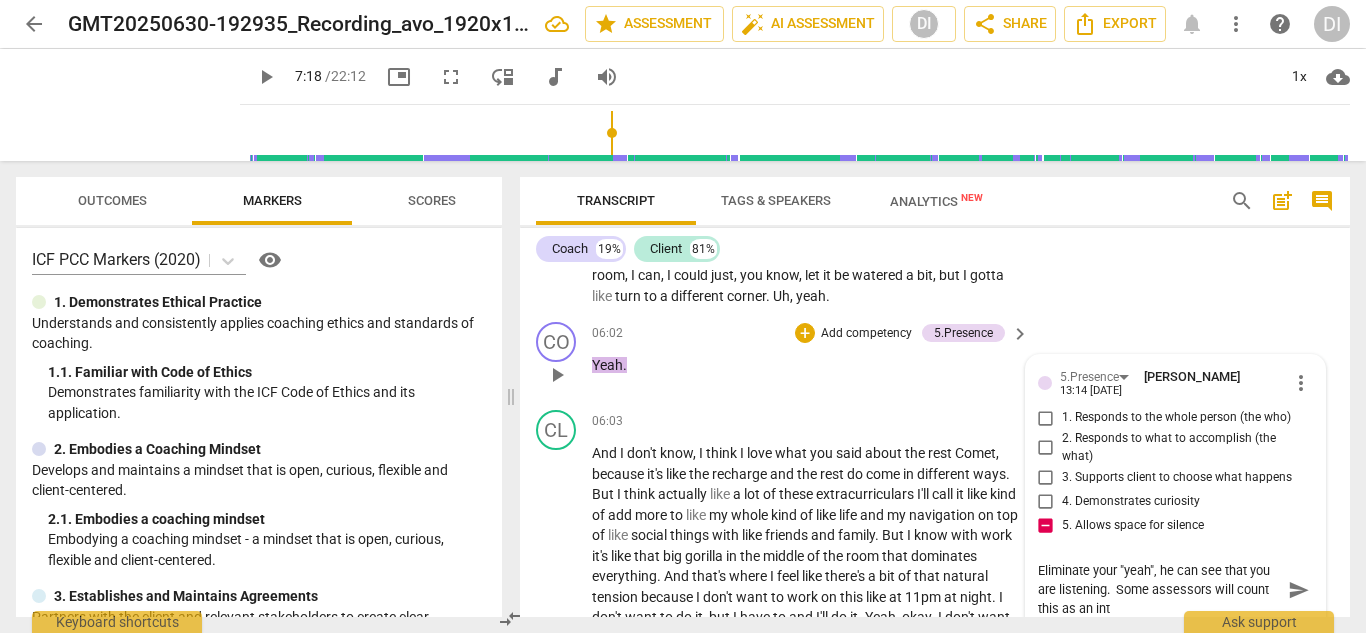 type on "Eliminate your "yeah", he can see that you are listening.  Some assessors will count this as an inte" 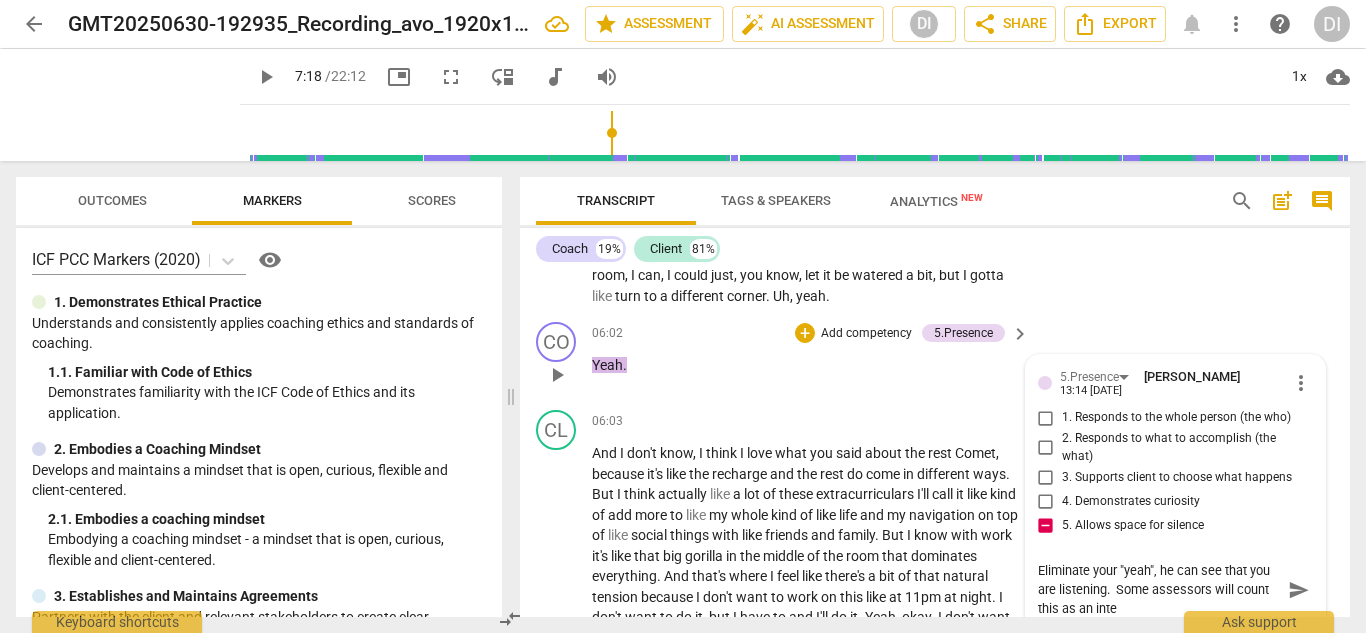type on "Eliminate your "yeah", he can see that you are listening.  Some assessors will count this as an inter" 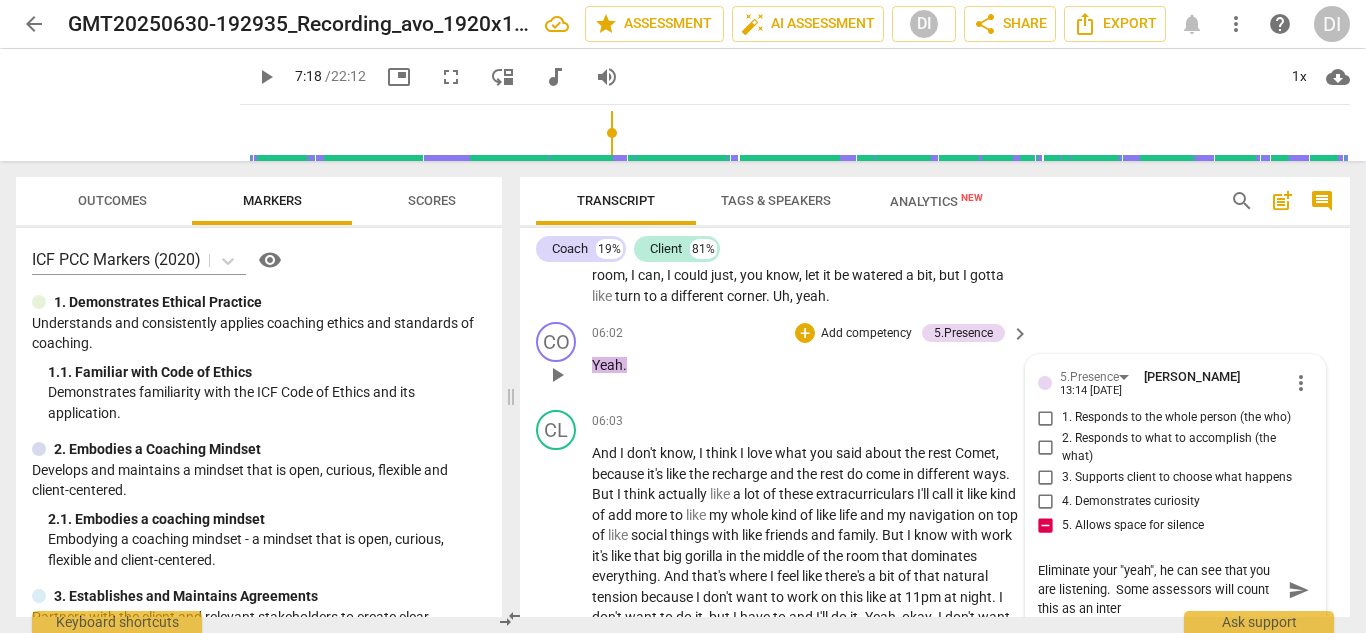 type on "Eliminate your "yeah", he can see that you are listening.  Some assessors will count this as an interr" 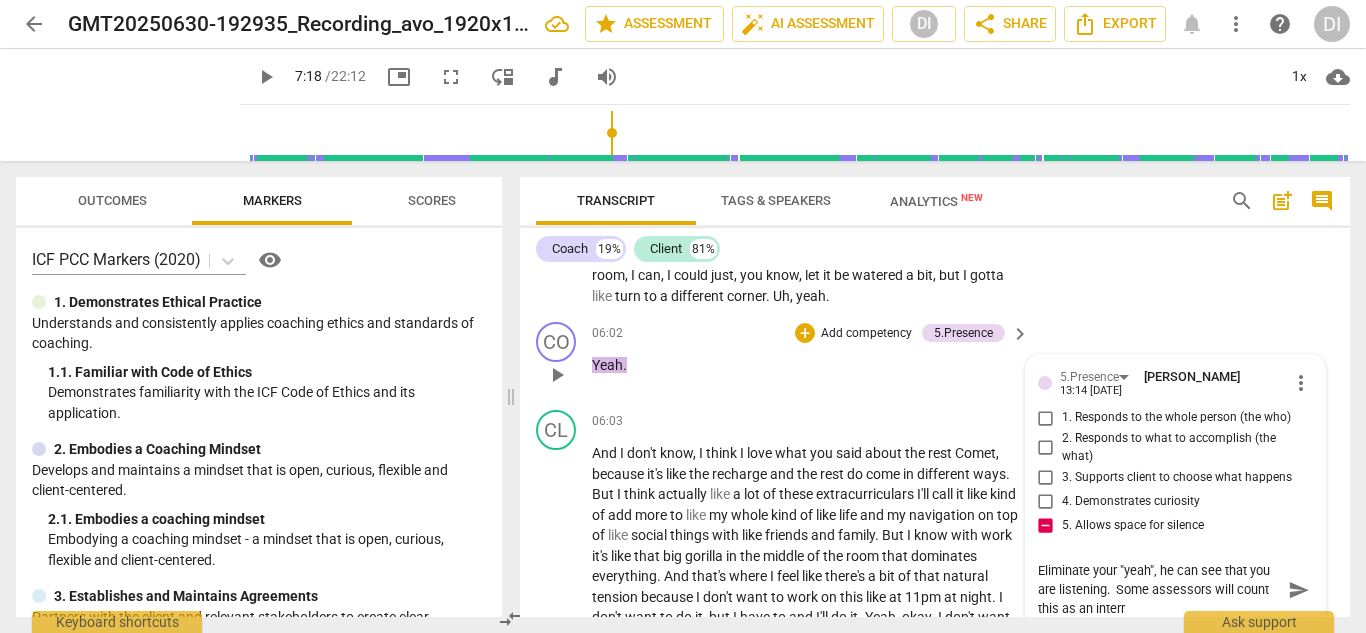 type on "Eliminate your "yeah", he can see that you are listening.  Some assessors will count this as an interru" 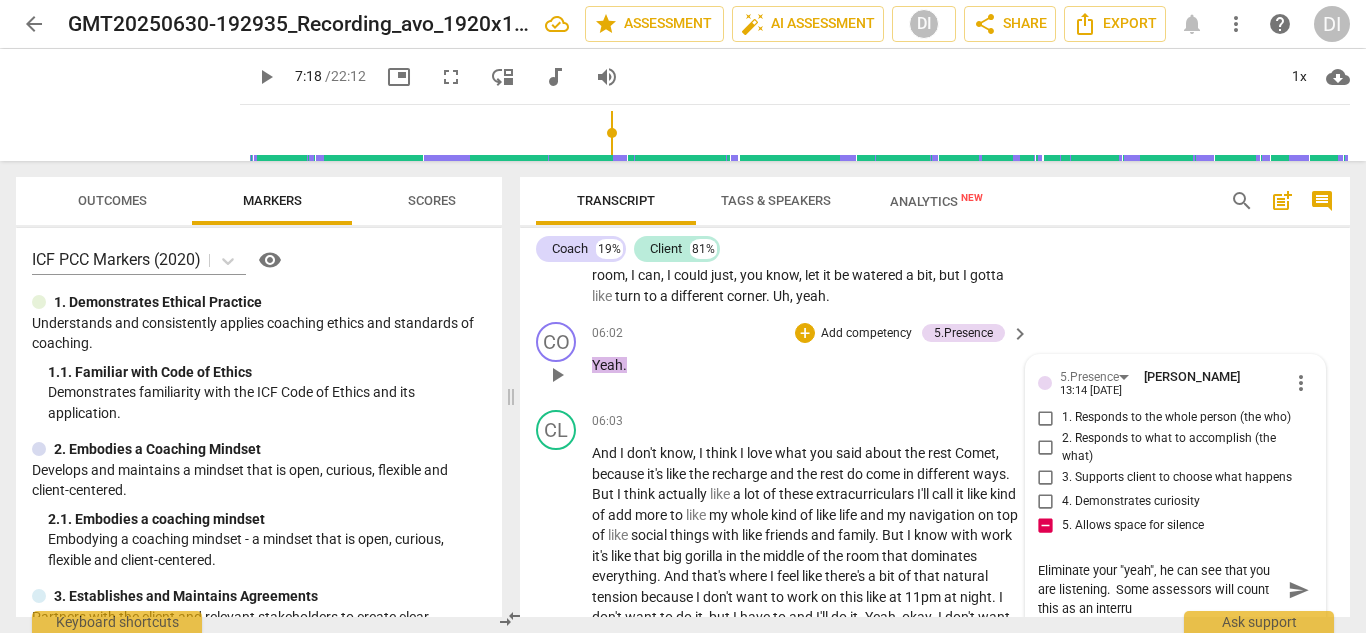 type on "Eliminate your "yeah", he can see that you are listening.  Some assessors will count this as an interrup" 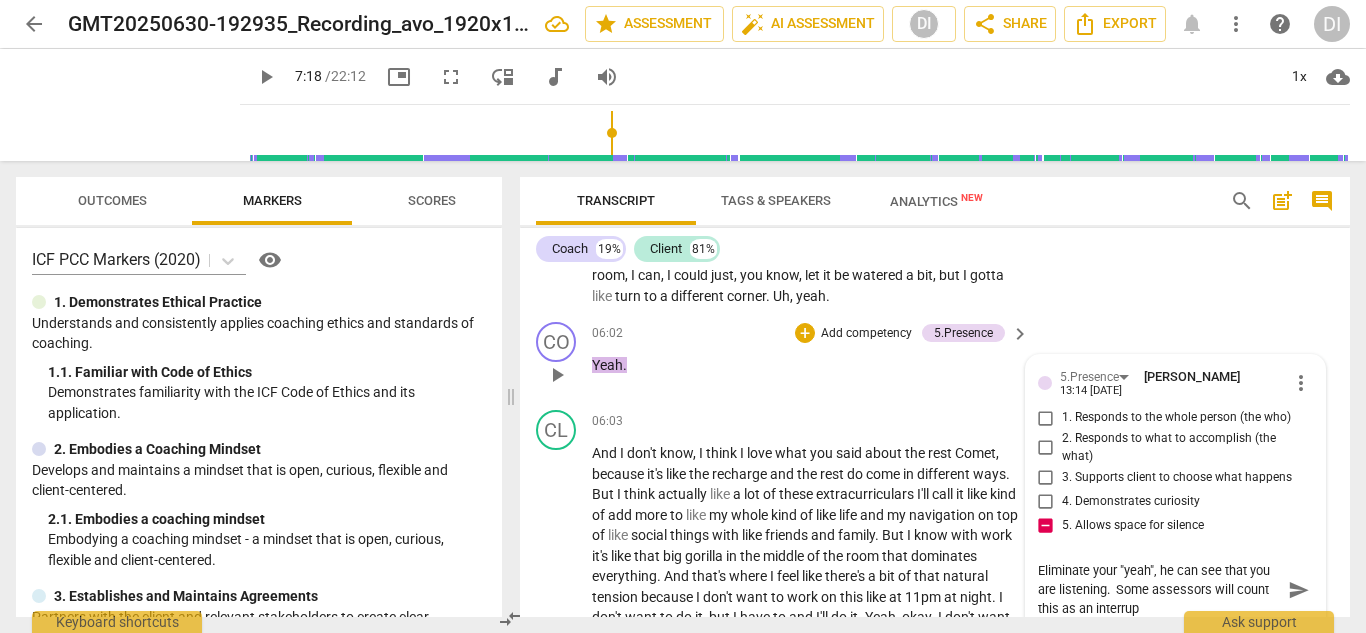 type 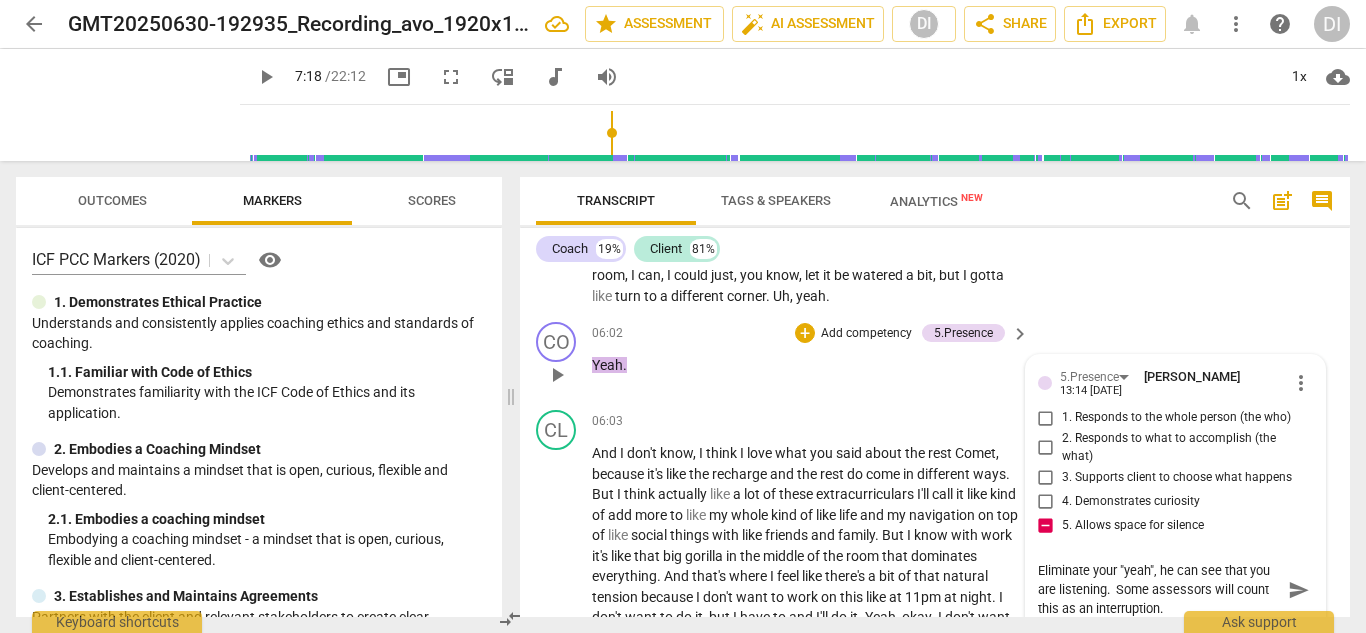 click on "send" at bounding box center [1299, 590] 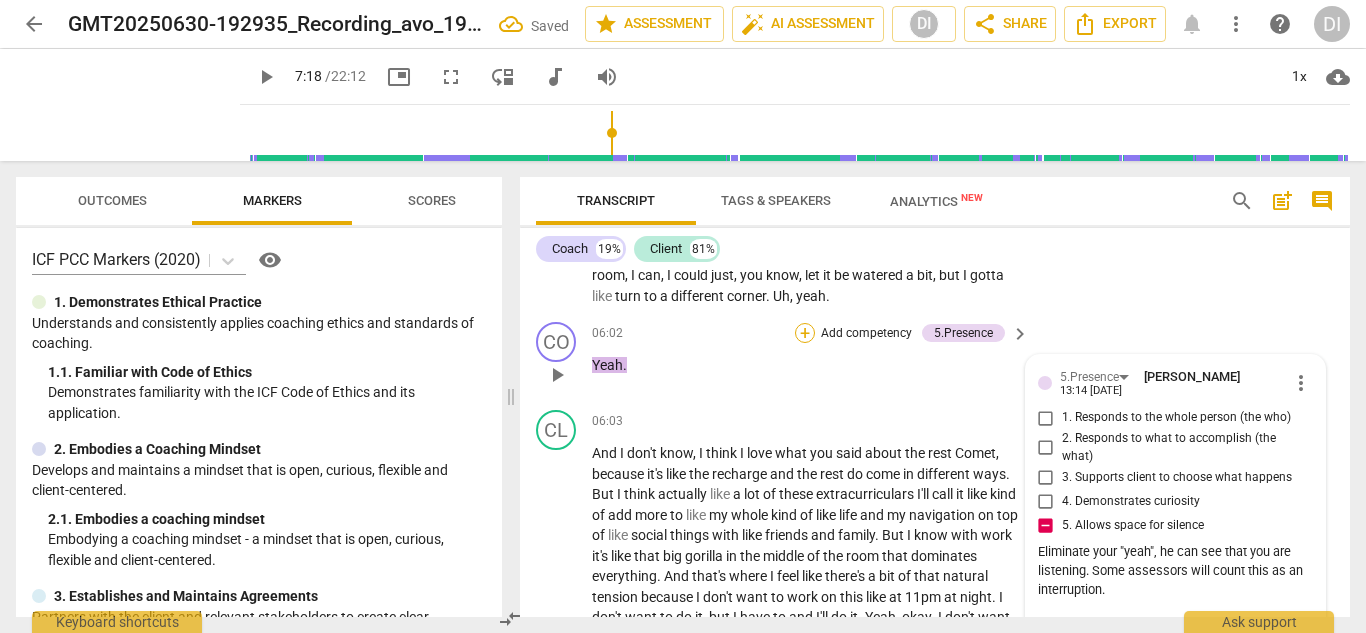 click on "+" at bounding box center (805, 333) 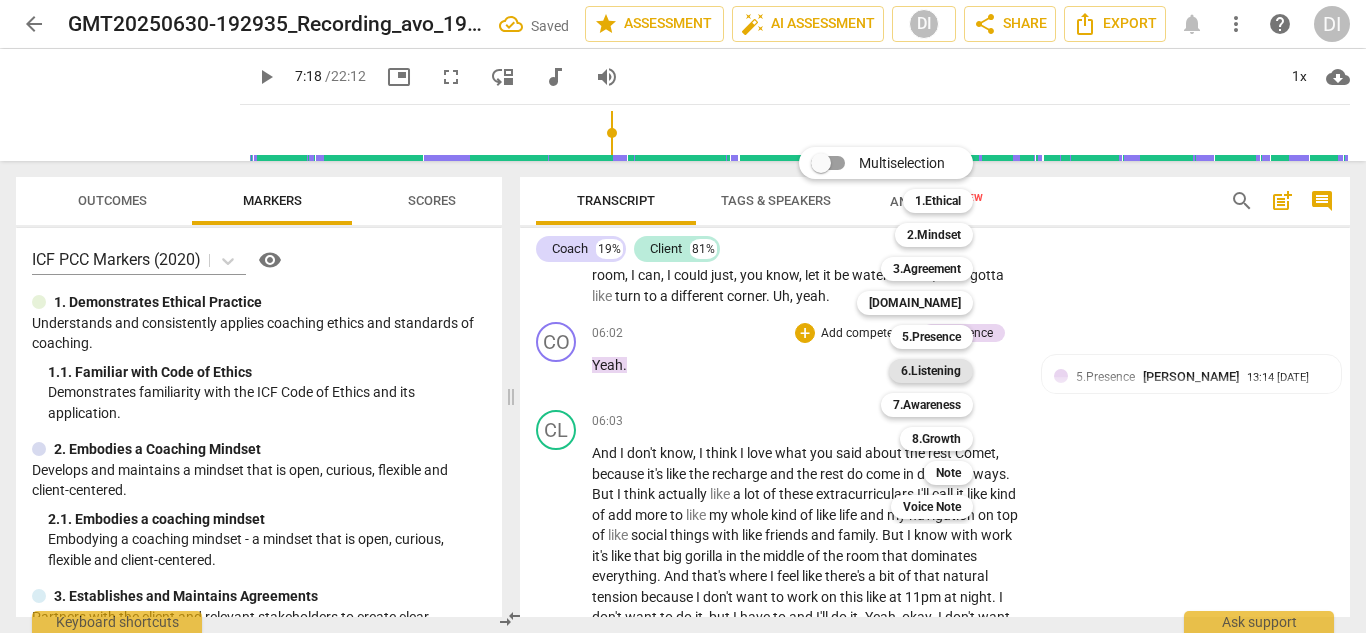 click on "6.Listening" at bounding box center [931, 371] 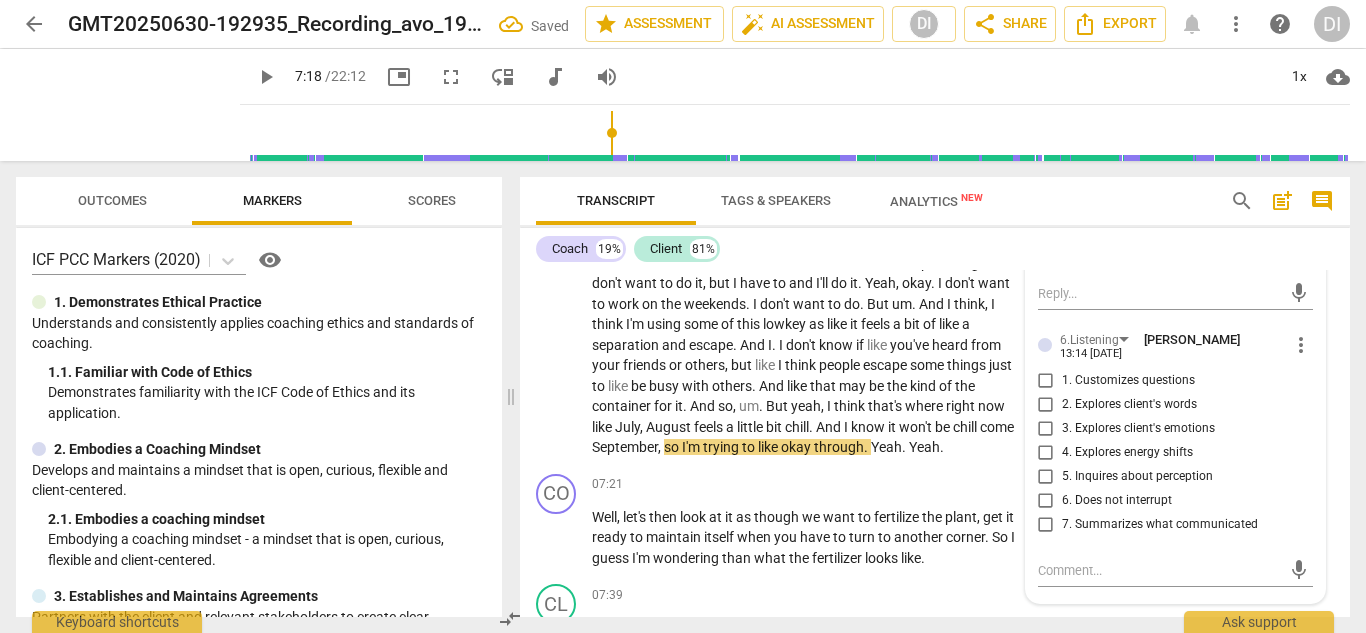 scroll, scrollTop: 2729, scrollLeft: 0, axis: vertical 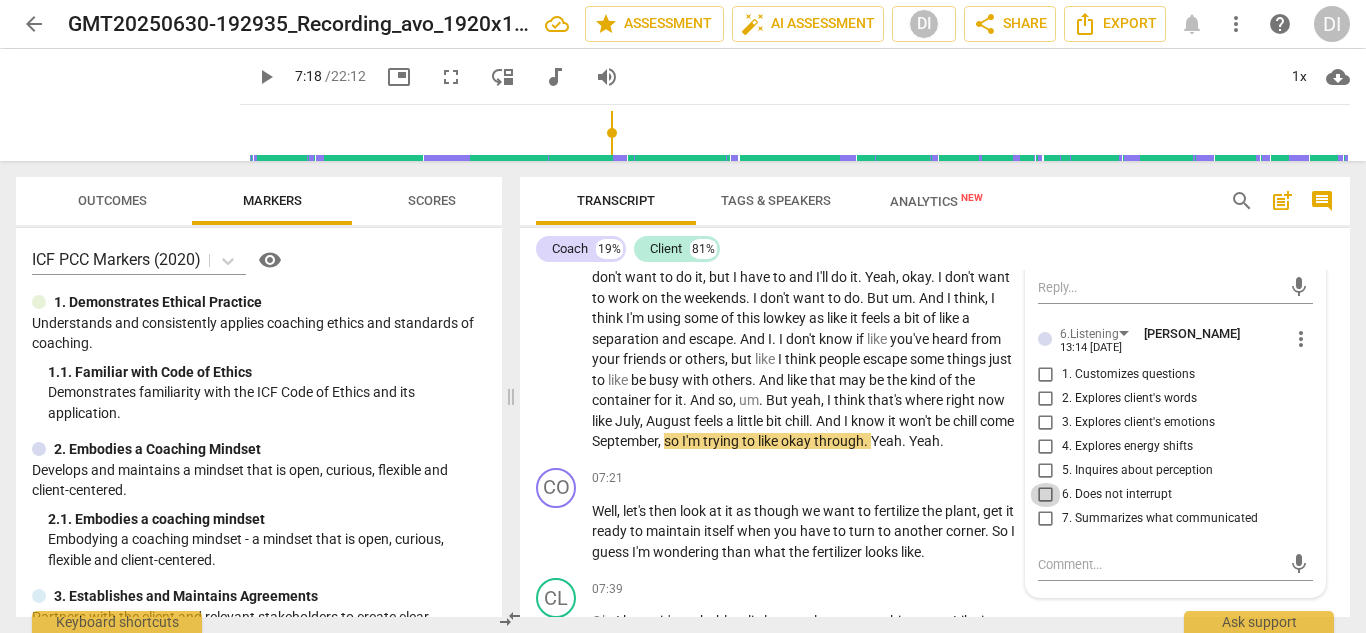 click on "6. Does not interrupt" at bounding box center (1046, 495) 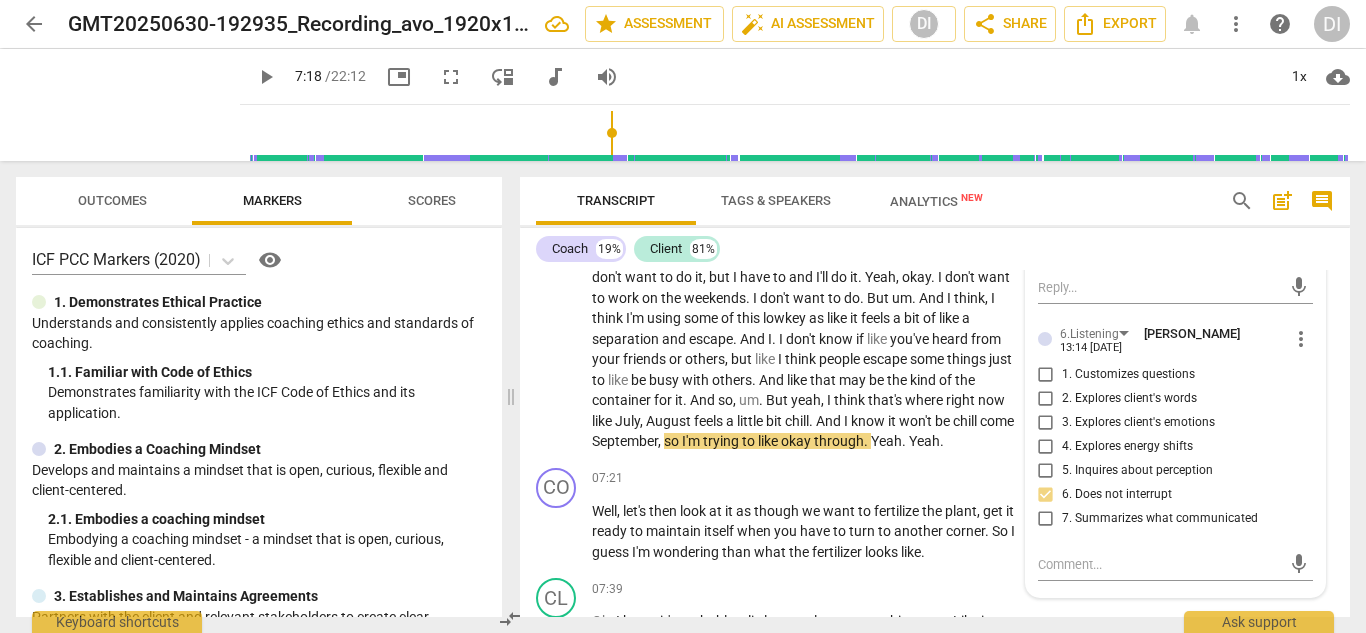 click on "6. Does not interrupt" at bounding box center [1046, 495] 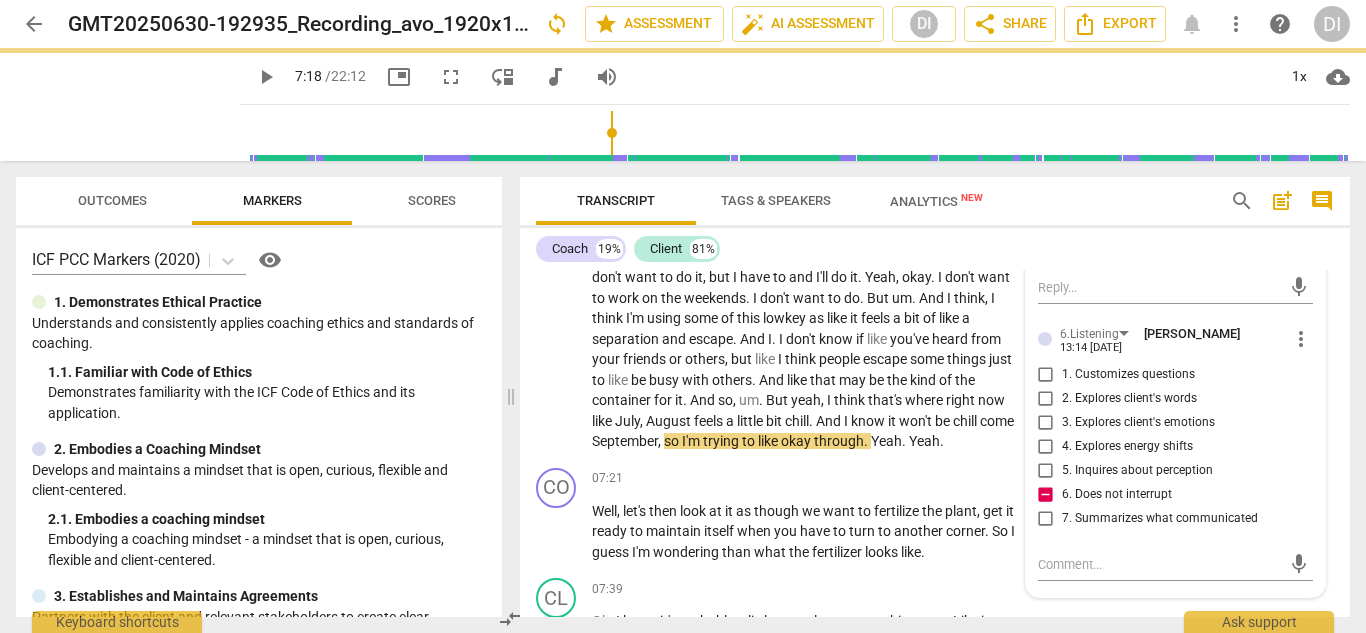 click on "play_arrow" at bounding box center (266, 77) 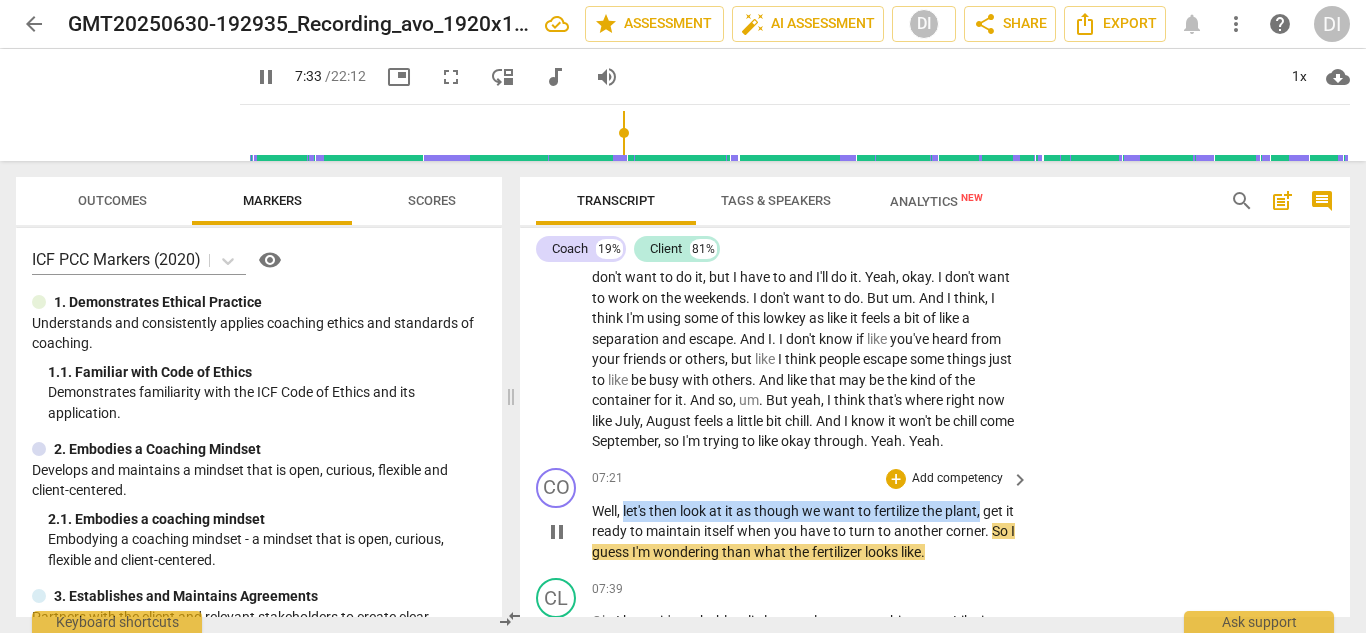 drag, startPoint x: 986, startPoint y: 528, endPoint x: 623, endPoint y: 523, distance: 363.03442 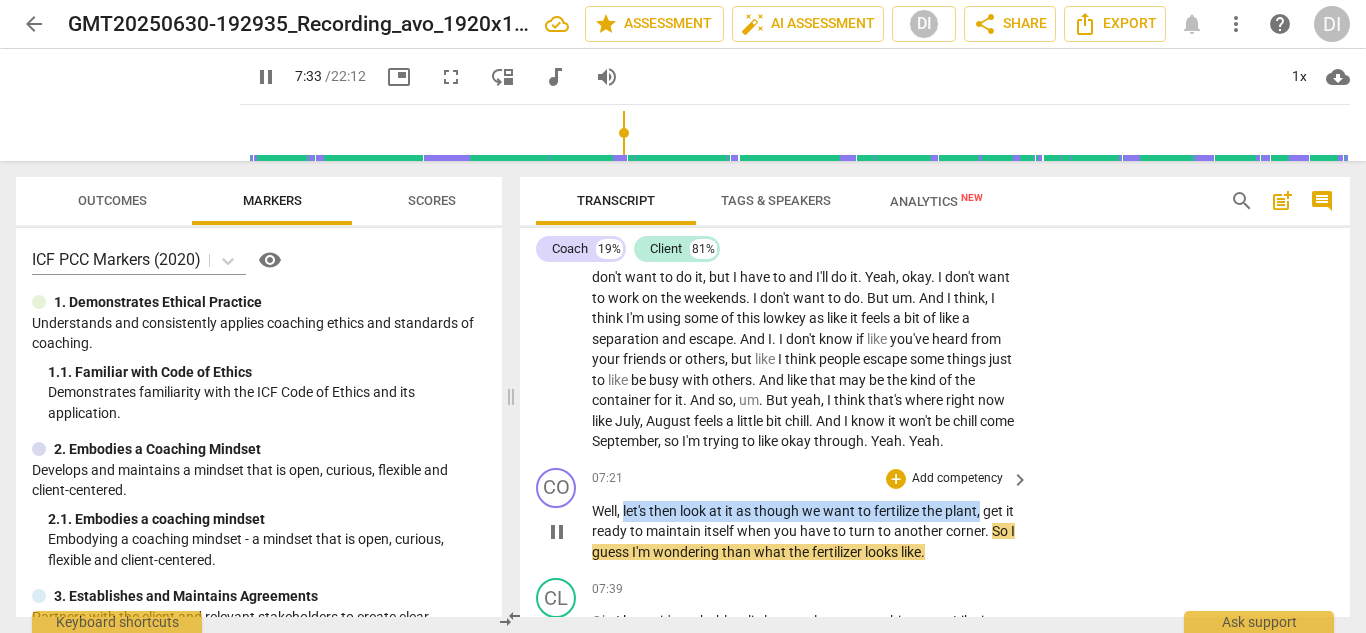 click on "Well ,   let's   then   look   at   it   as   though   we   want   to   fertilize   the   plant ,   get   it   ready   to   maintain   itself   when   you   have   to   turn   to   another   corner .   So   I   guess   I'm   wondering   than   what   the   fertilizer   looks   like ." at bounding box center [805, 532] 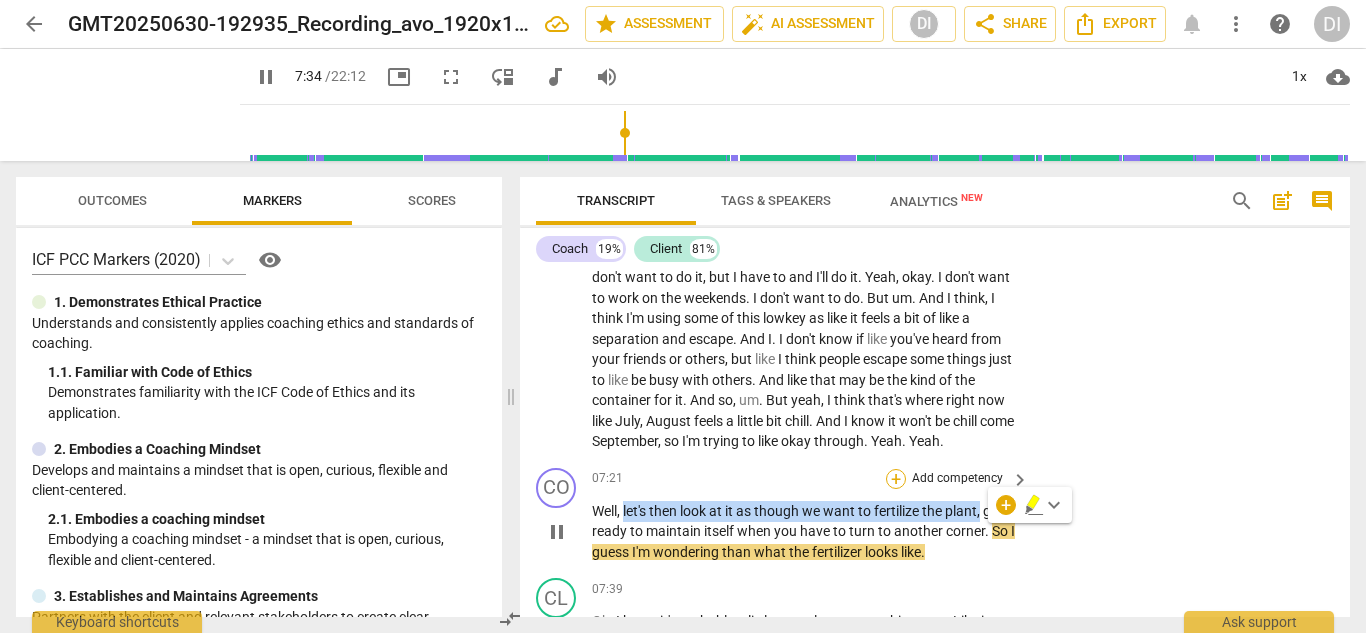 click on "+" at bounding box center (896, 479) 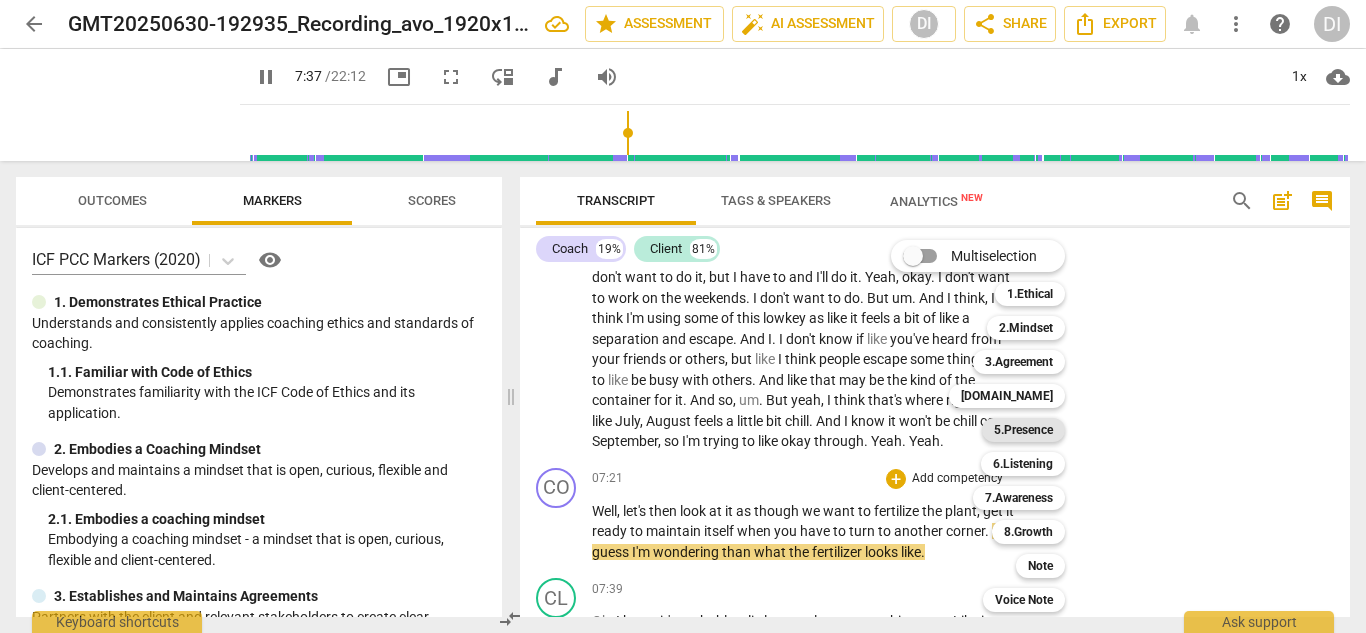 click on "5.Presence" at bounding box center (1023, 430) 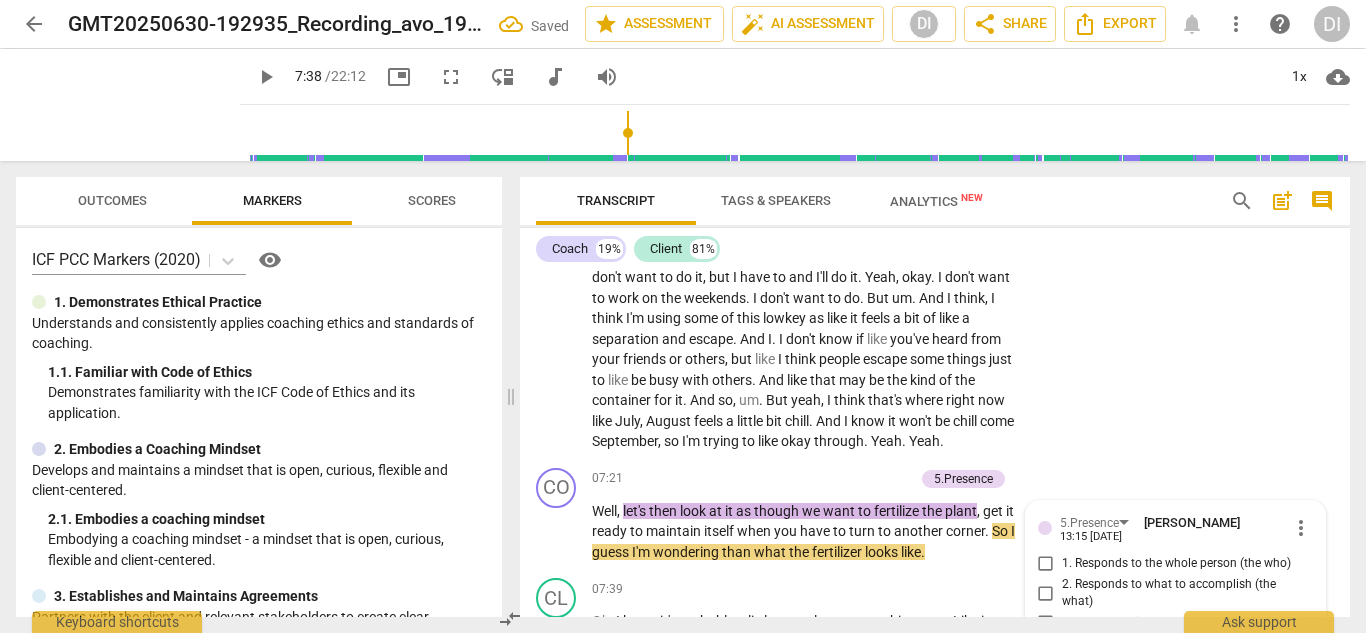 scroll, scrollTop: 3023, scrollLeft: 0, axis: vertical 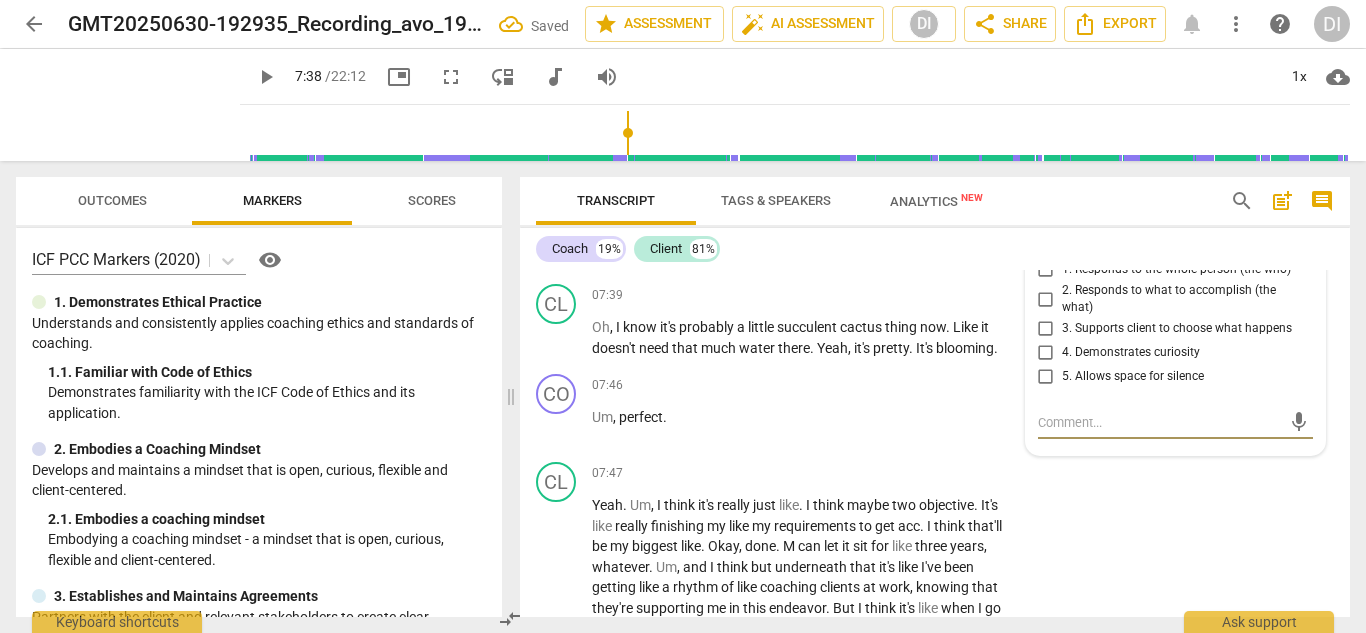 click on "3. Supports client to choose what happens" at bounding box center [1046, 329] 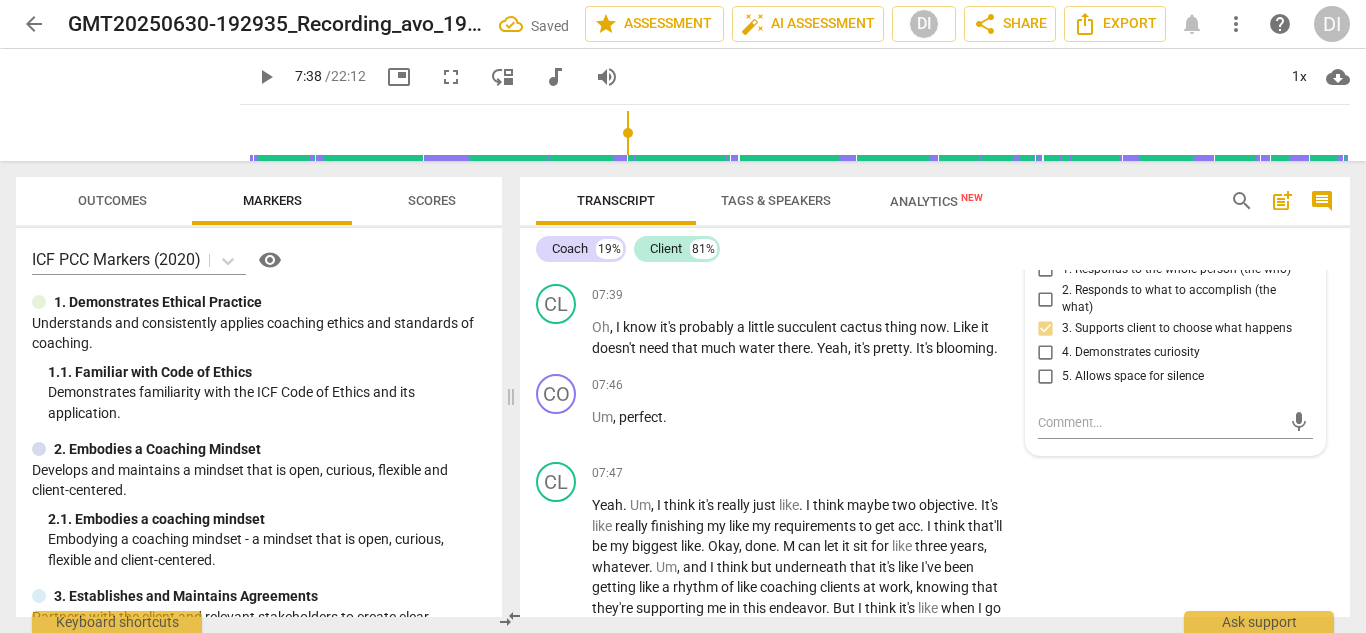 click on "3. Supports client to choose what happens" at bounding box center [1046, 329] 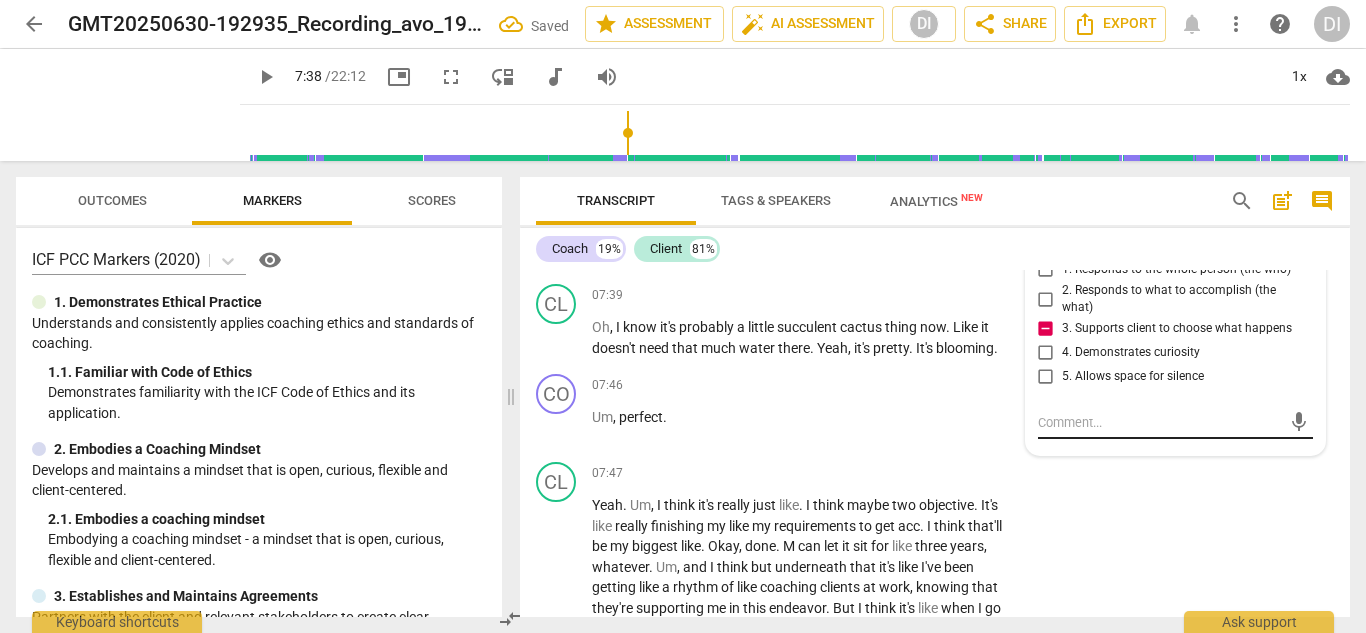 click on "mic" at bounding box center [1176, 423] 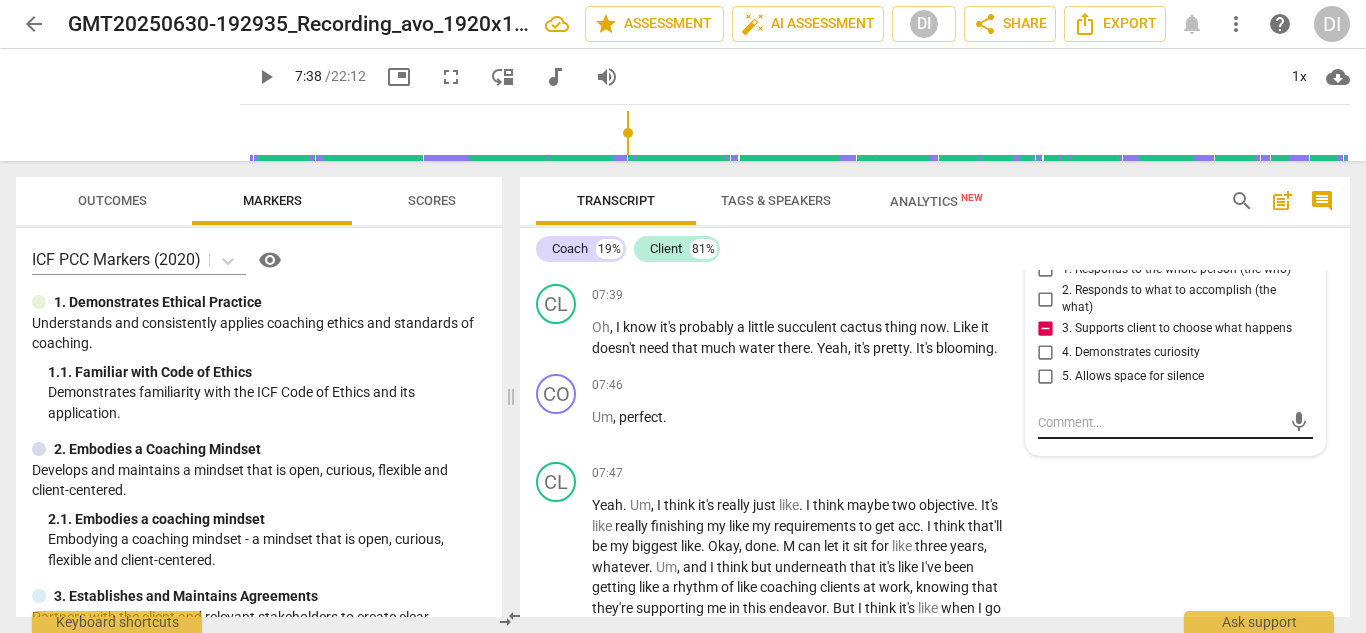click at bounding box center [1160, 422] 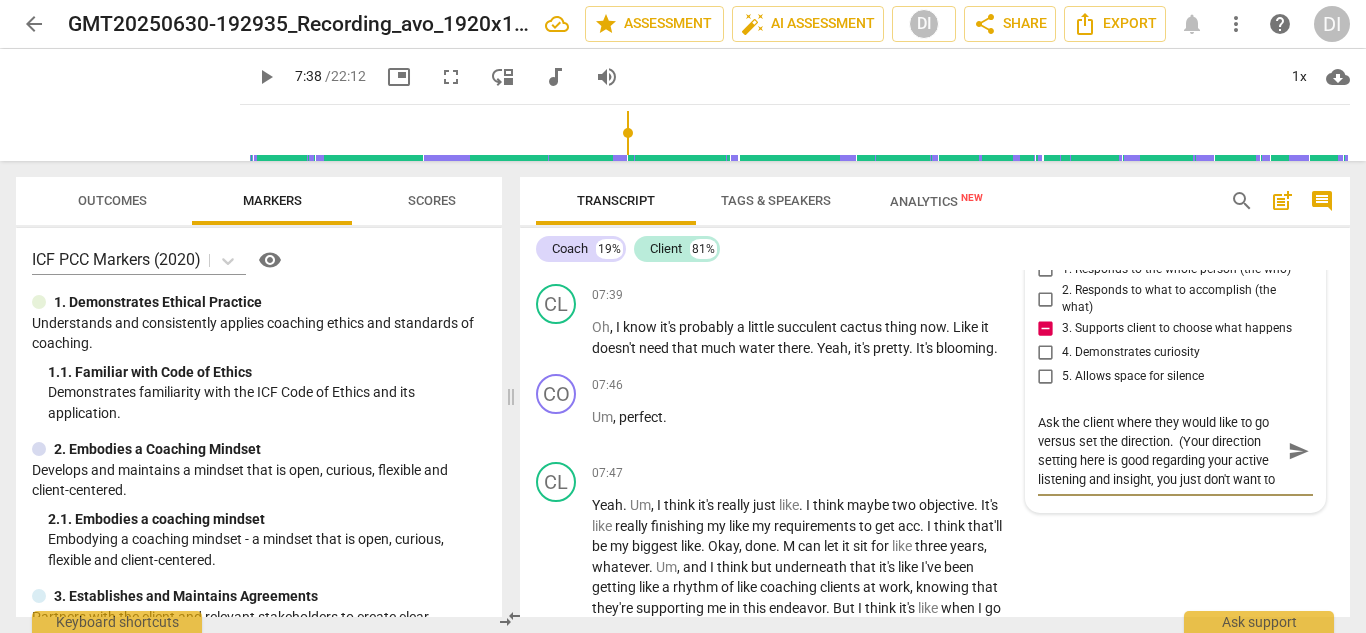 scroll, scrollTop: 18, scrollLeft: 0, axis: vertical 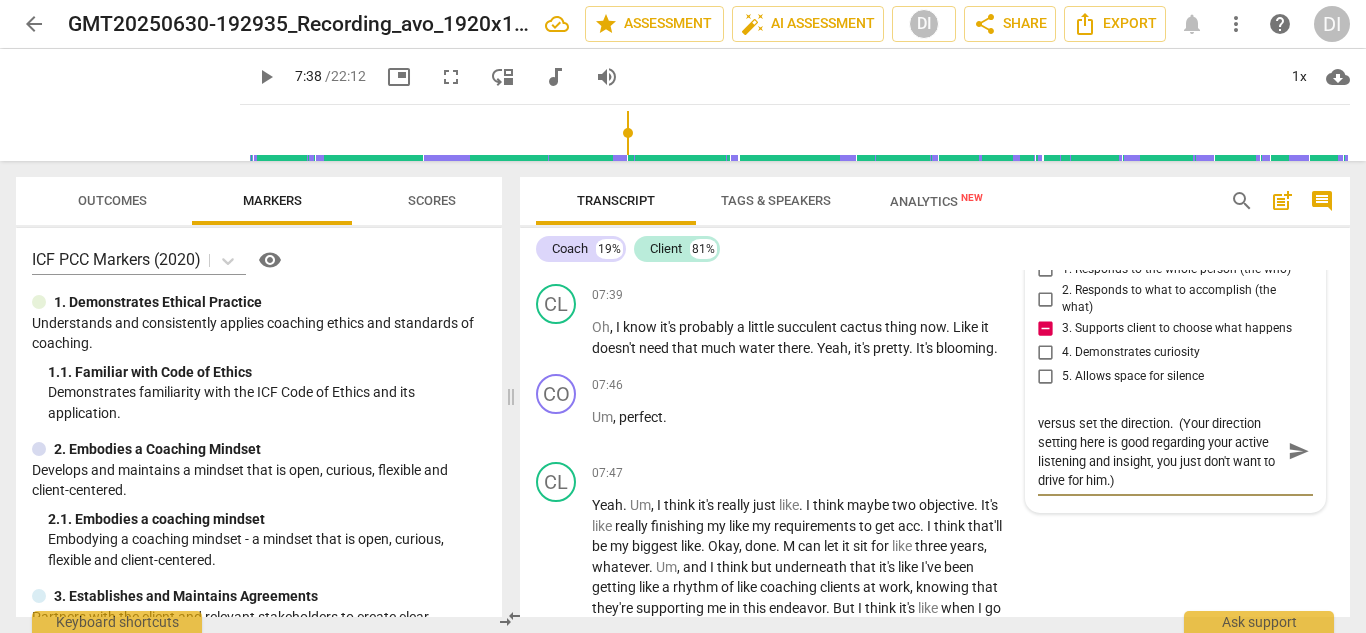 click on "send" at bounding box center [1299, 451] 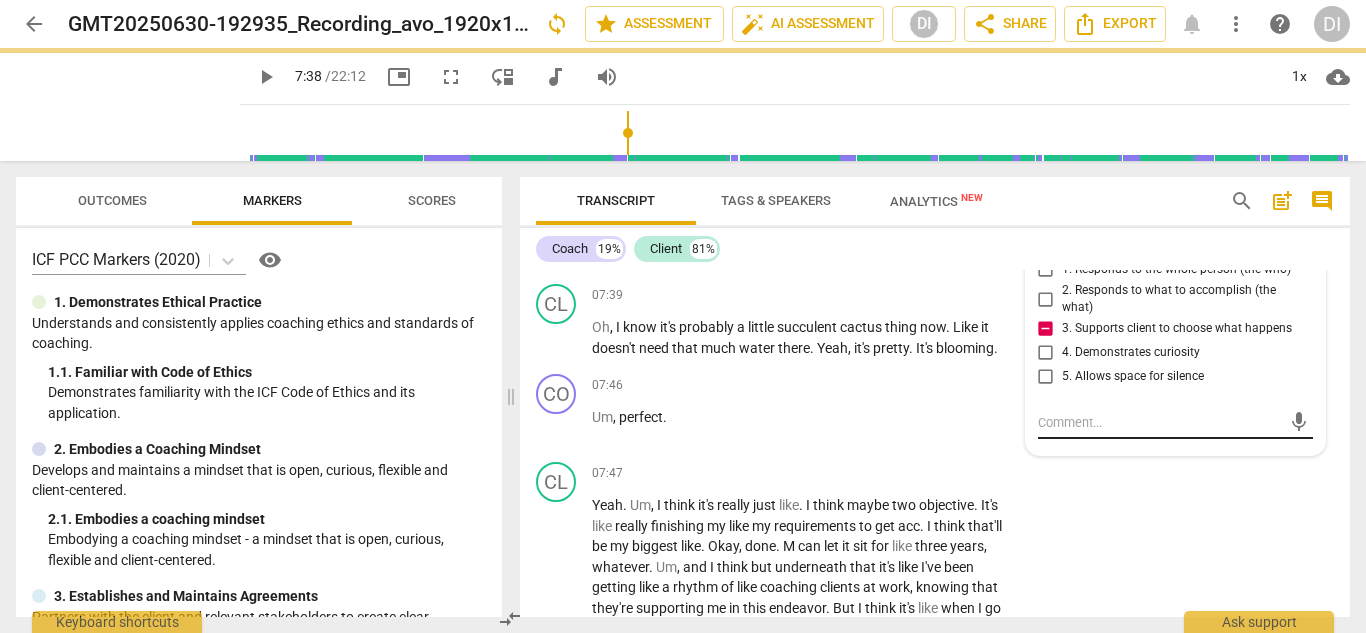 scroll, scrollTop: 0, scrollLeft: 0, axis: both 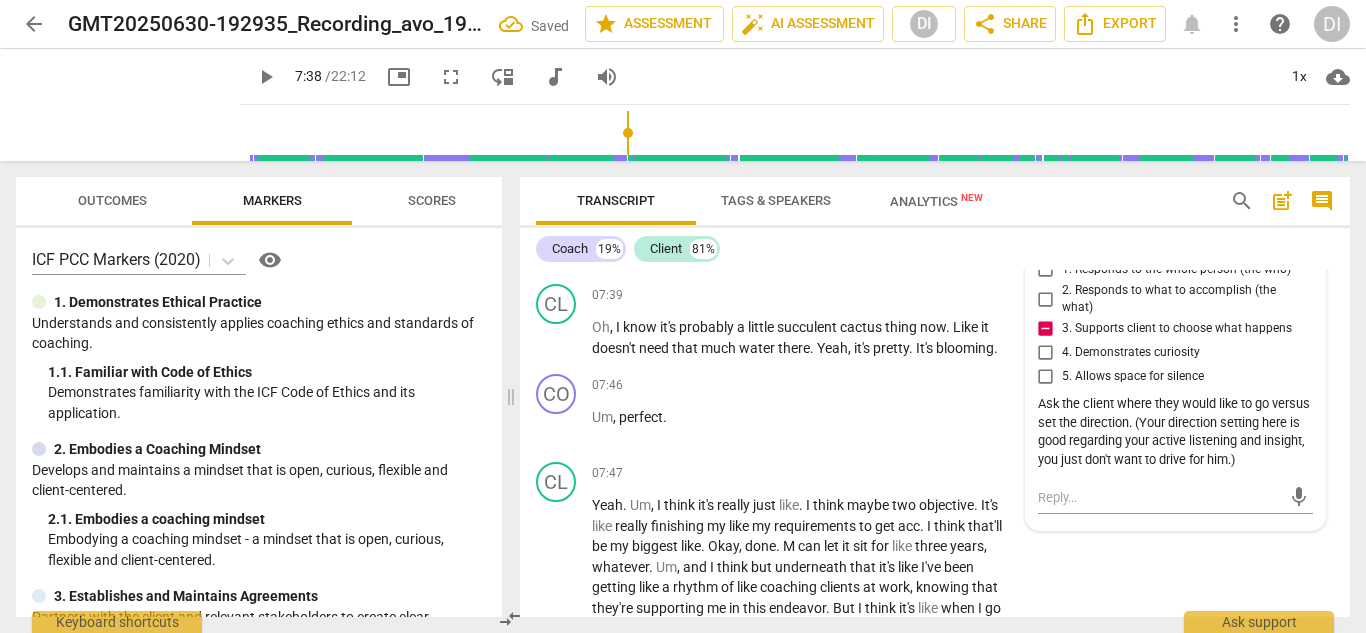 click on "play_arrow" at bounding box center [266, 77] 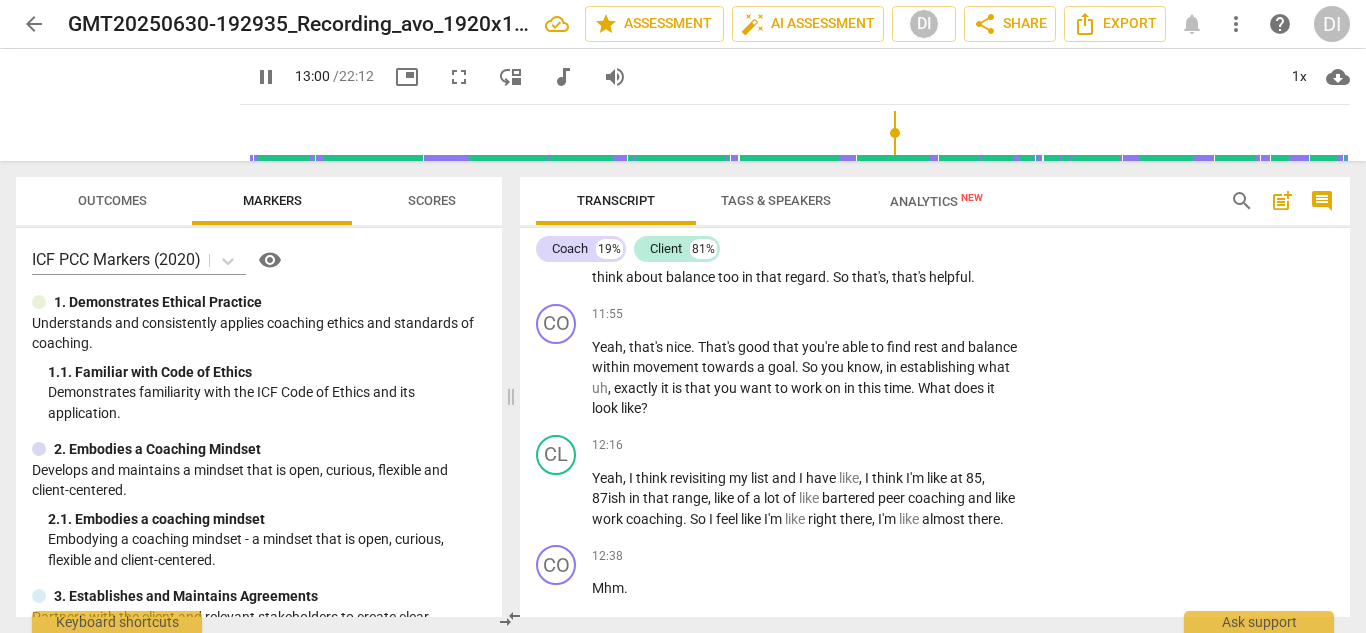 scroll, scrollTop: 4502, scrollLeft: 0, axis: vertical 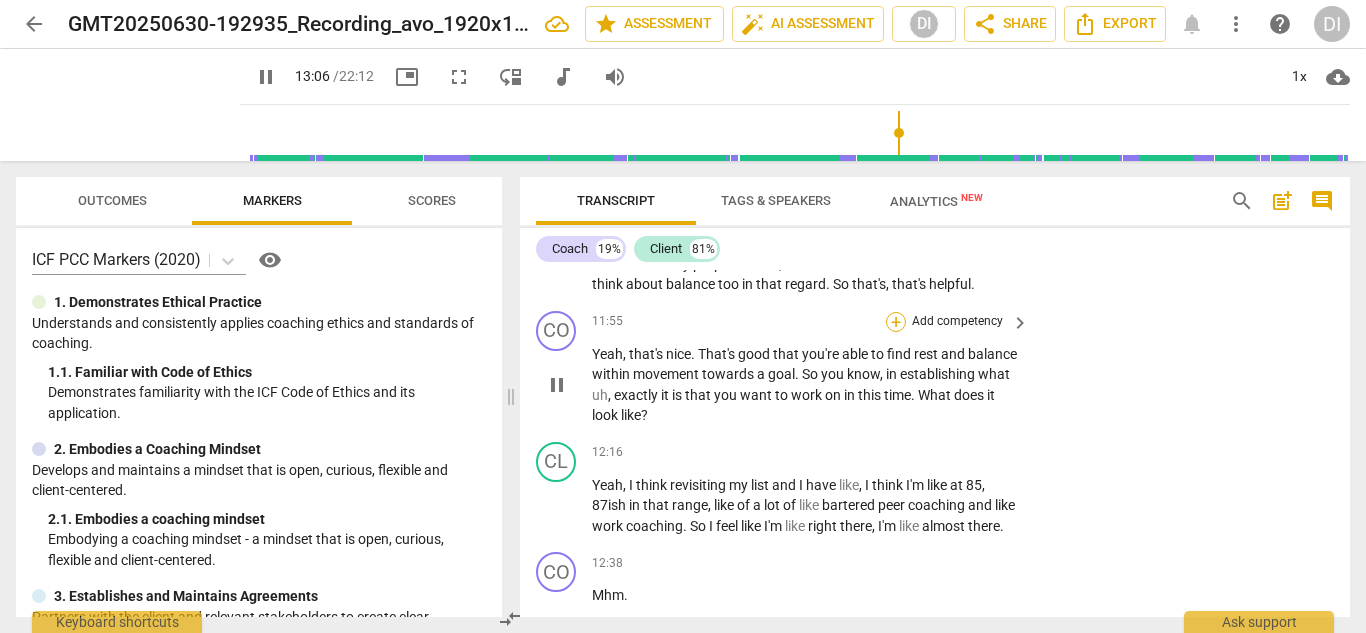 click on "+" at bounding box center [896, 322] 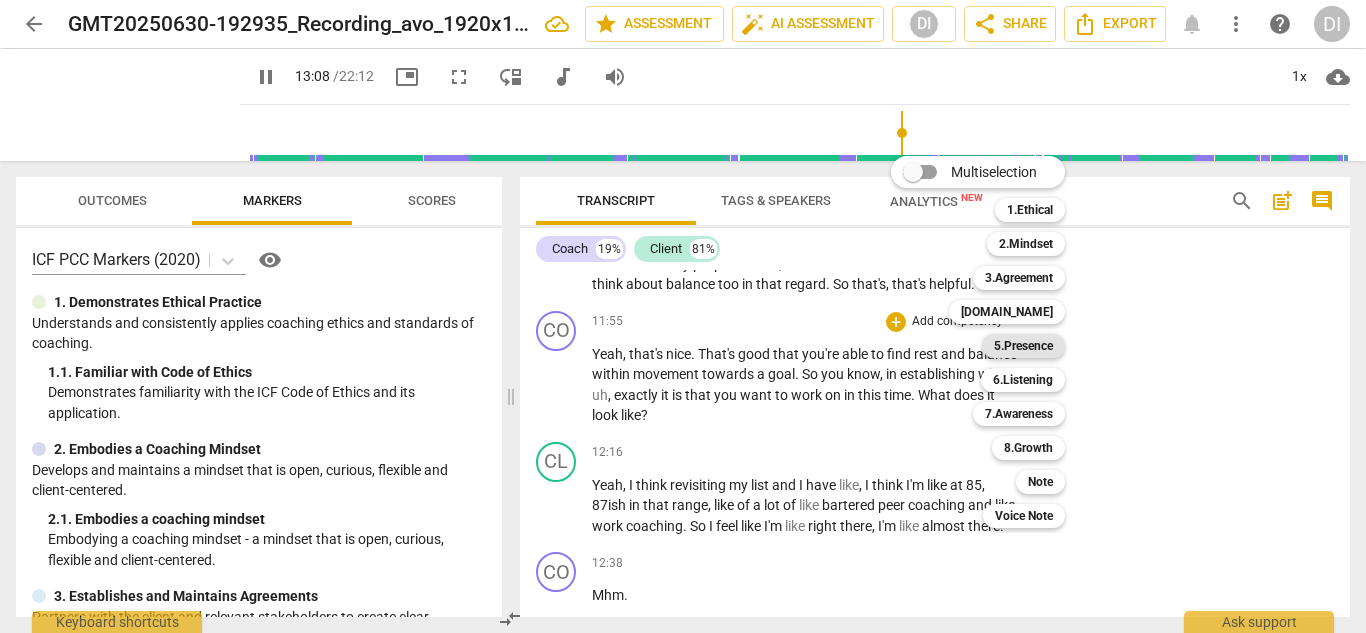 click on "5.Presence" at bounding box center [1023, 346] 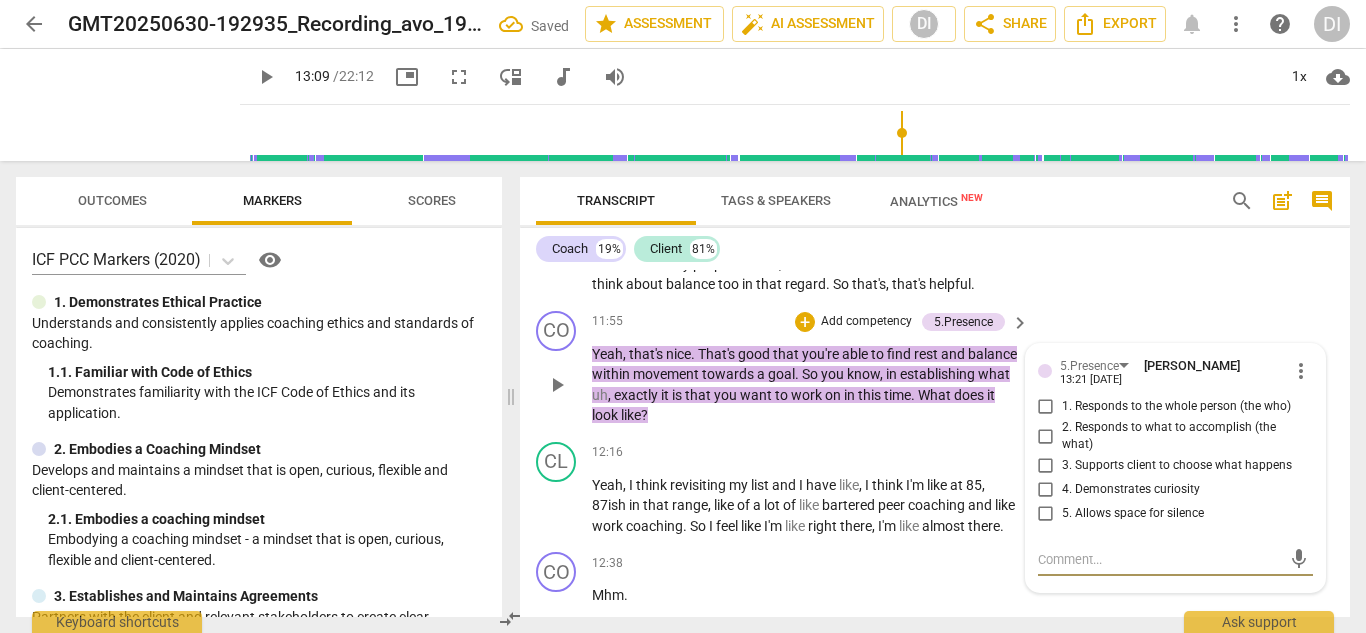 click on "3. Supports client to choose what happens" at bounding box center [1046, 466] 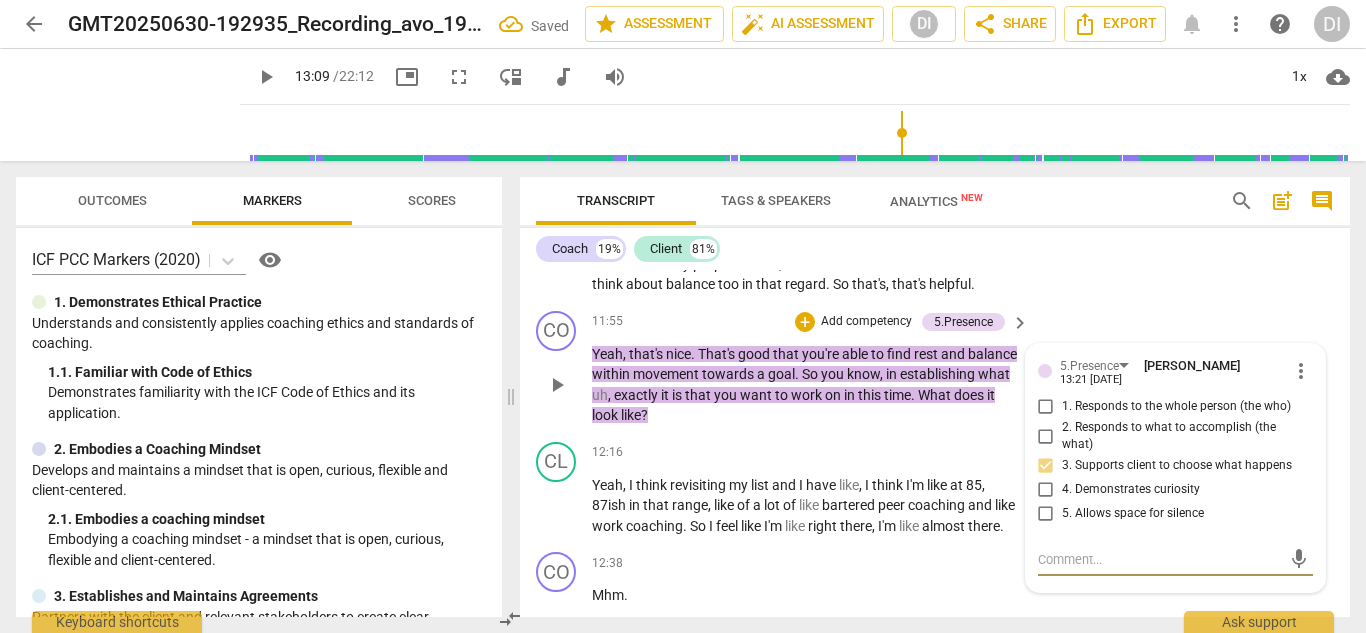 click at bounding box center (1160, 559) 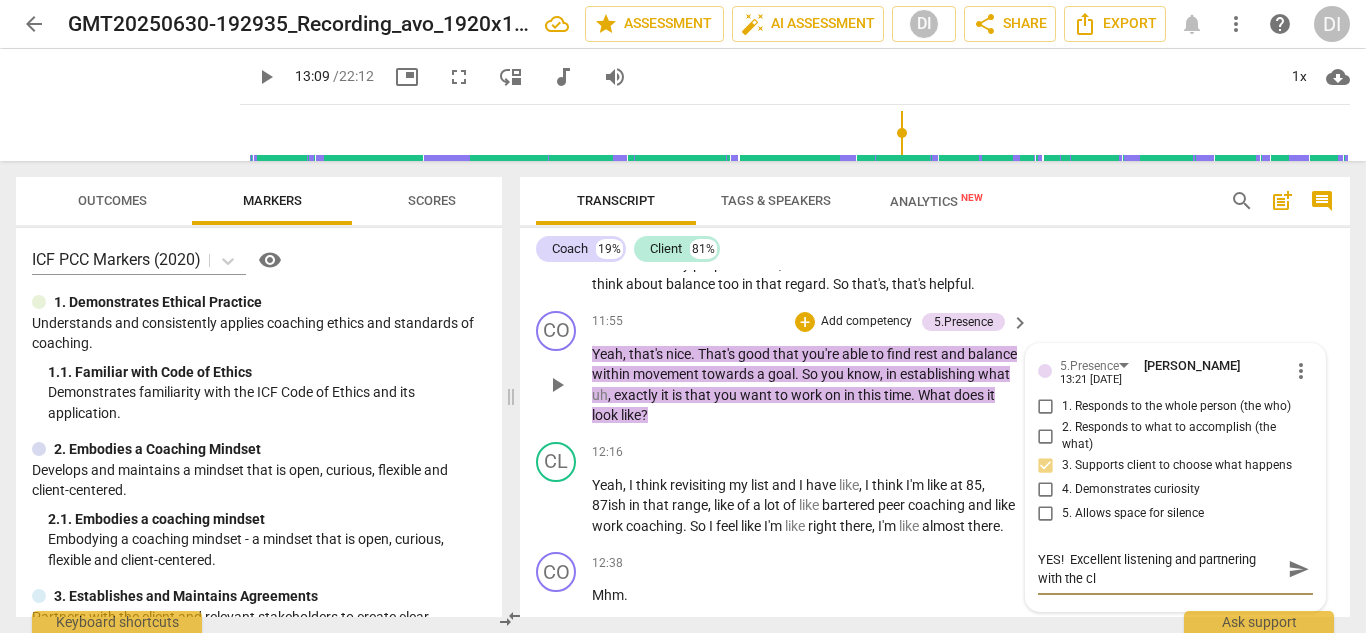 scroll, scrollTop: 0, scrollLeft: 0, axis: both 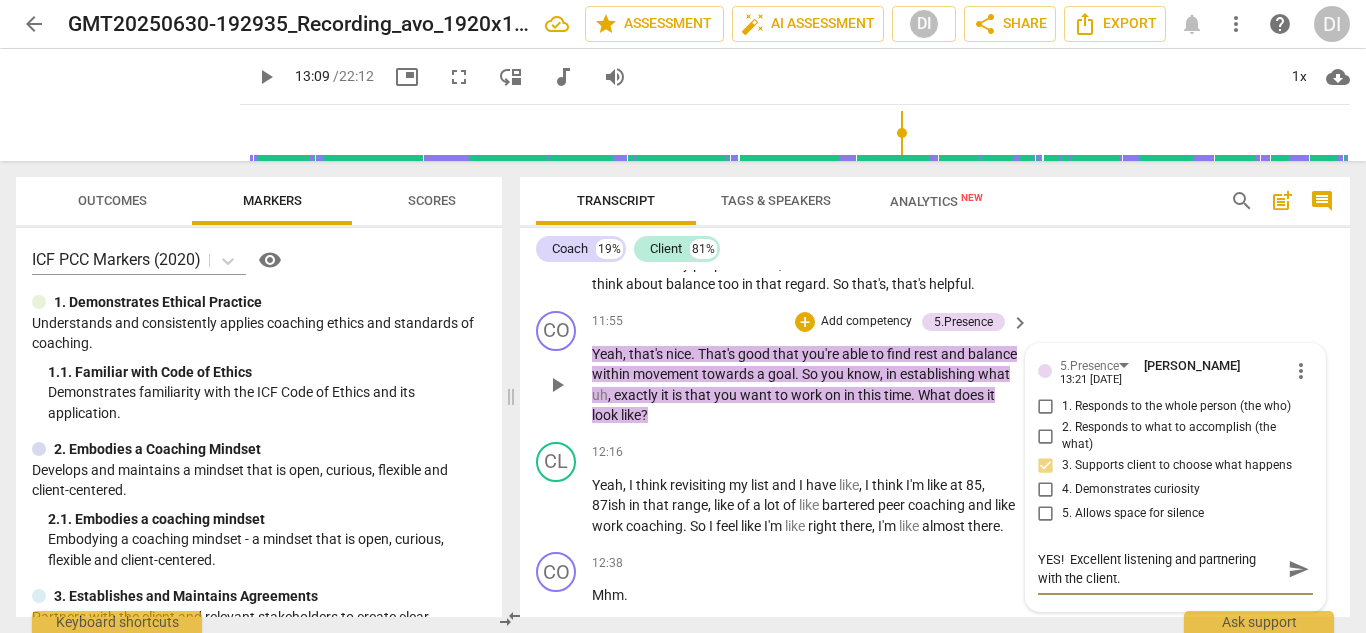 click on "send" at bounding box center (1299, 569) 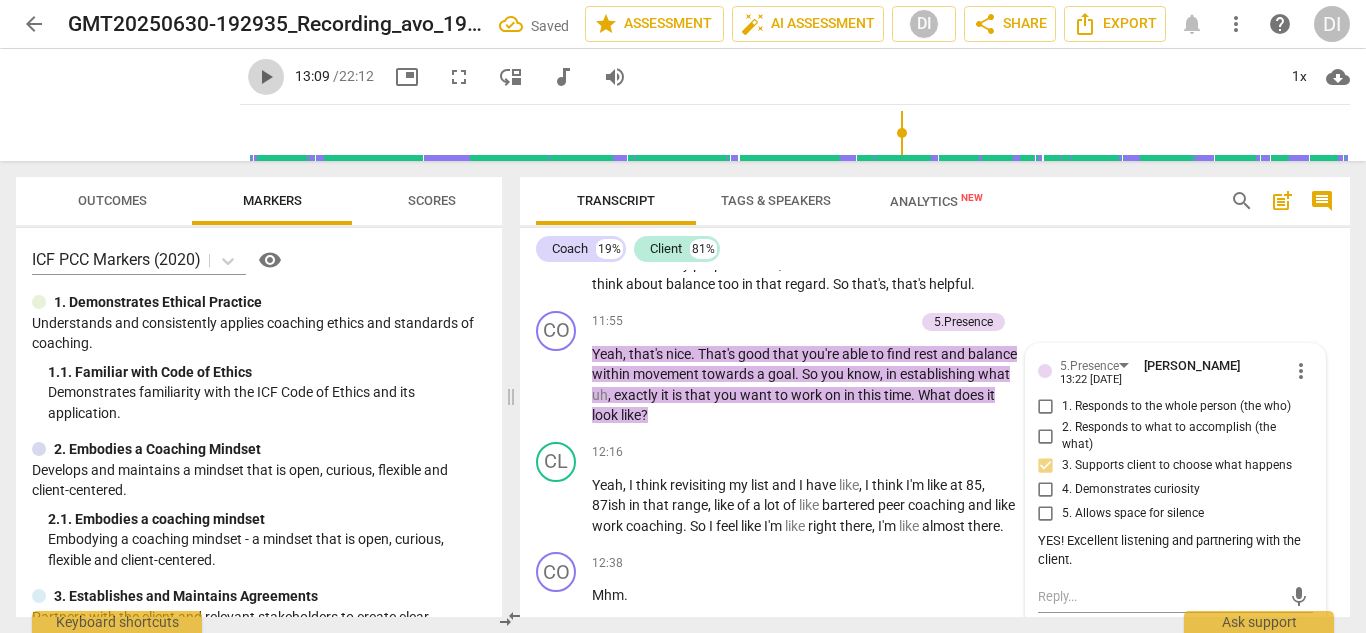 click on "play_arrow" at bounding box center [266, 77] 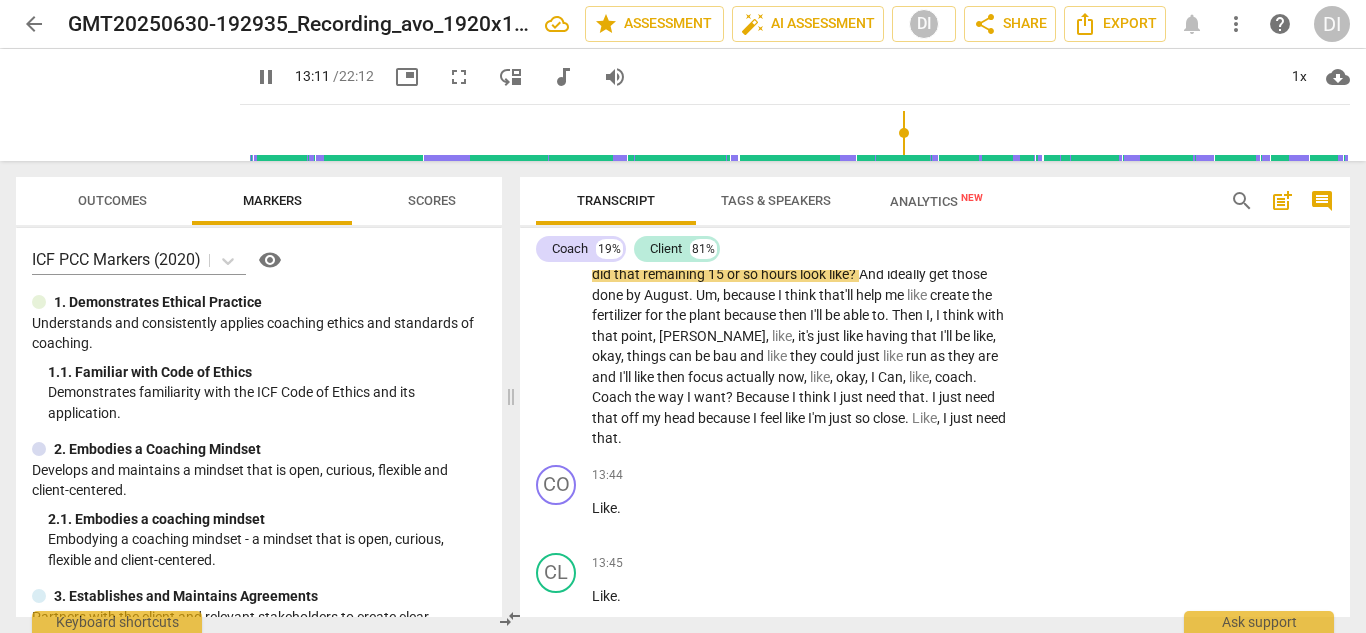 scroll, scrollTop: 5078, scrollLeft: 0, axis: vertical 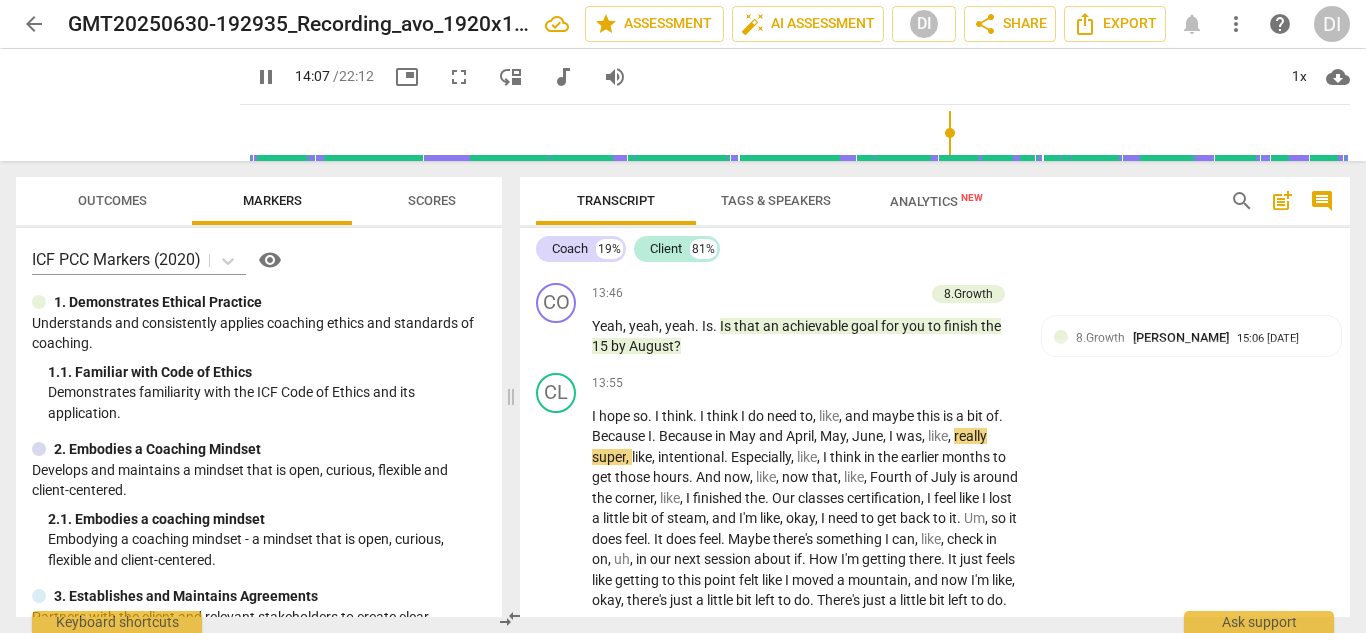 click on "pause" at bounding box center [266, 77] 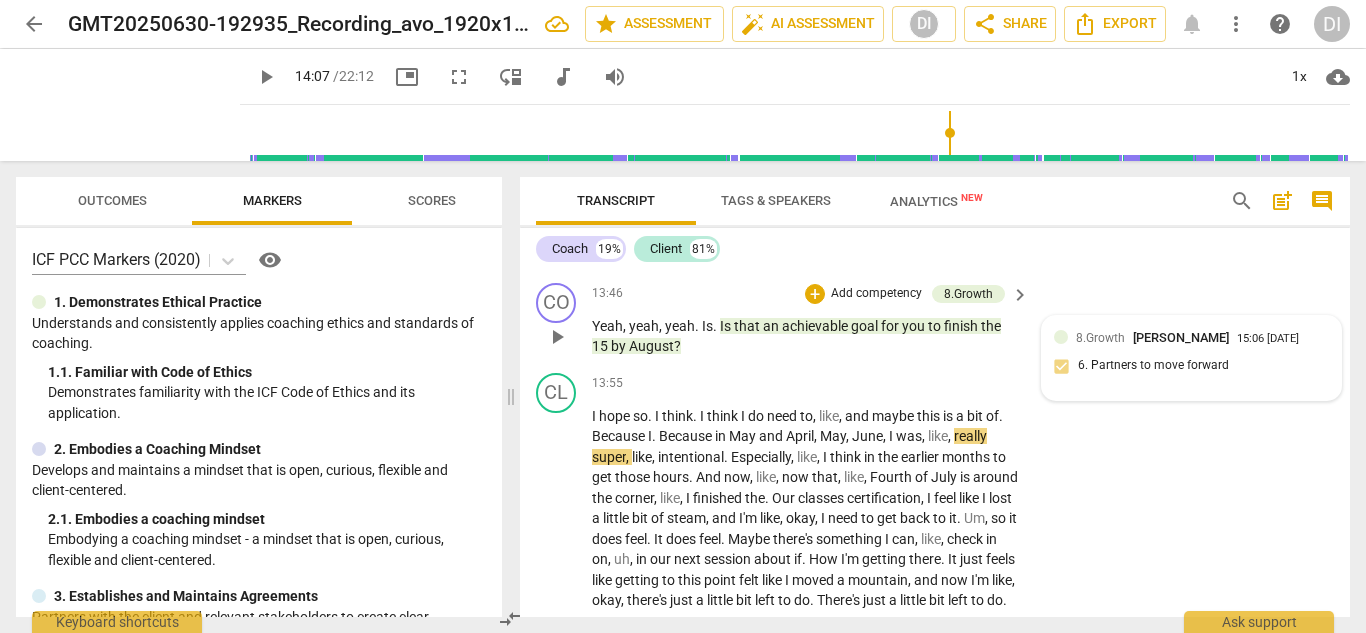 click on "8.Growth [PERSON_NAME] 15:06 [DATE] 6. Partners to move forward" at bounding box center [1192, 358] 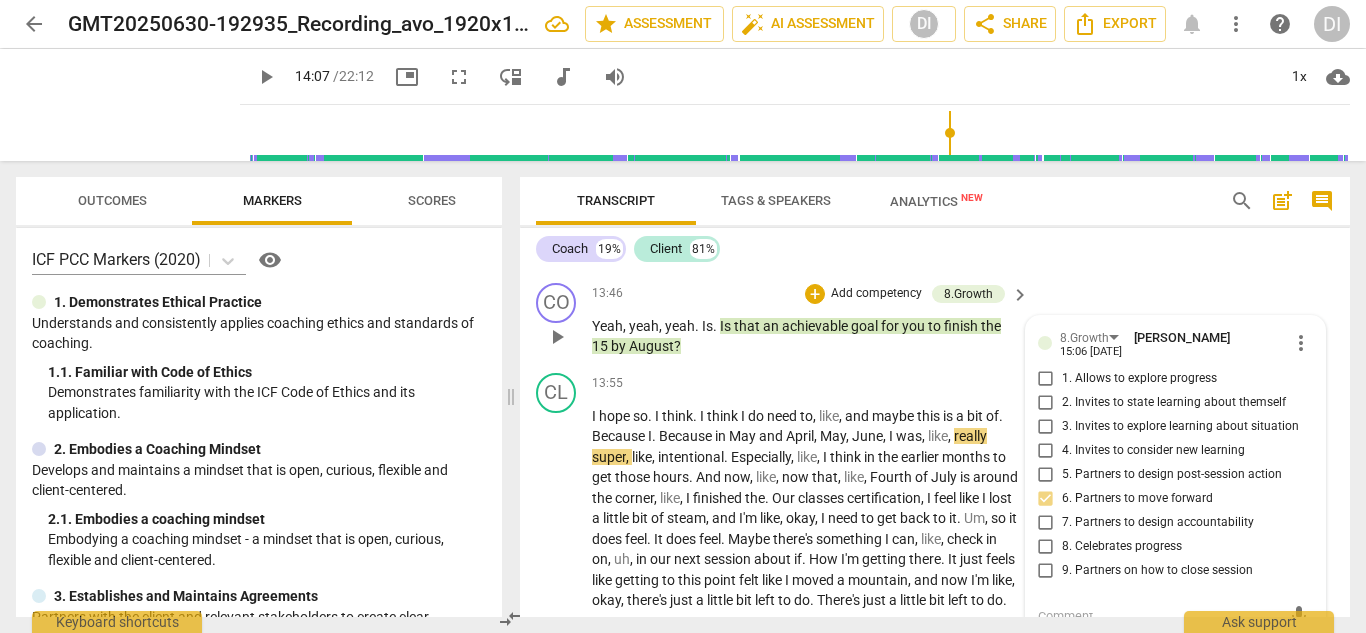 scroll, scrollTop: 5647, scrollLeft: 0, axis: vertical 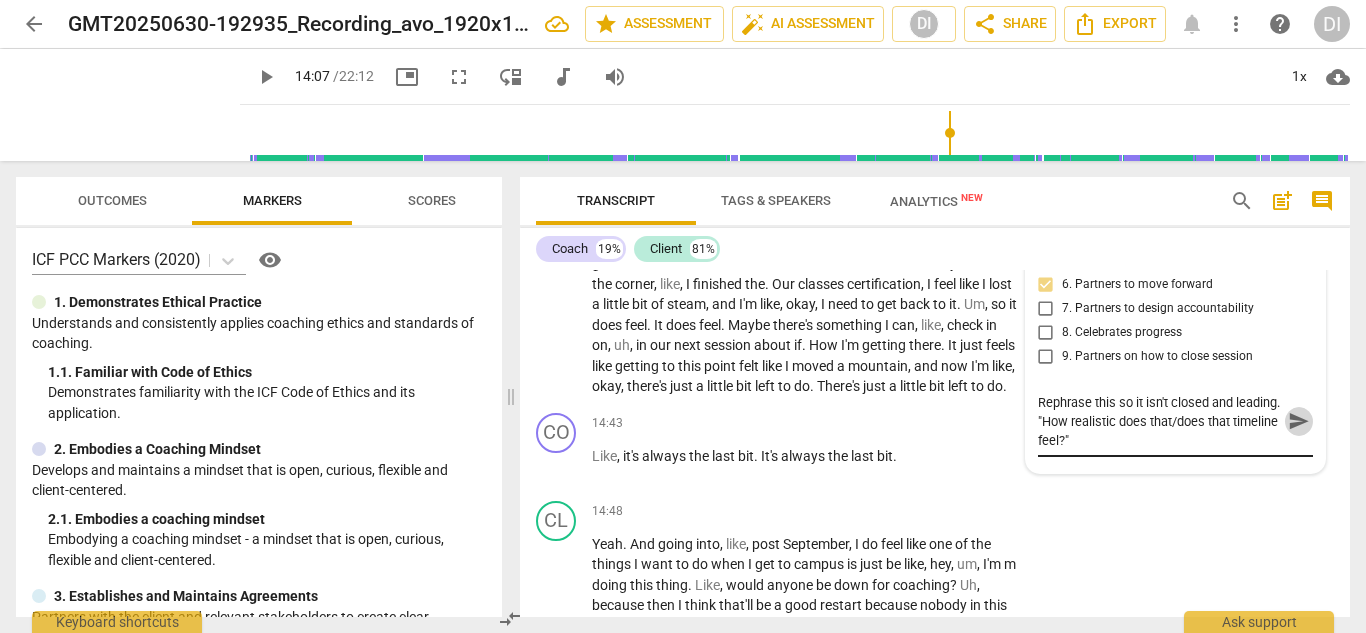 click on "send" at bounding box center (1299, 421) 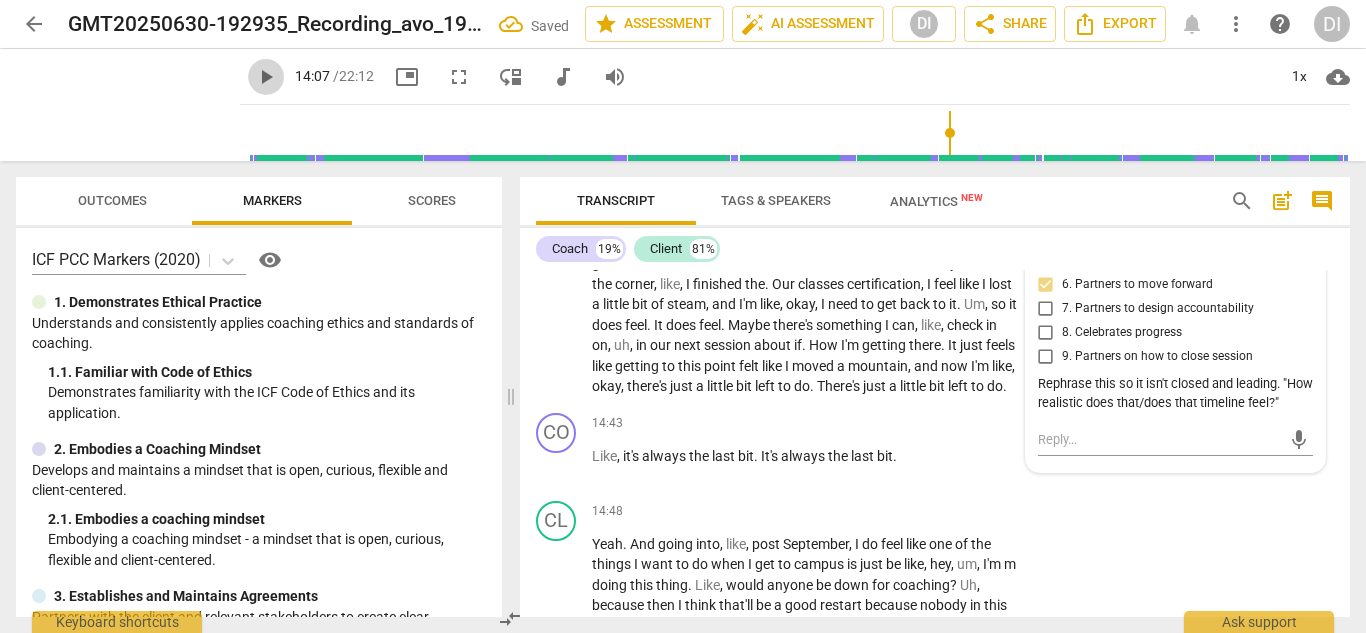 click on "play_arrow" at bounding box center (266, 77) 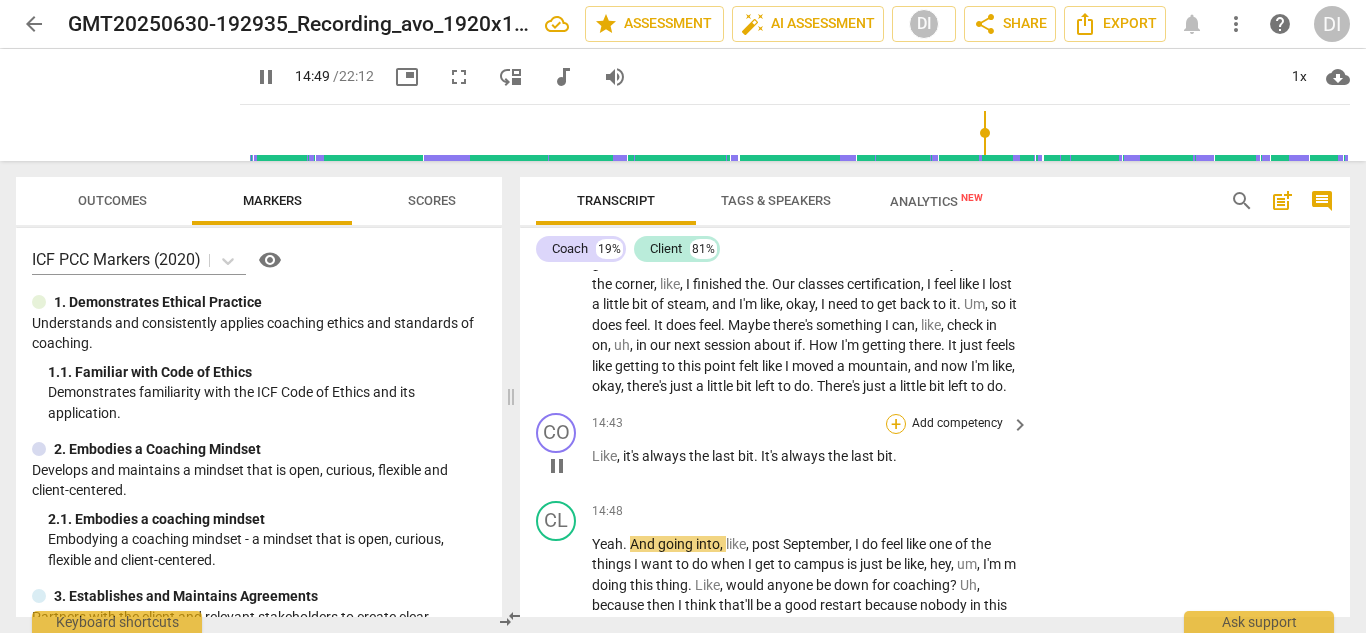 click on "+" at bounding box center (896, 424) 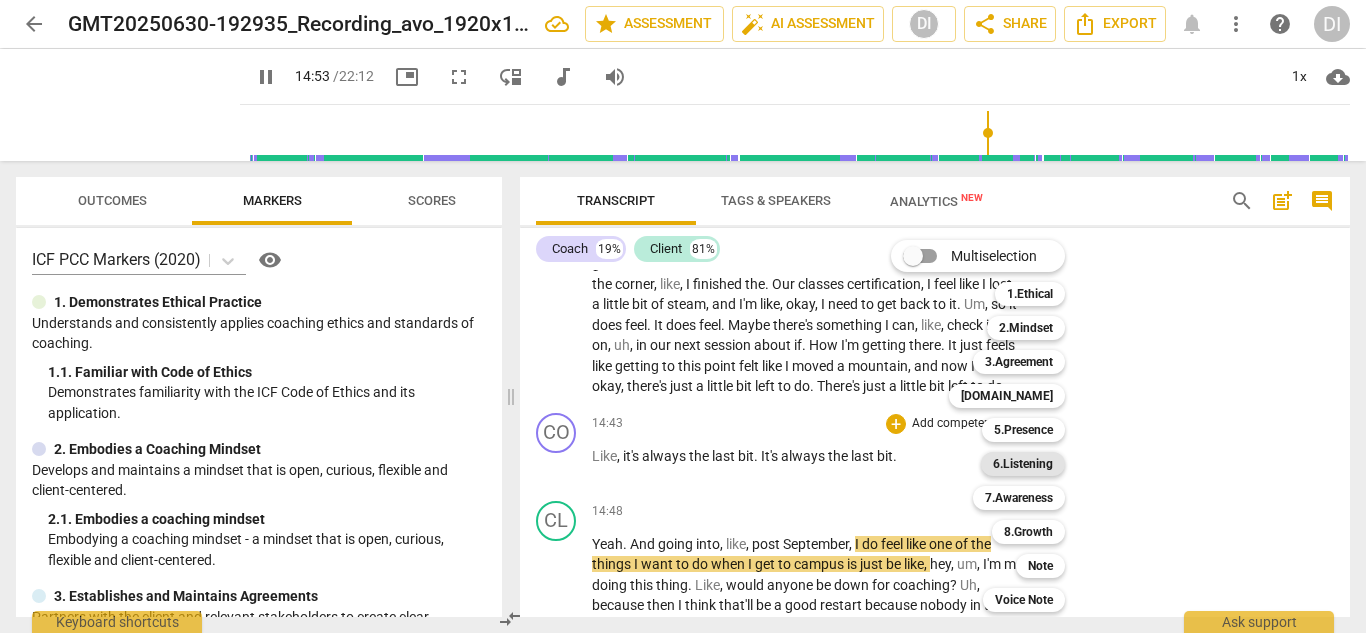 click on "6.Listening" at bounding box center [1023, 464] 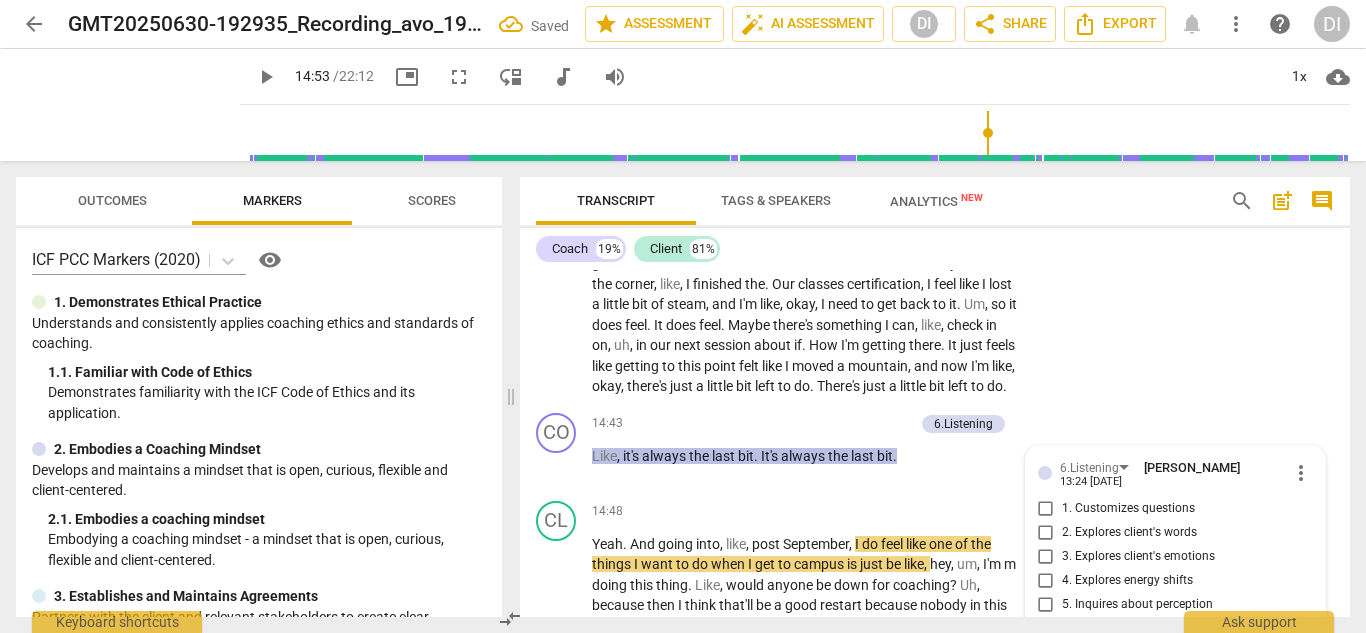 scroll, scrollTop: 5964, scrollLeft: 0, axis: vertical 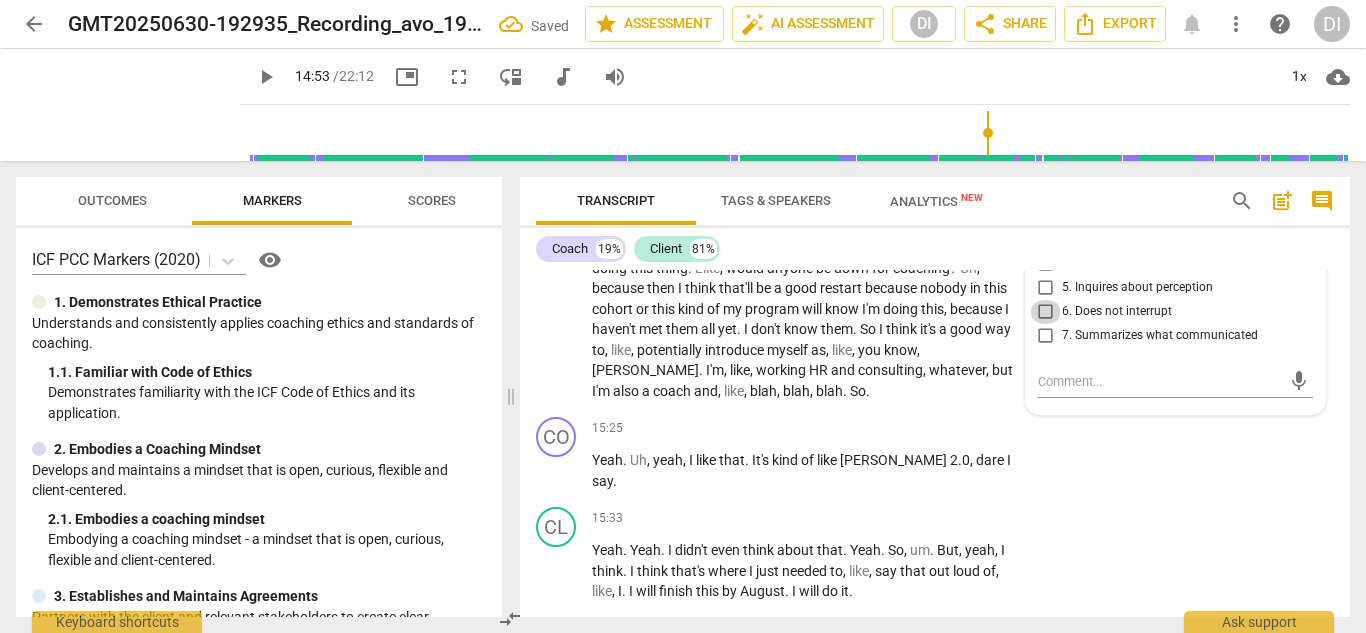 click on "6. Does not interrupt" at bounding box center [1046, 312] 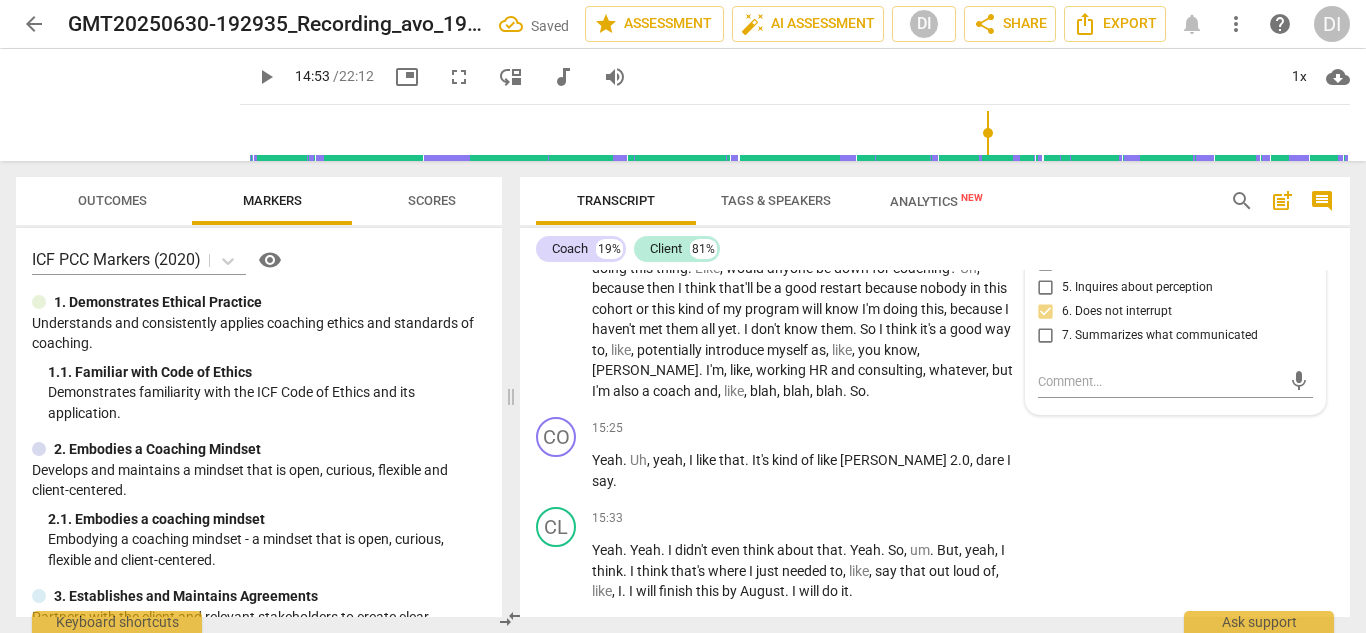 click on "6. Does not interrupt" at bounding box center (1046, 312) 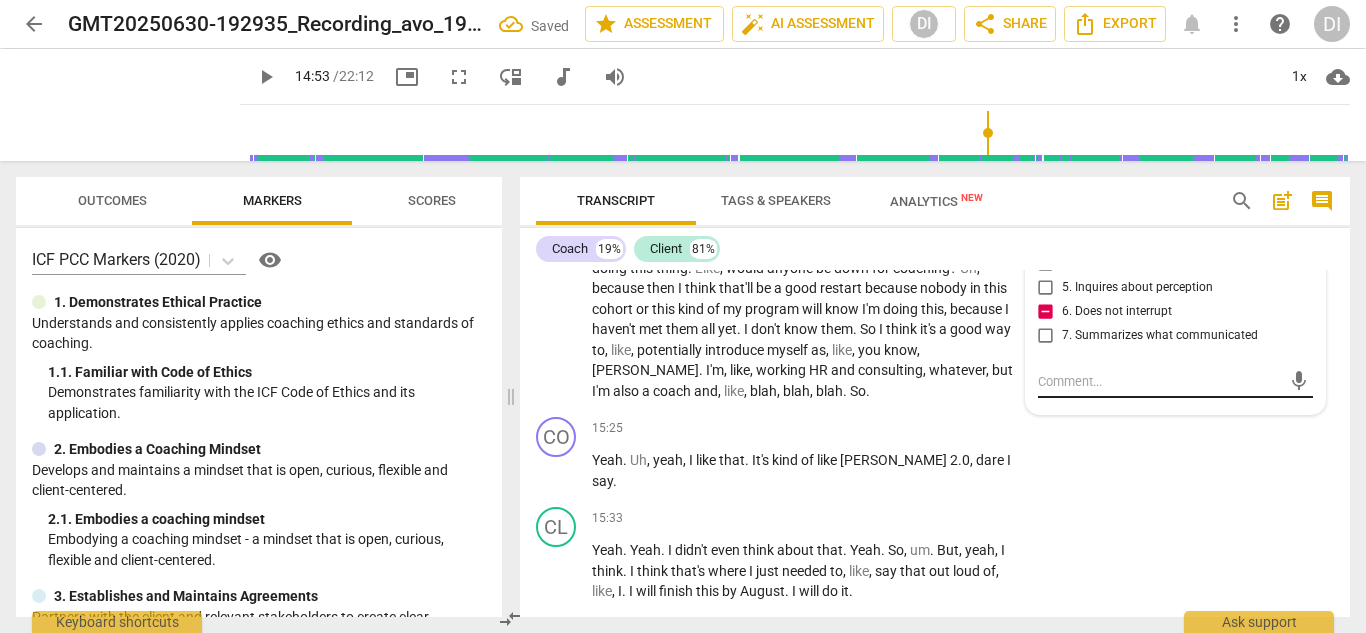 click at bounding box center [1160, 381] 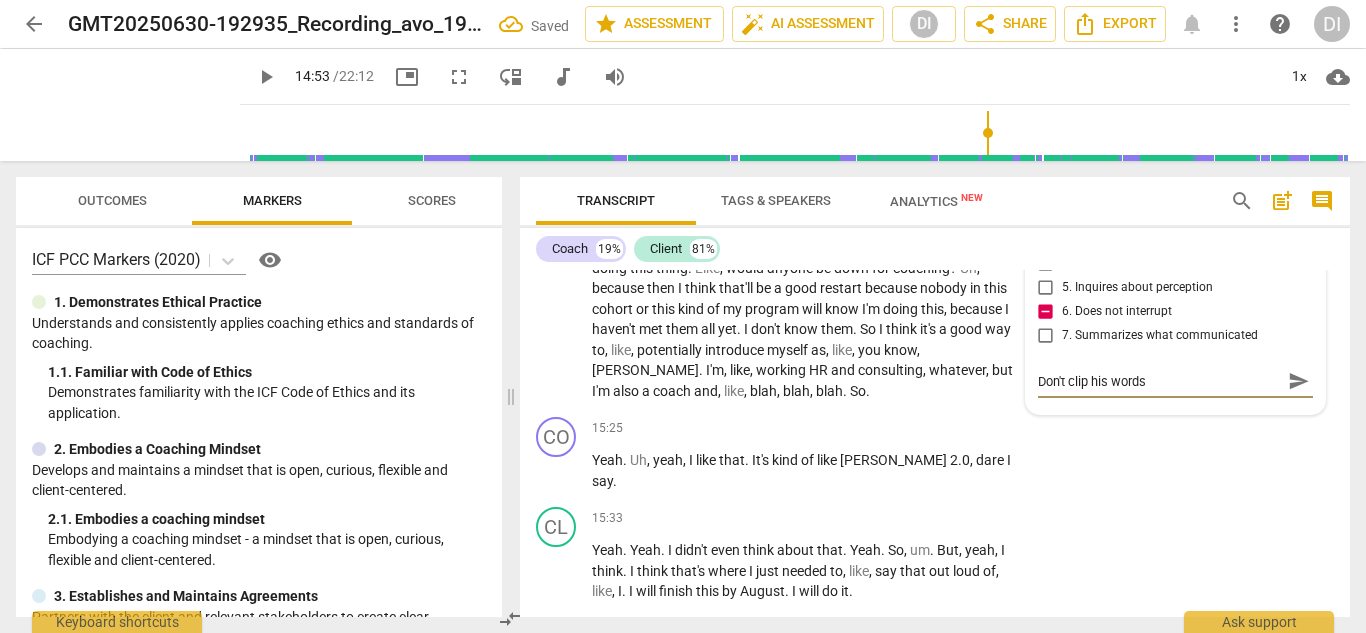 click on "send" at bounding box center (1299, 381) 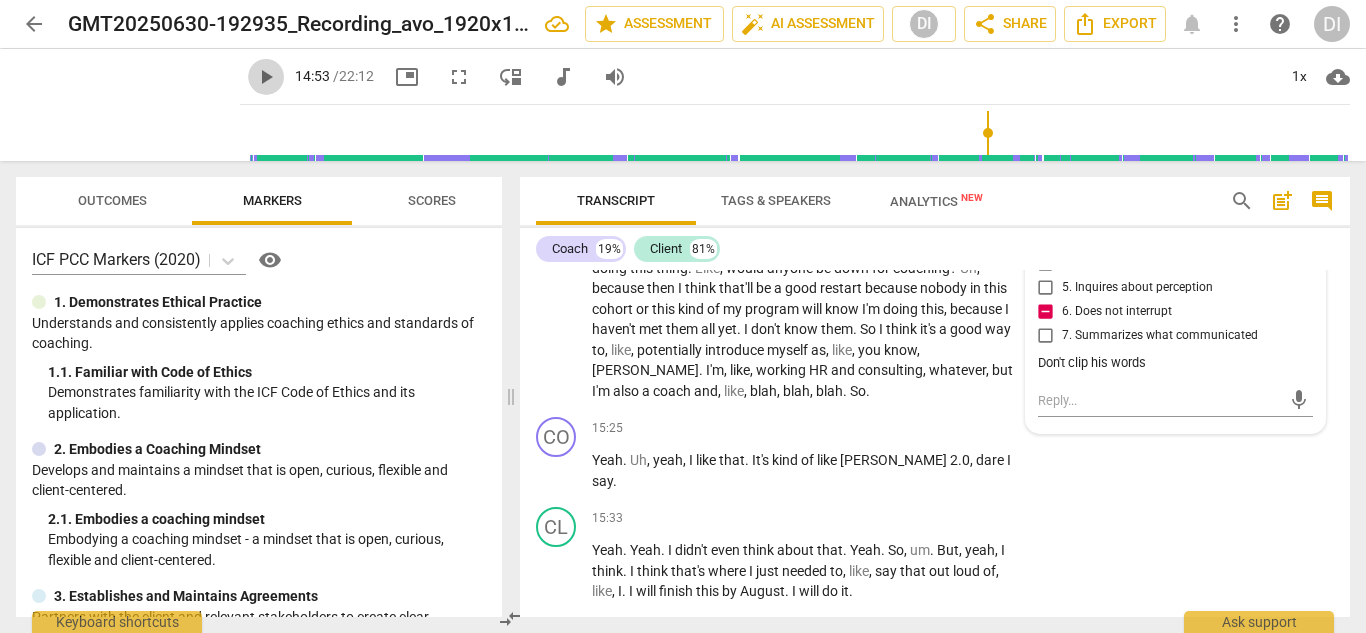 click on "play_arrow" at bounding box center [266, 77] 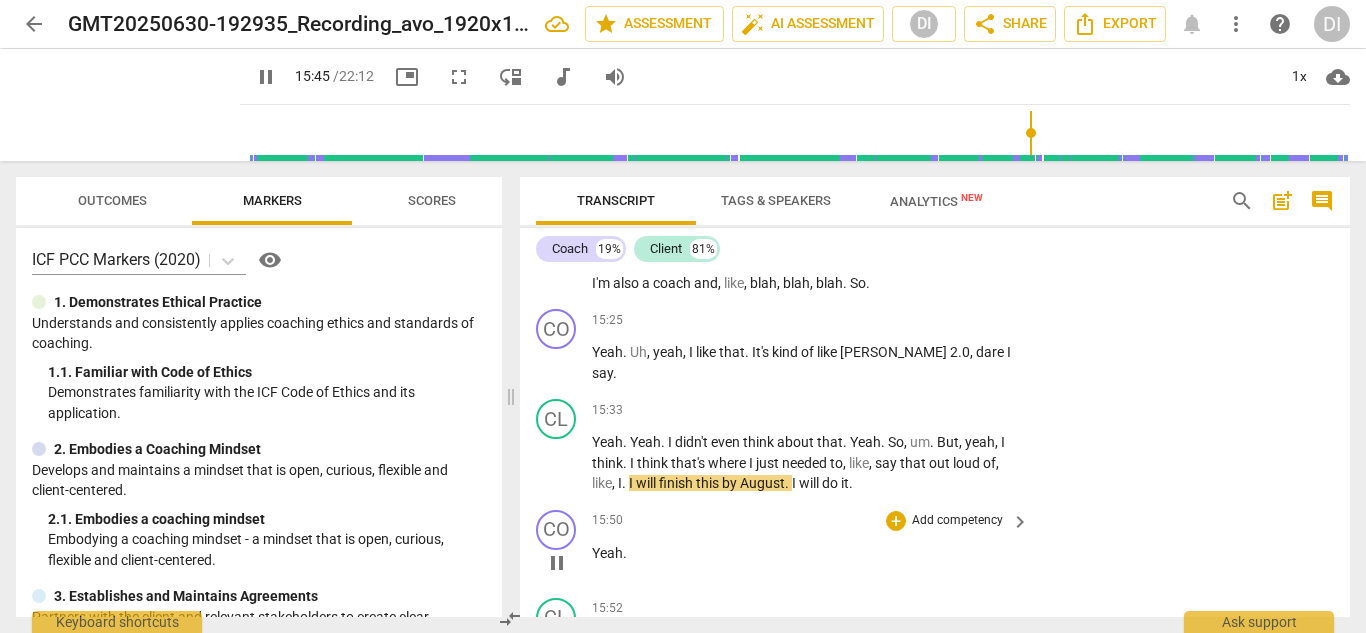 scroll, scrollTop: 6062, scrollLeft: 0, axis: vertical 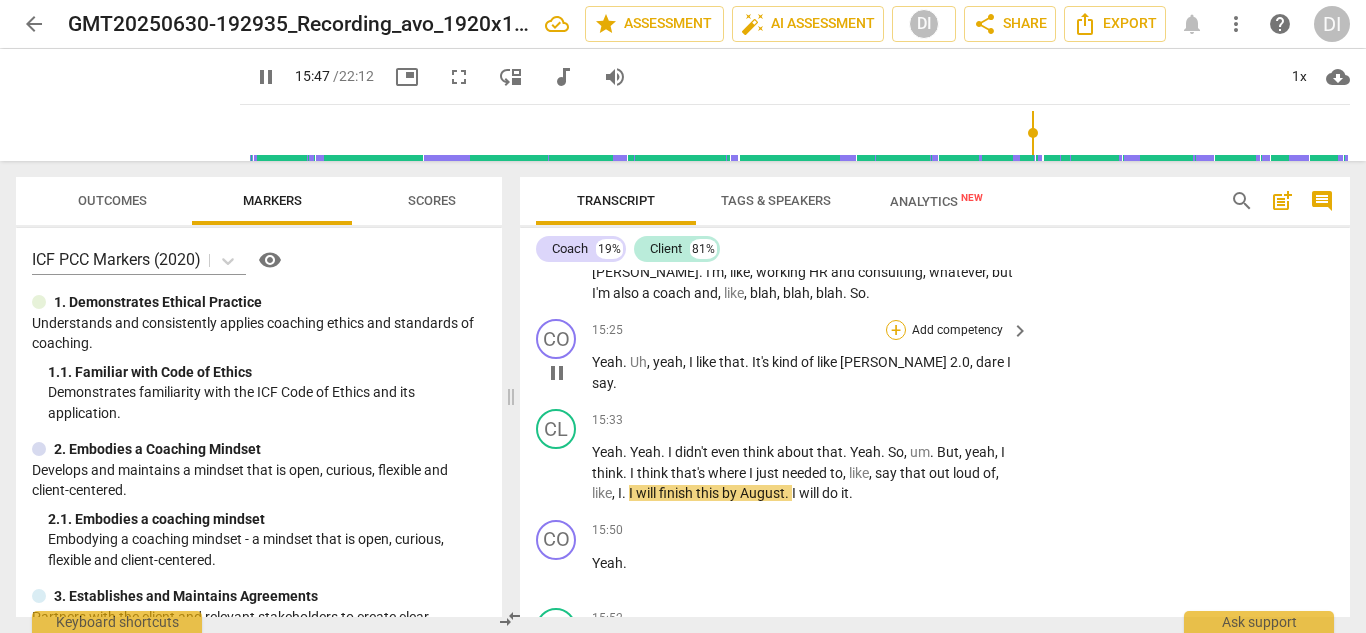 click on "+" at bounding box center (896, 330) 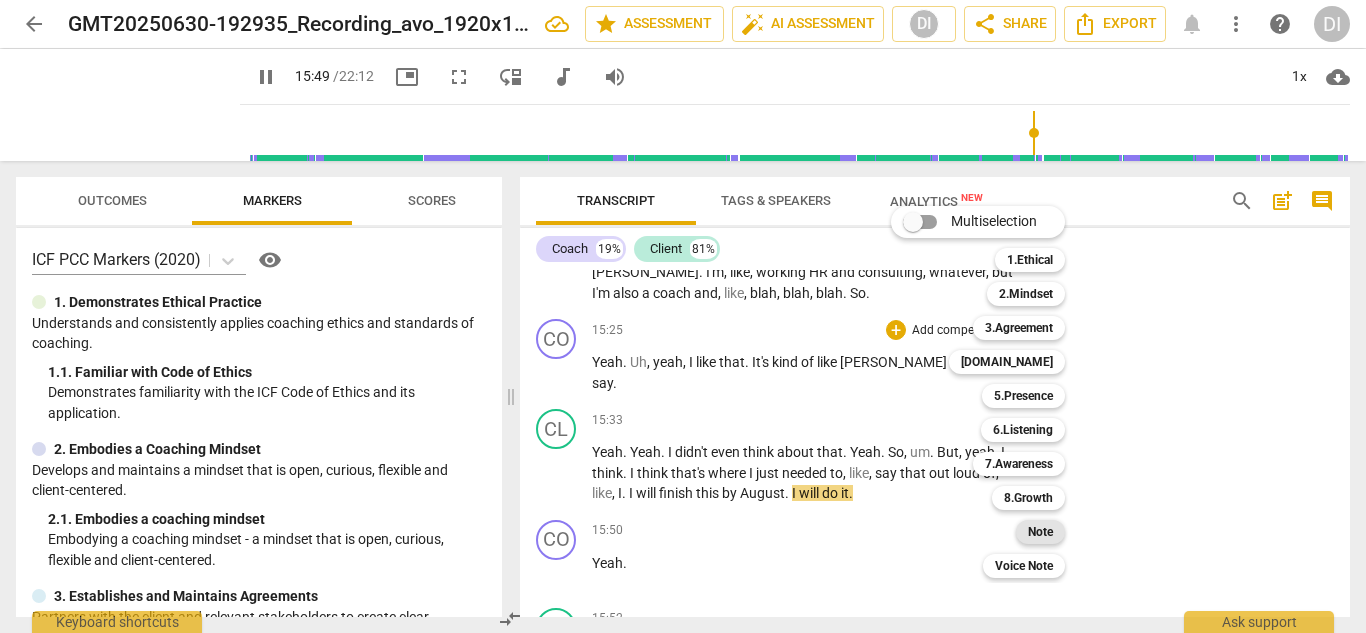 click on "Note" at bounding box center [1040, 532] 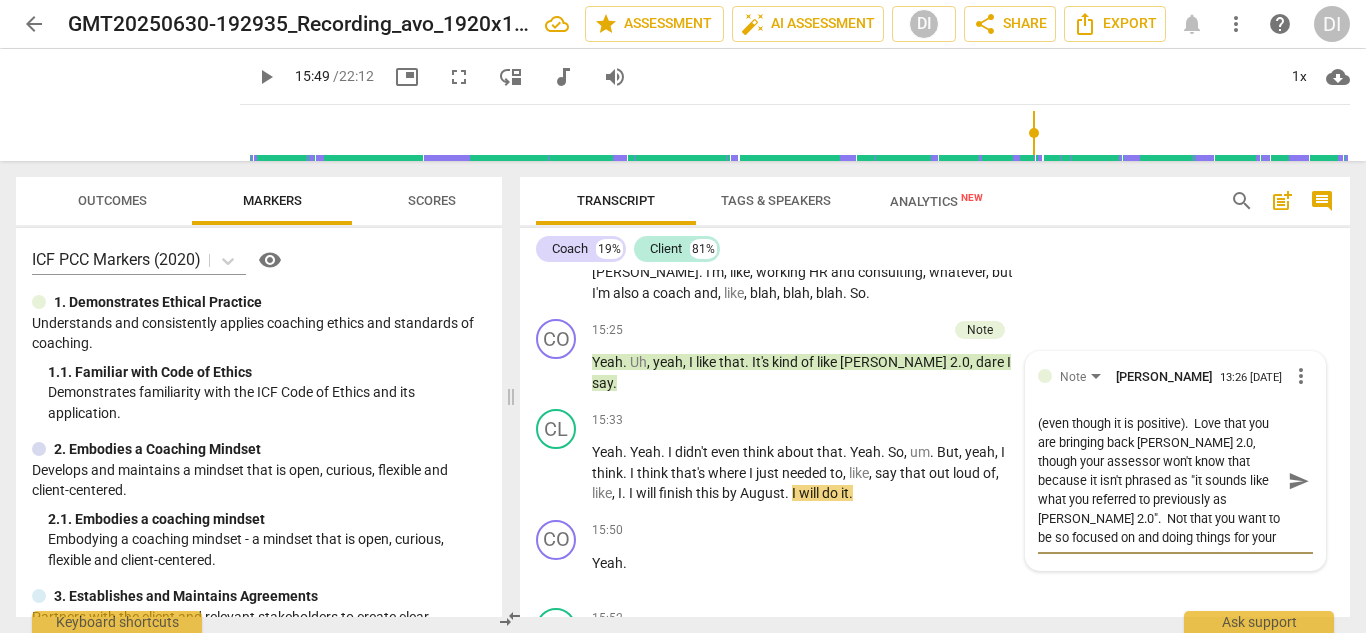 scroll, scrollTop: 37, scrollLeft: 0, axis: vertical 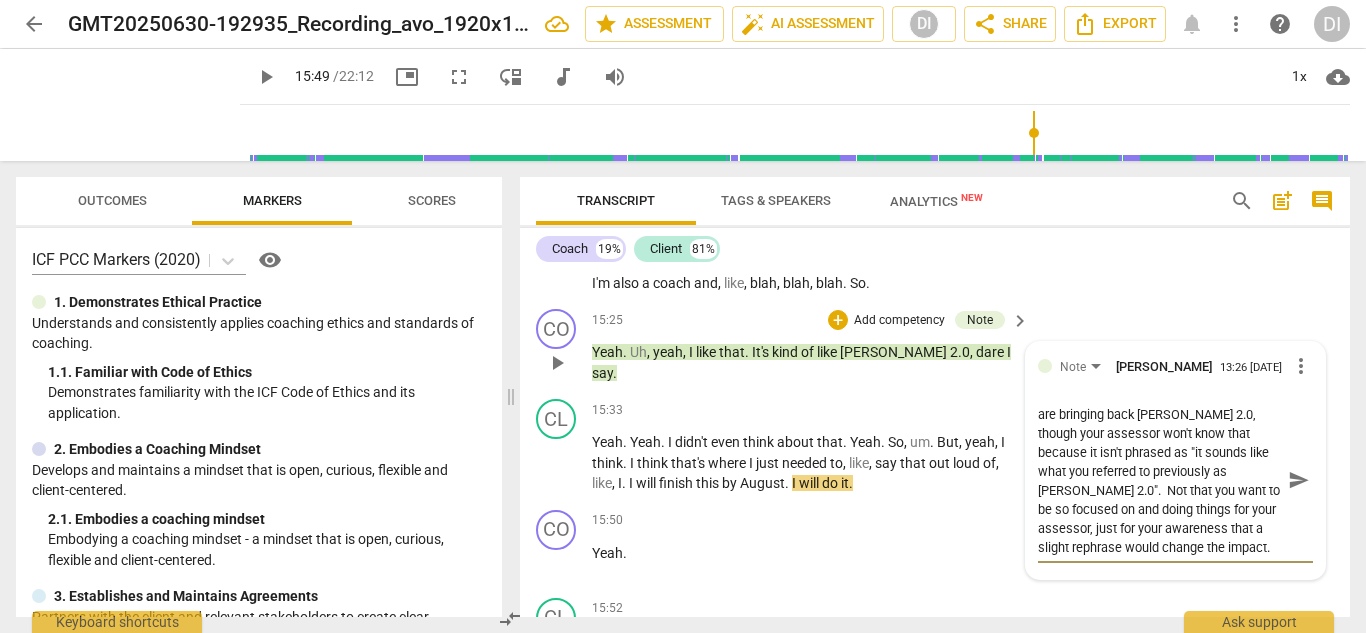click on "send" at bounding box center (1299, 480) 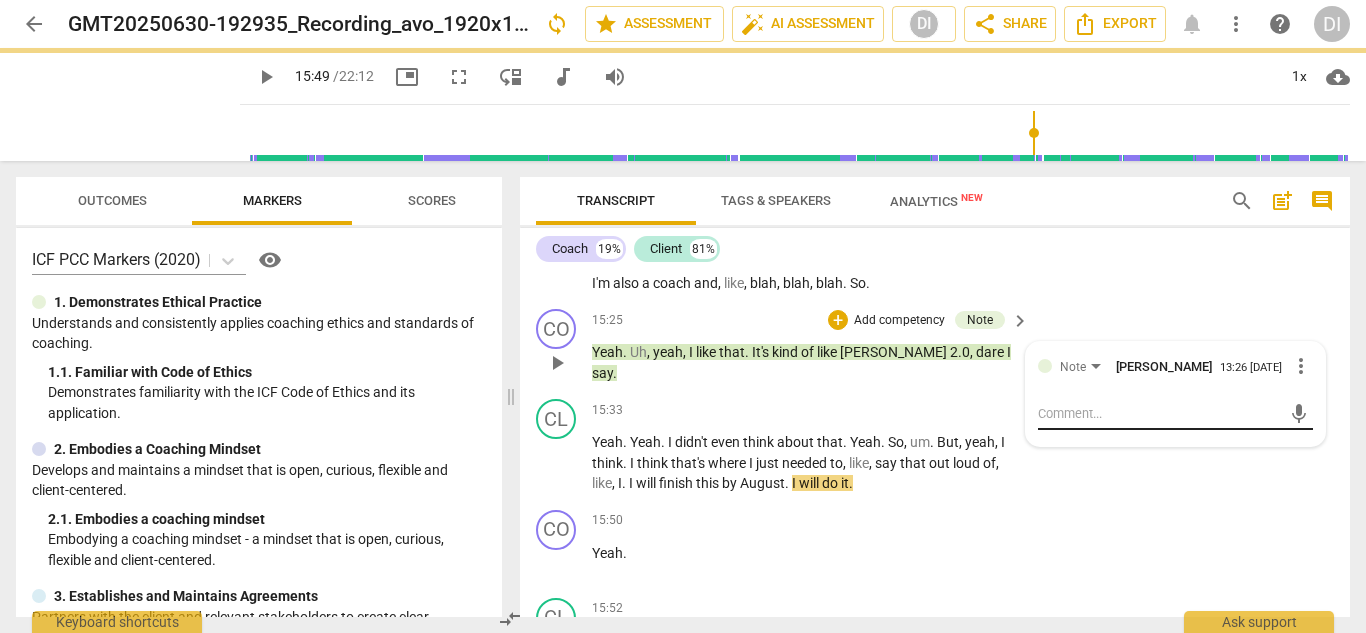scroll, scrollTop: 0, scrollLeft: 0, axis: both 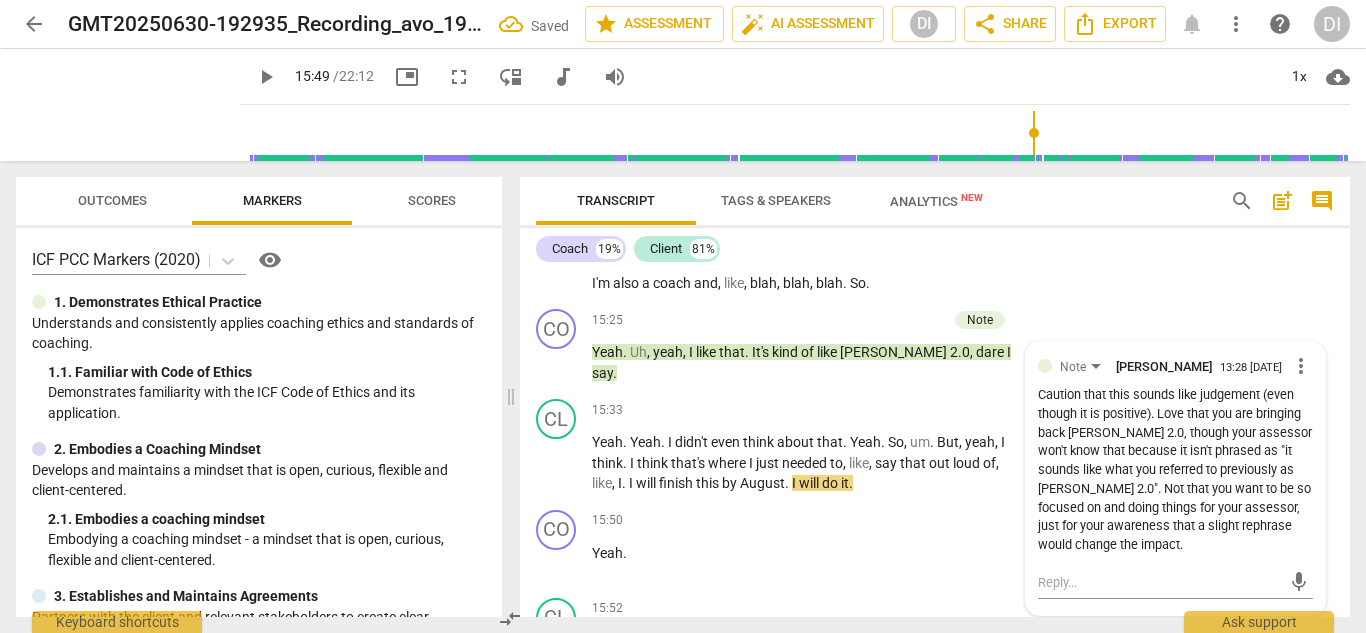click on "play_arrow" at bounding box center [266, 77] 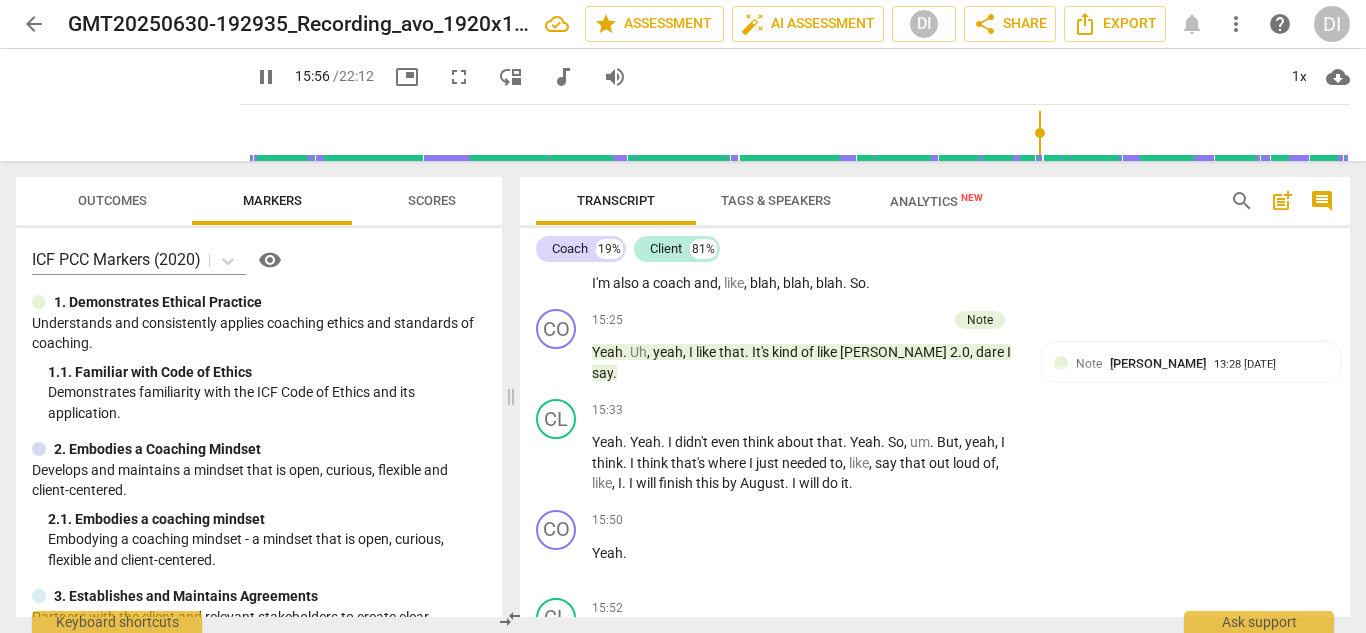 scroll, scrollTop: 6581, scrollLeft: 0, axis: vertical 